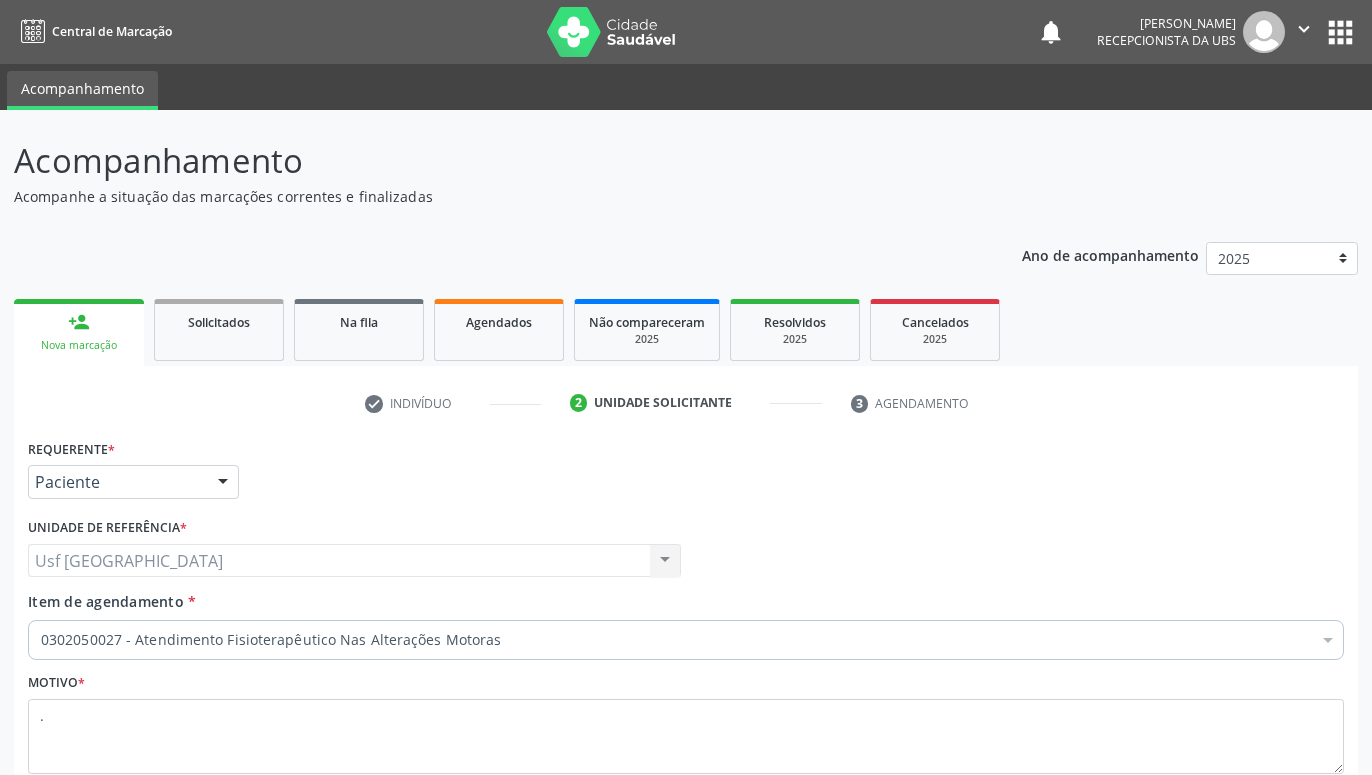 scroll, scrollTop: 131, scrollLeft: 0, axis: vertical 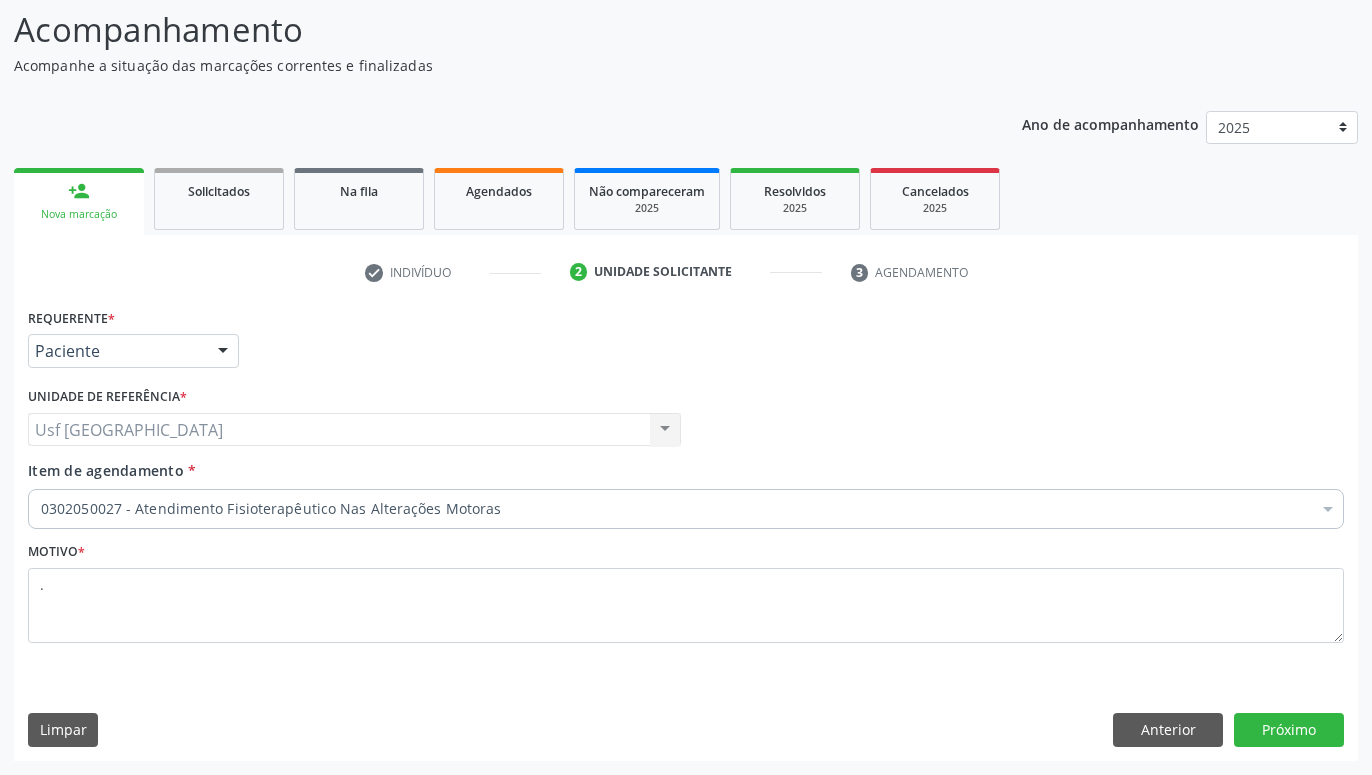 click on "person_add
Nova marcação" at bounding box center (79, 201) 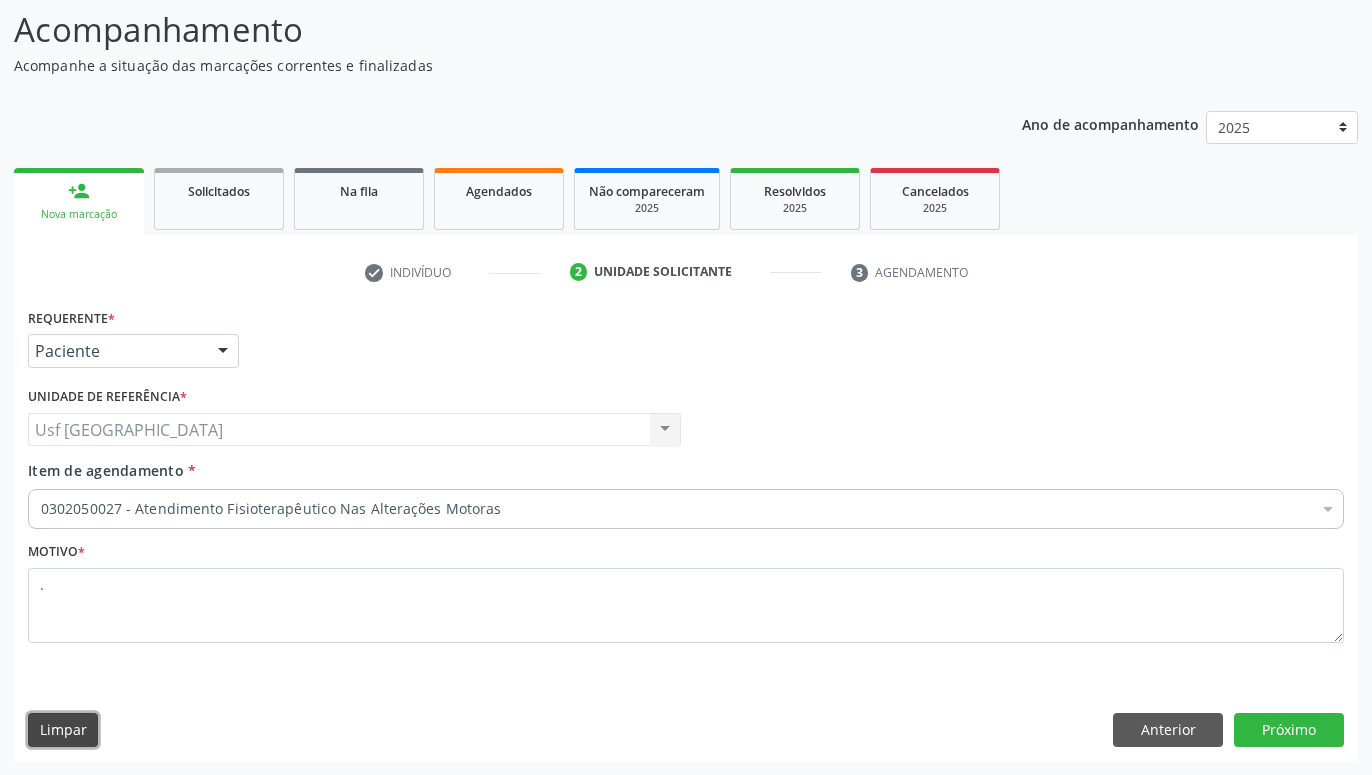 click on "Limpar" at bounding box center (63, 730) 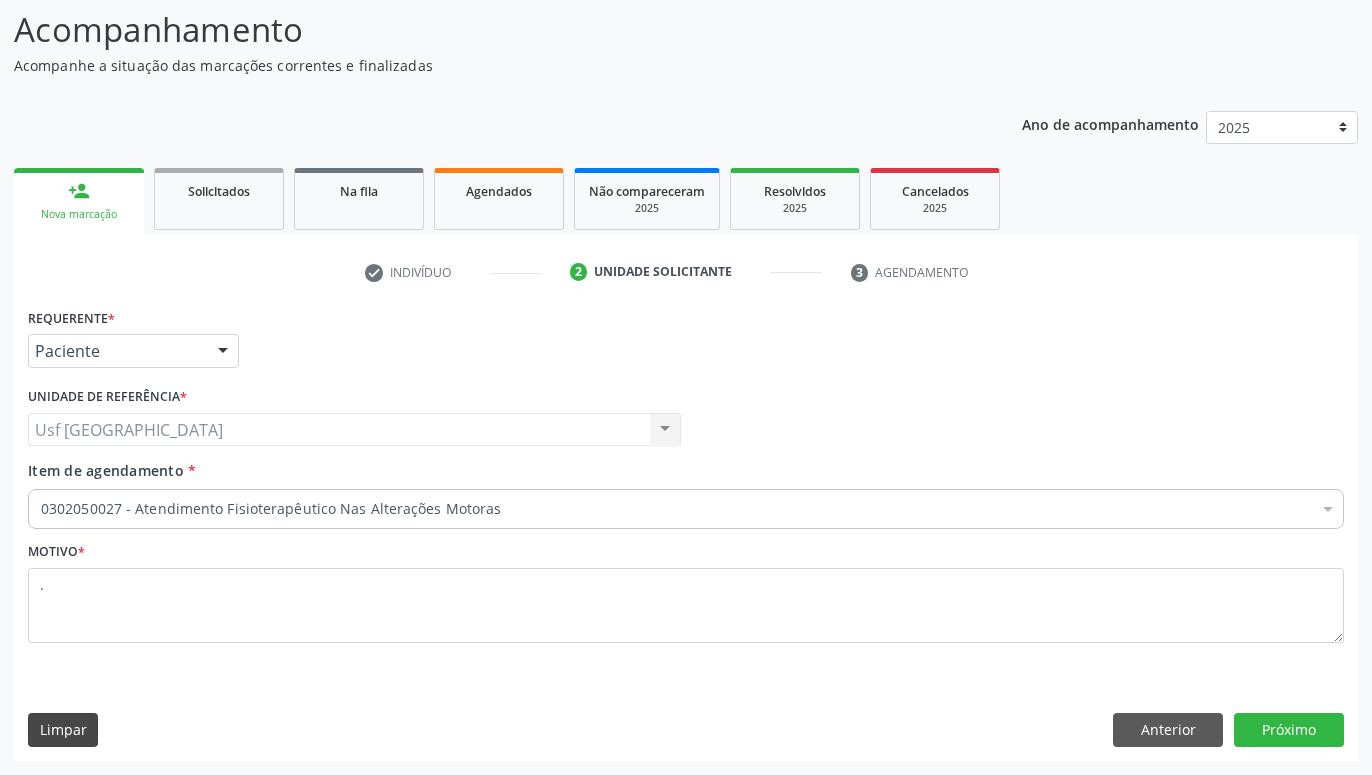 type 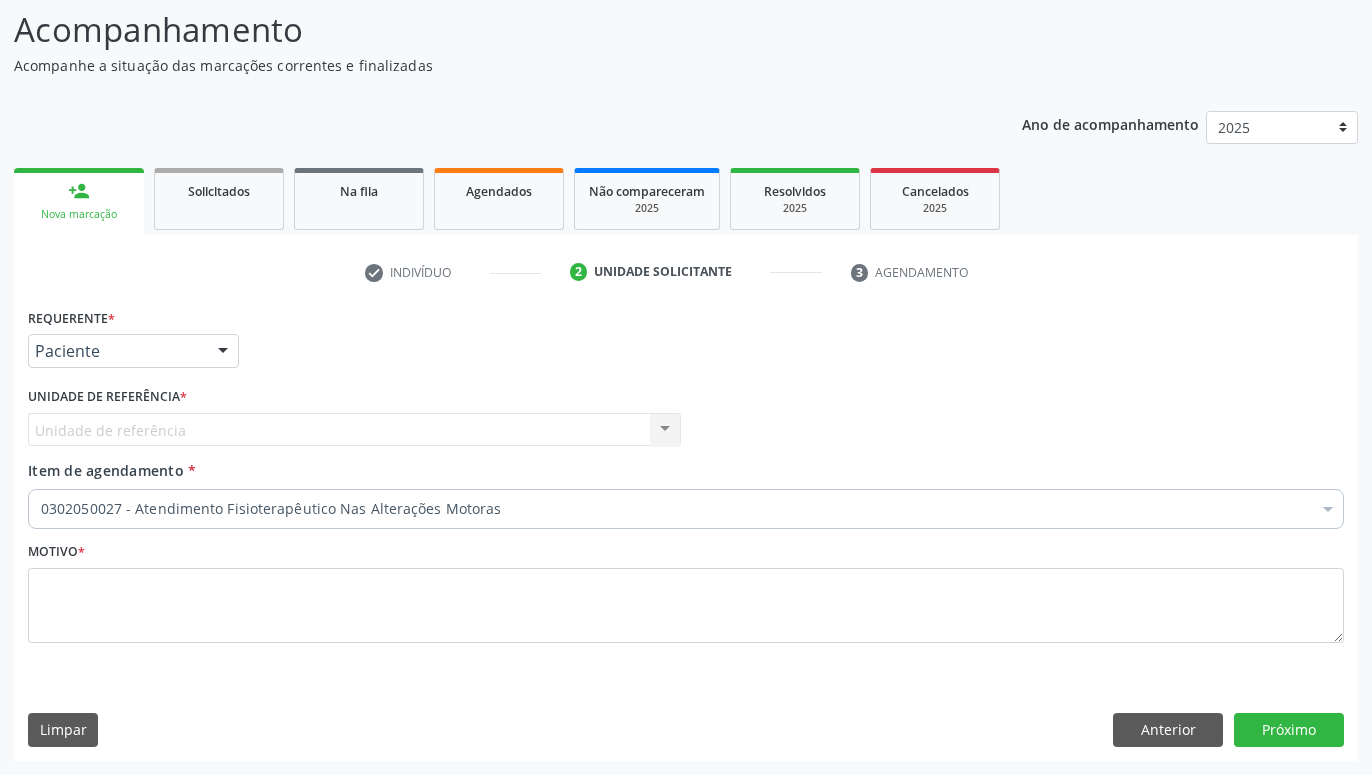 click on "person_add" at bounding box center [79, 191] 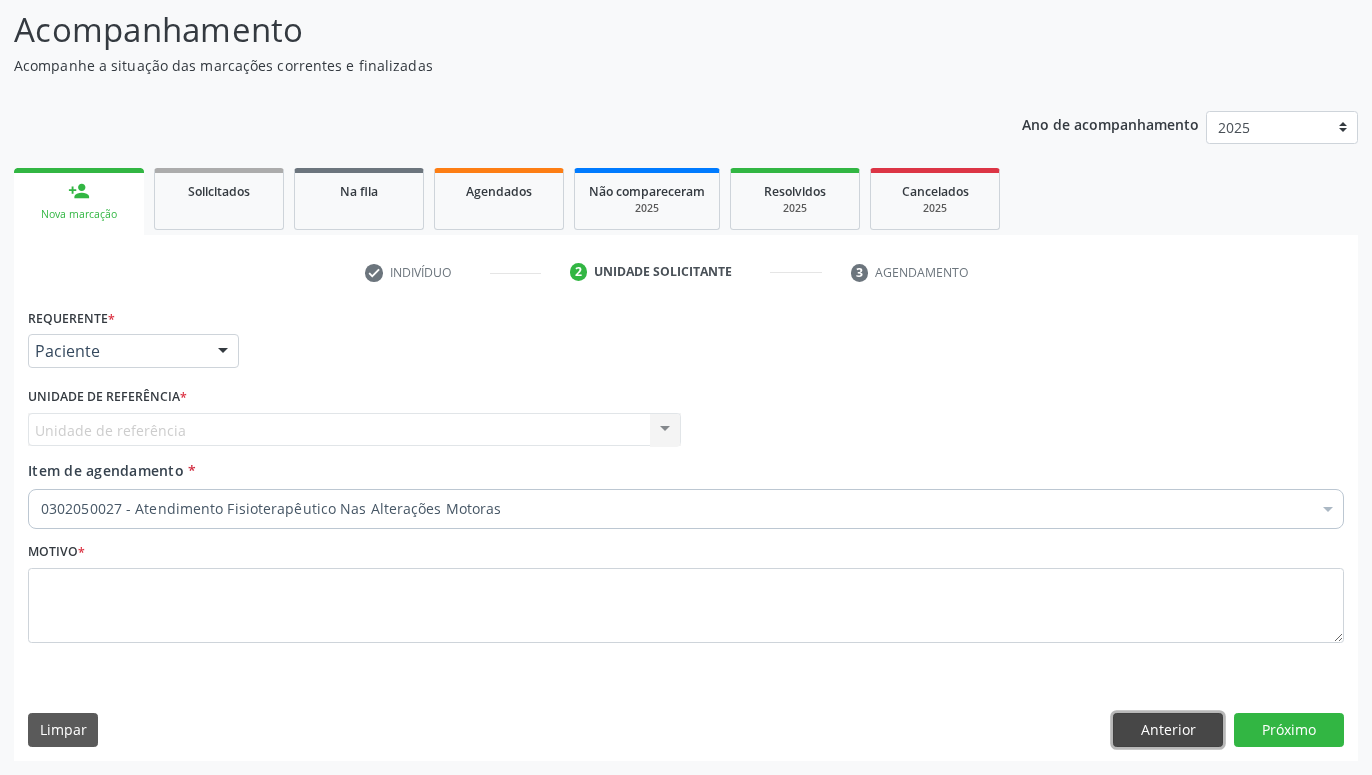 click on "Anterior" at bounding box center [1168, 730] 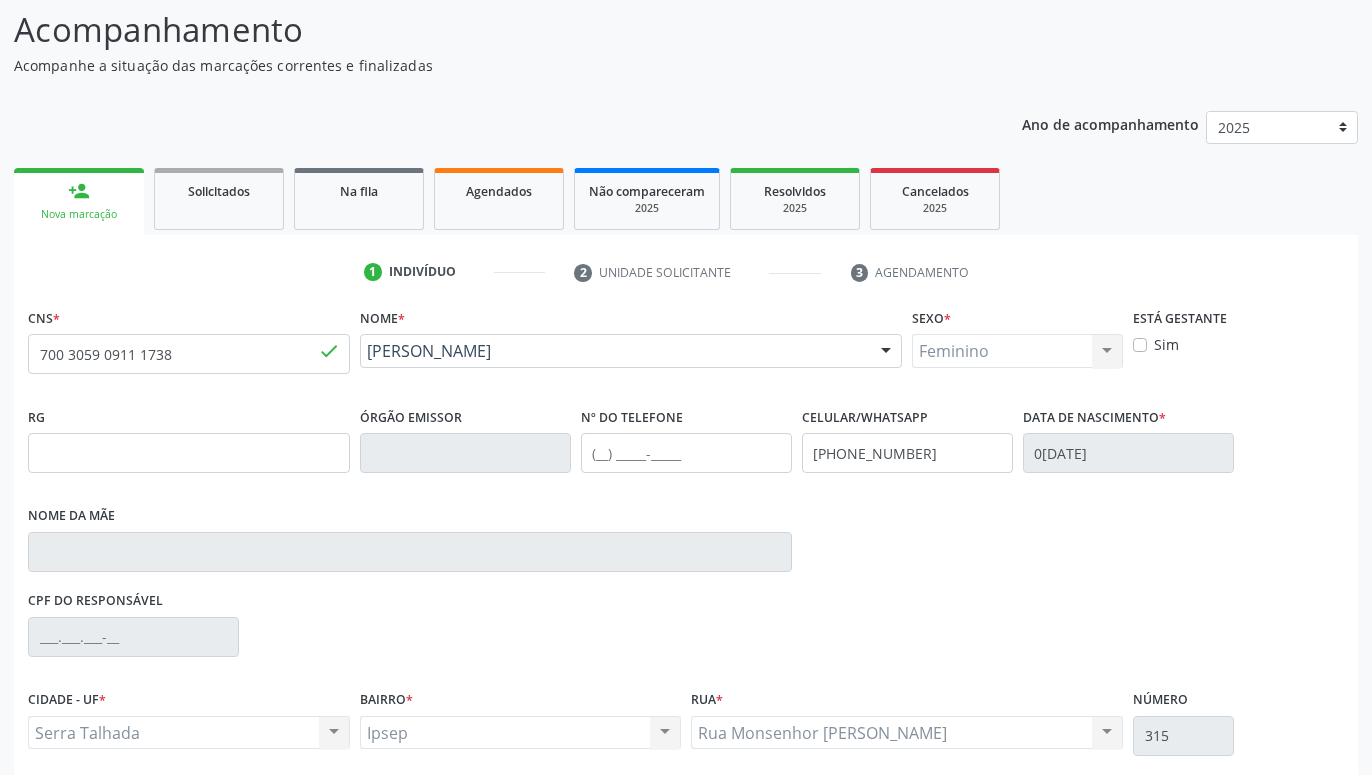 scroll, scrollTop: 295, scrollLeft: 0, axis: vertical 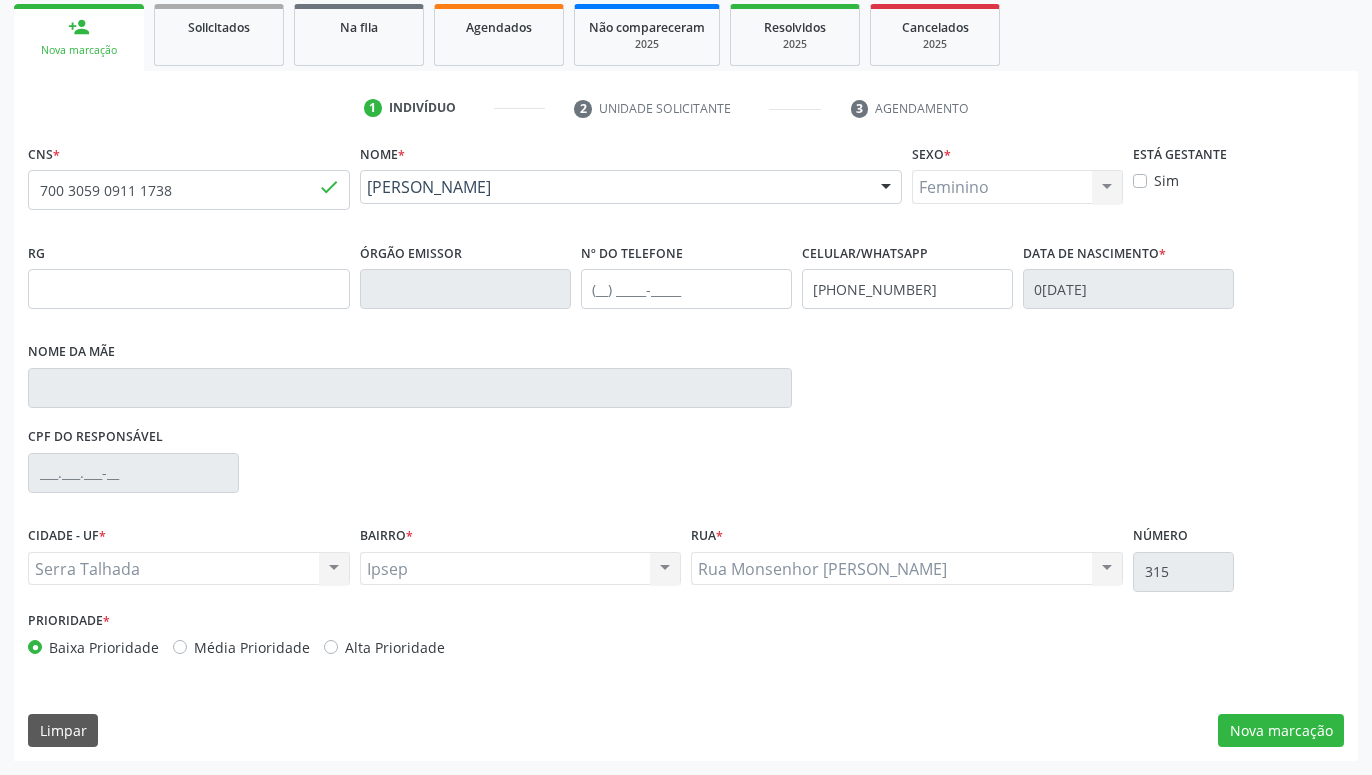 click on "done" at bounding box center (329, 187) 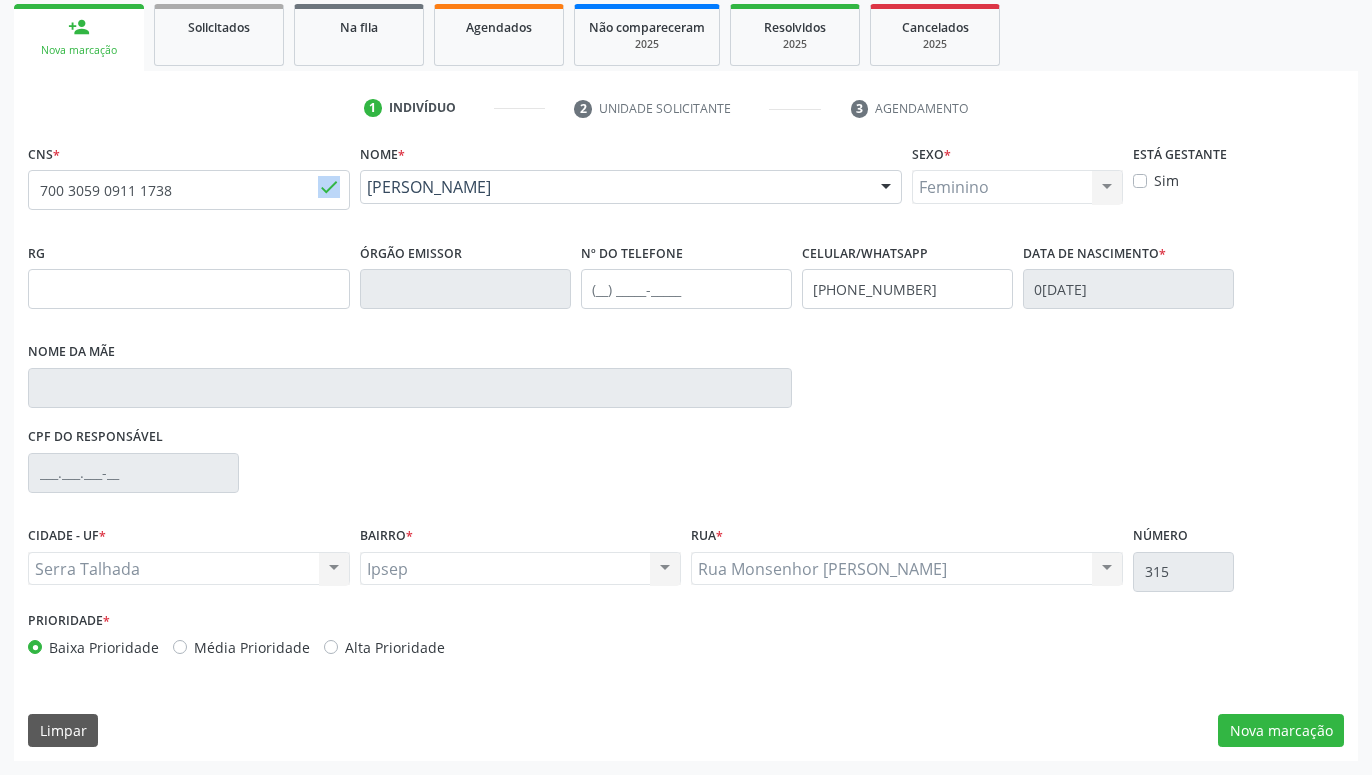 drag, startPoint x: 330, startPoint y: 183, endPoint x: 284, endPoint y: 189, distance: 46.389652 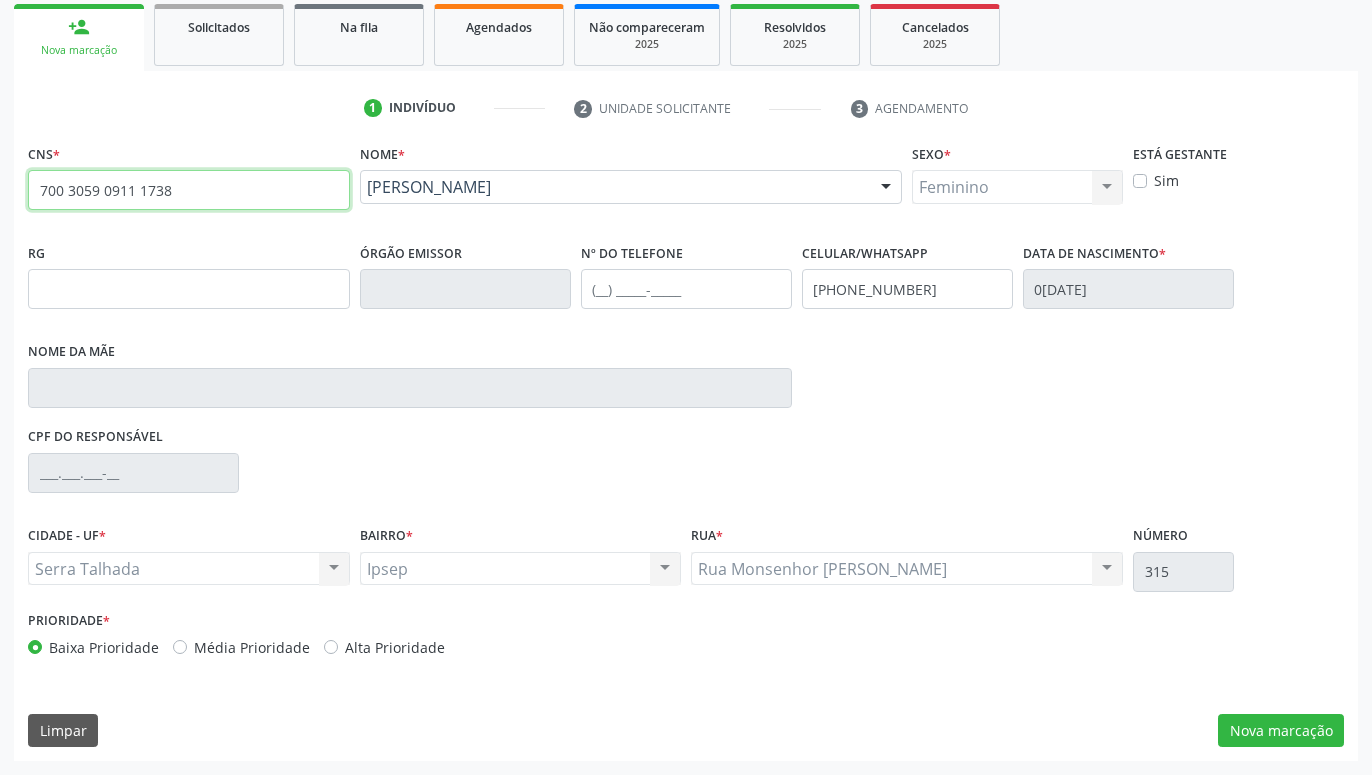 click on "700 3059 0911 1738" at bounding box center (189, 190) 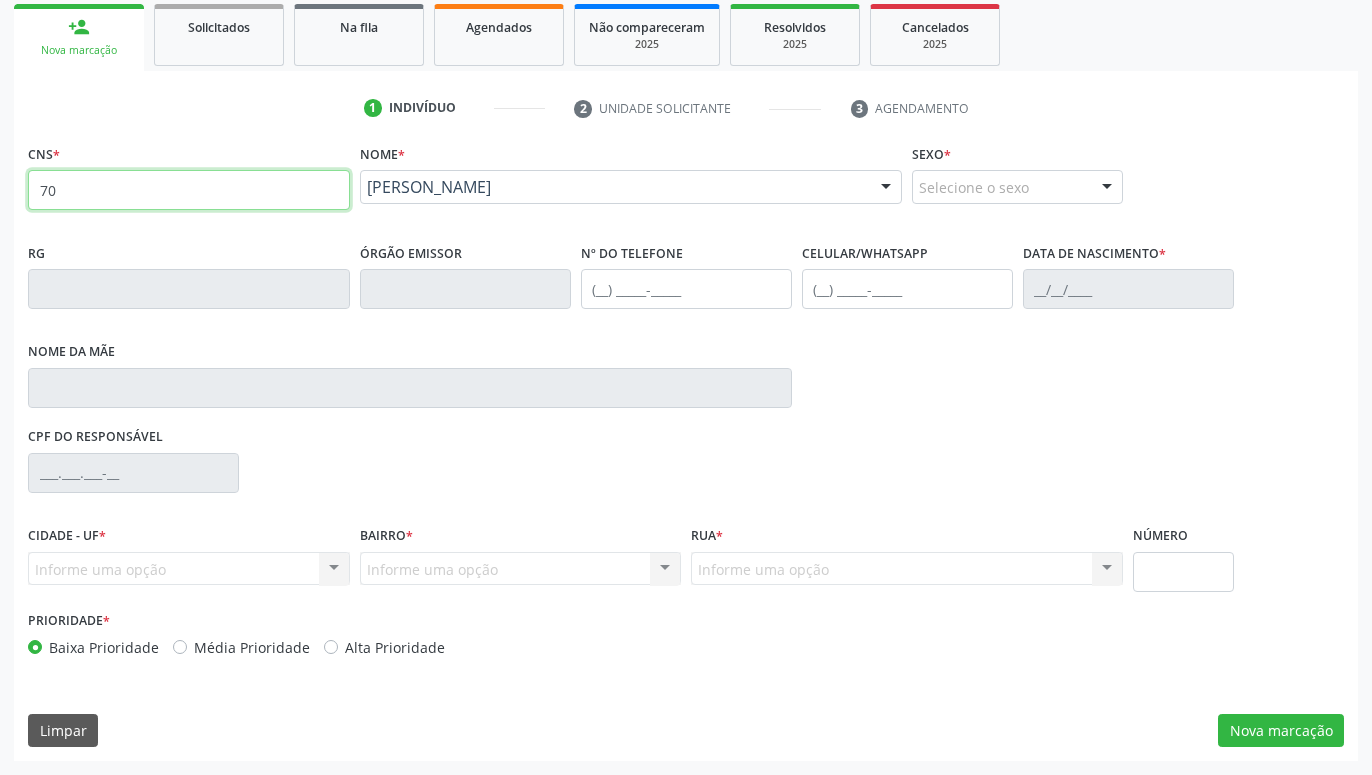 type on "7" 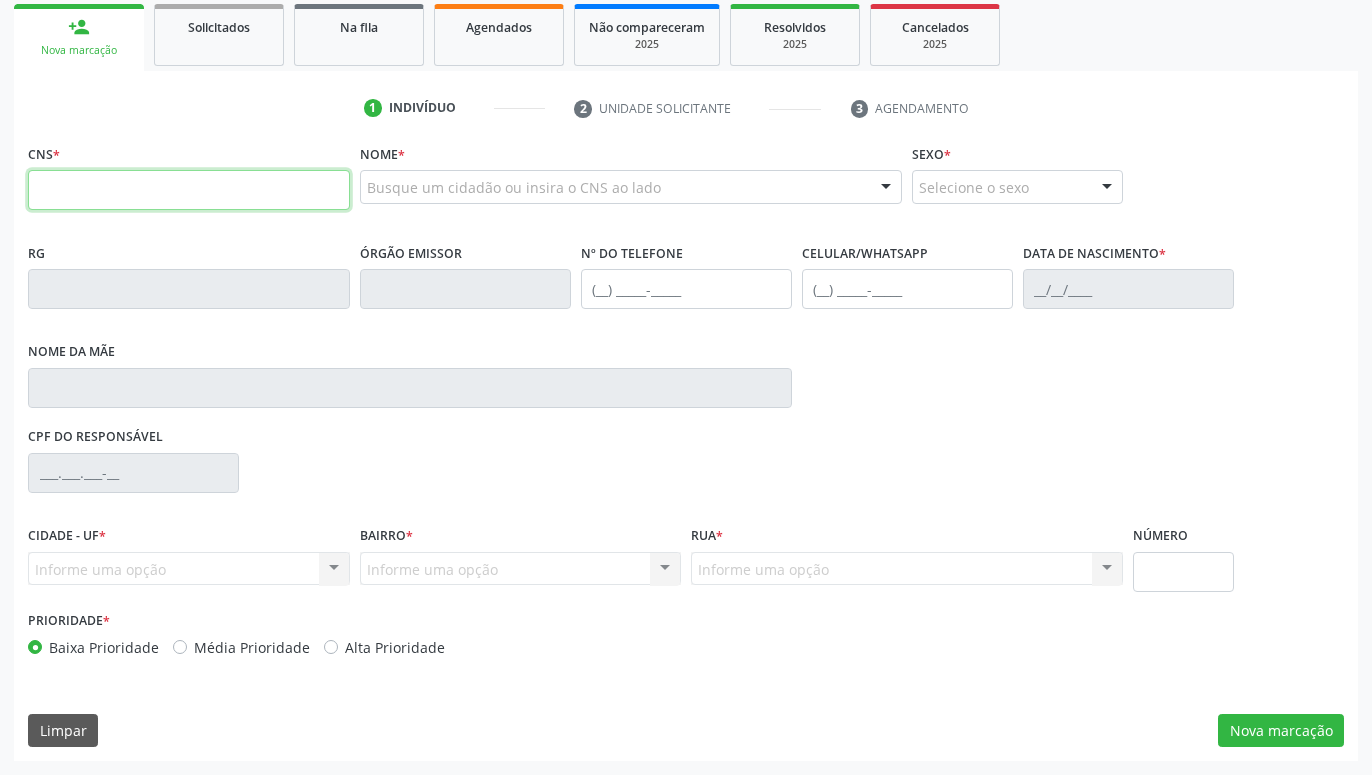 type 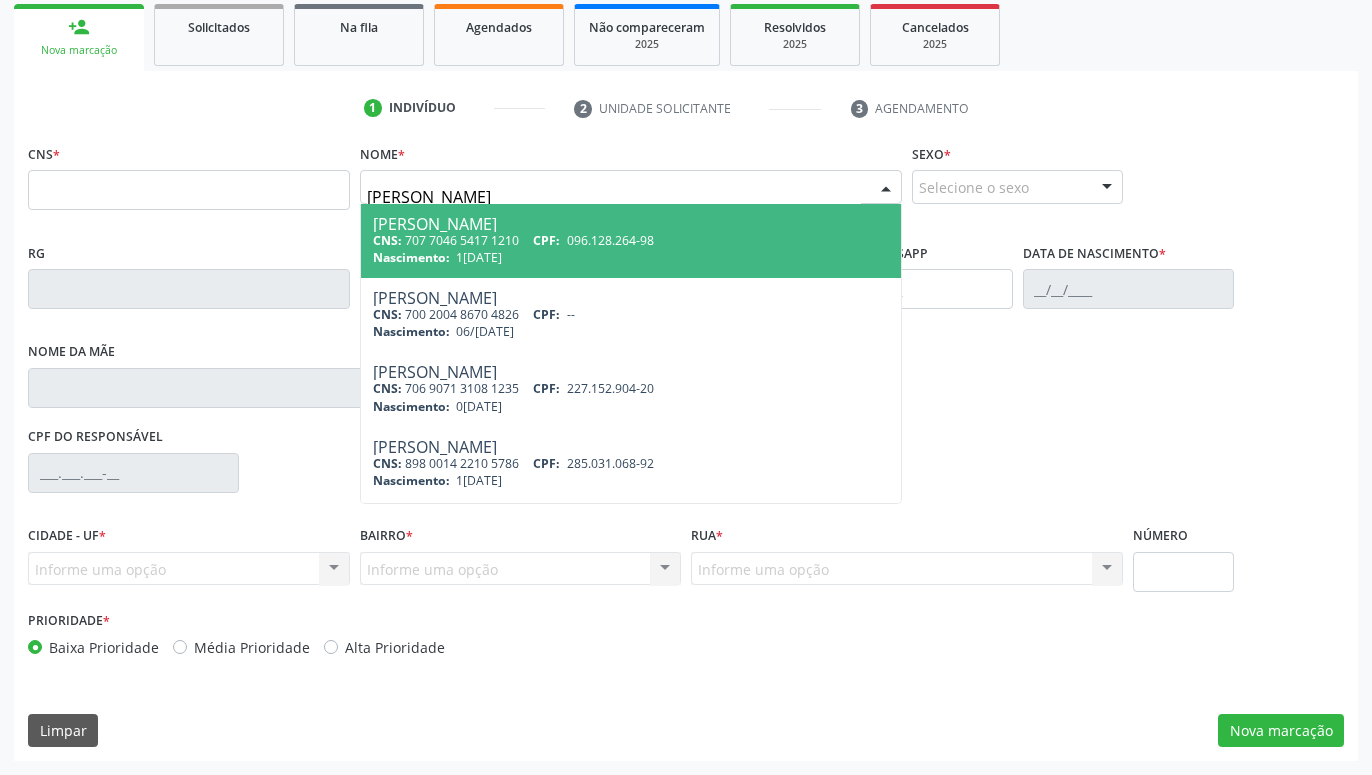 type on "[PERSON_NAME]" 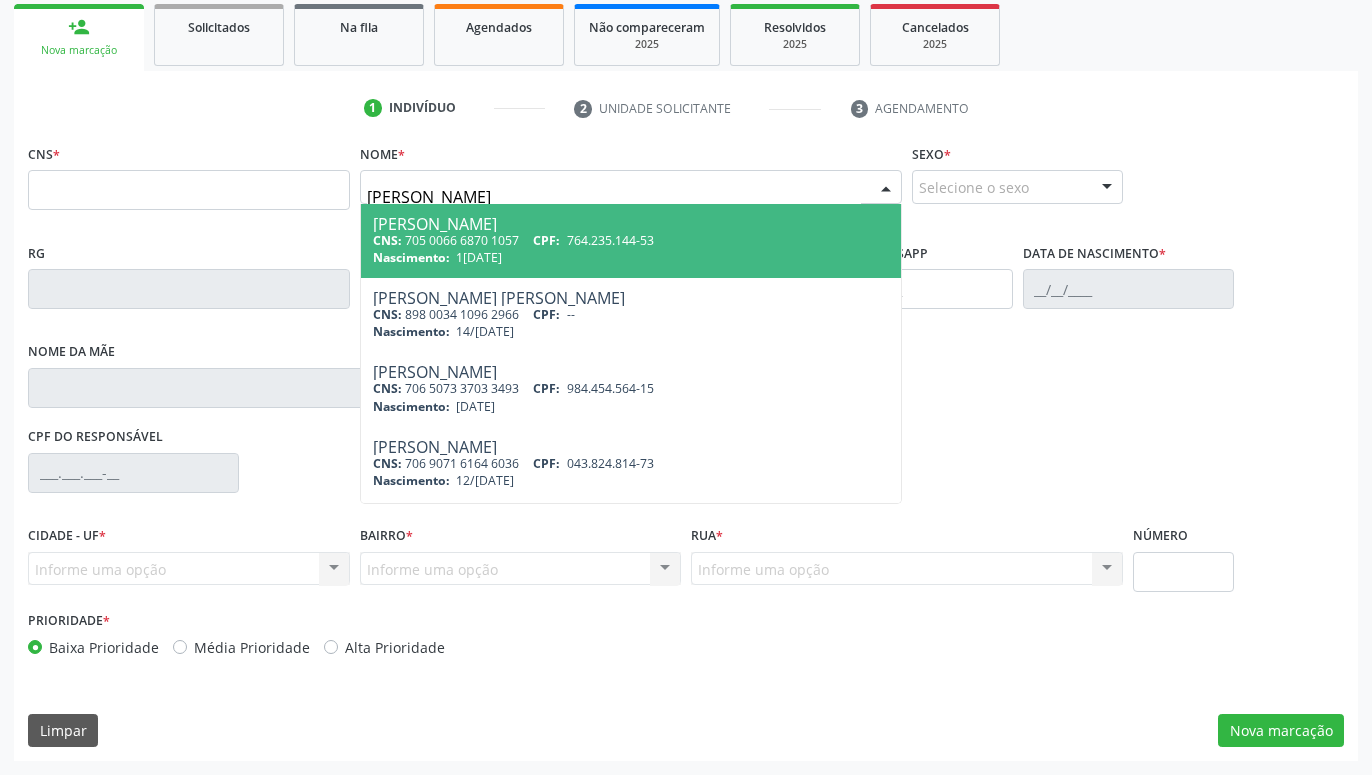 click on "[PERSON_NAME]" at bounding box center (631, 224) 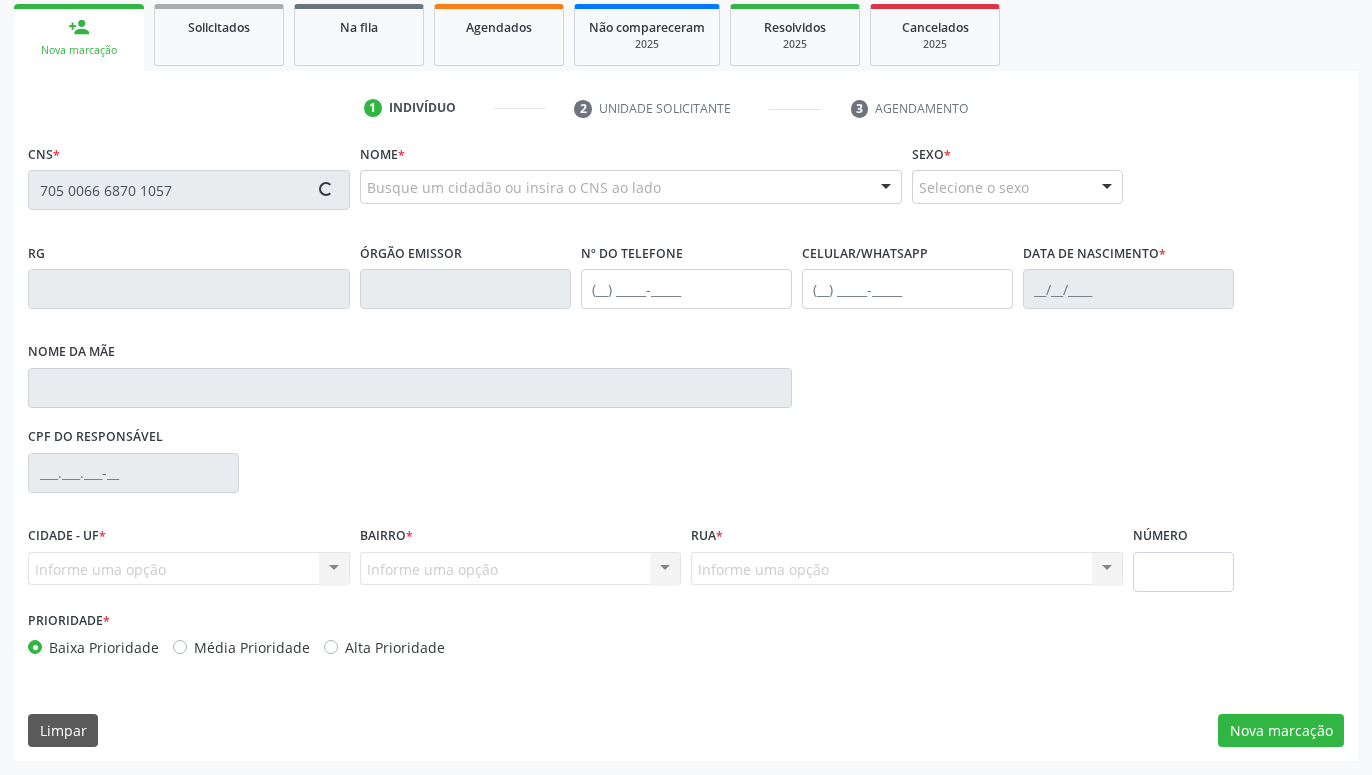 type on "705 0066 6870 1057" 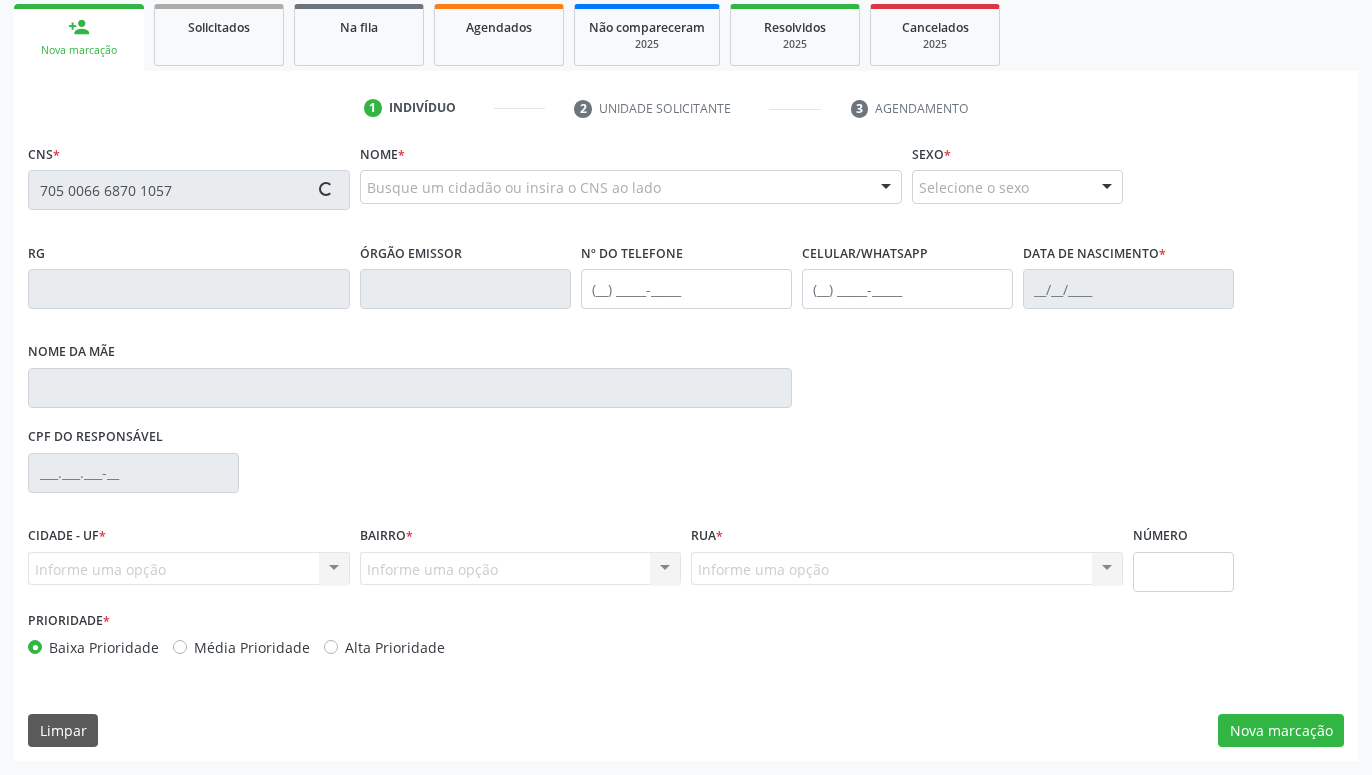 type 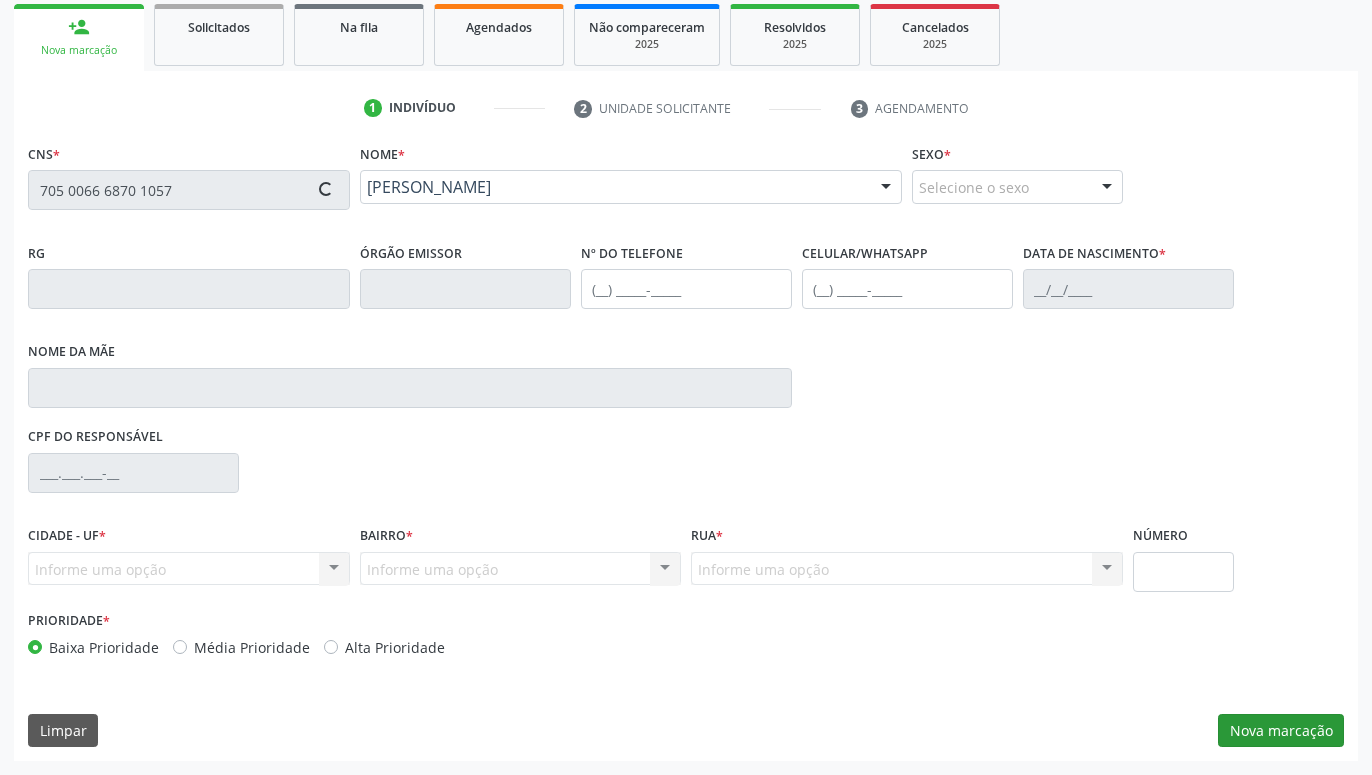 type on "[PHONE_NUMBER]" 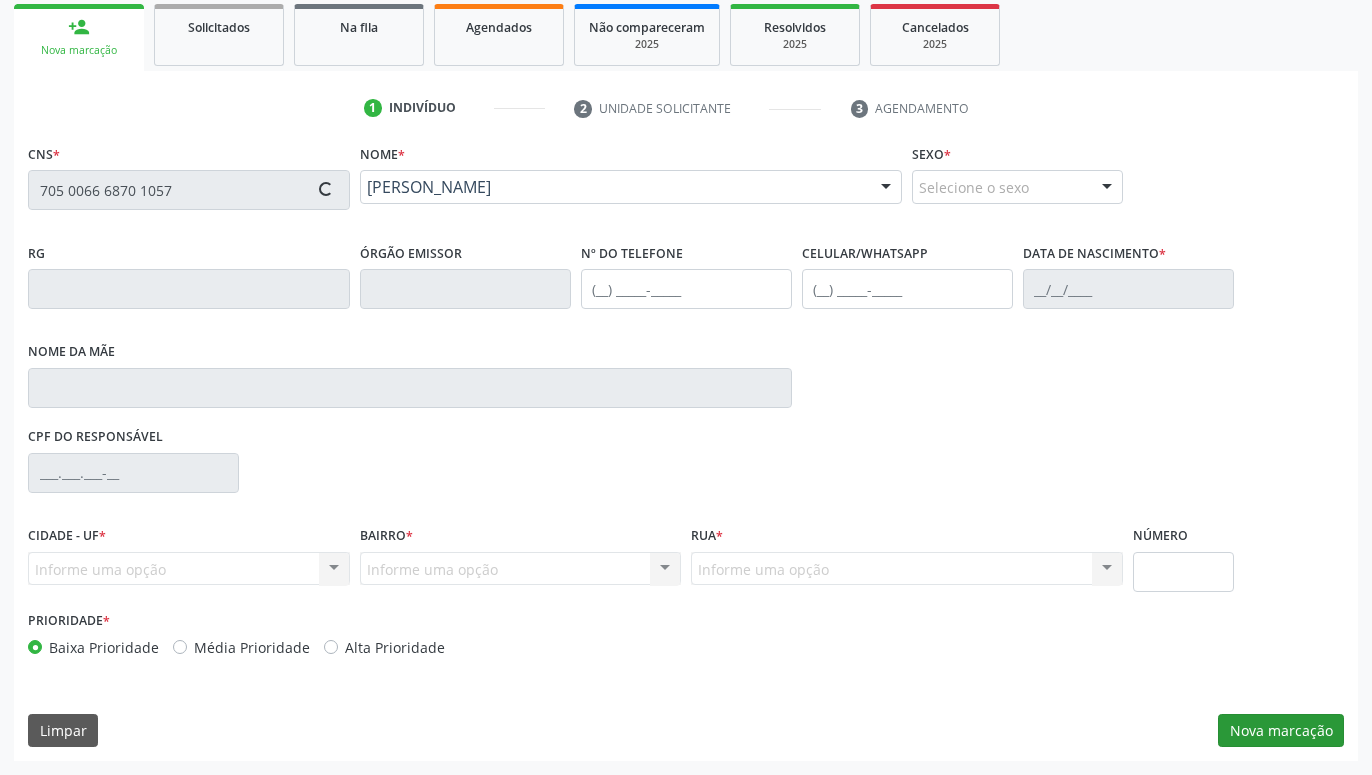 type on "[PHONE_NUMBER]" 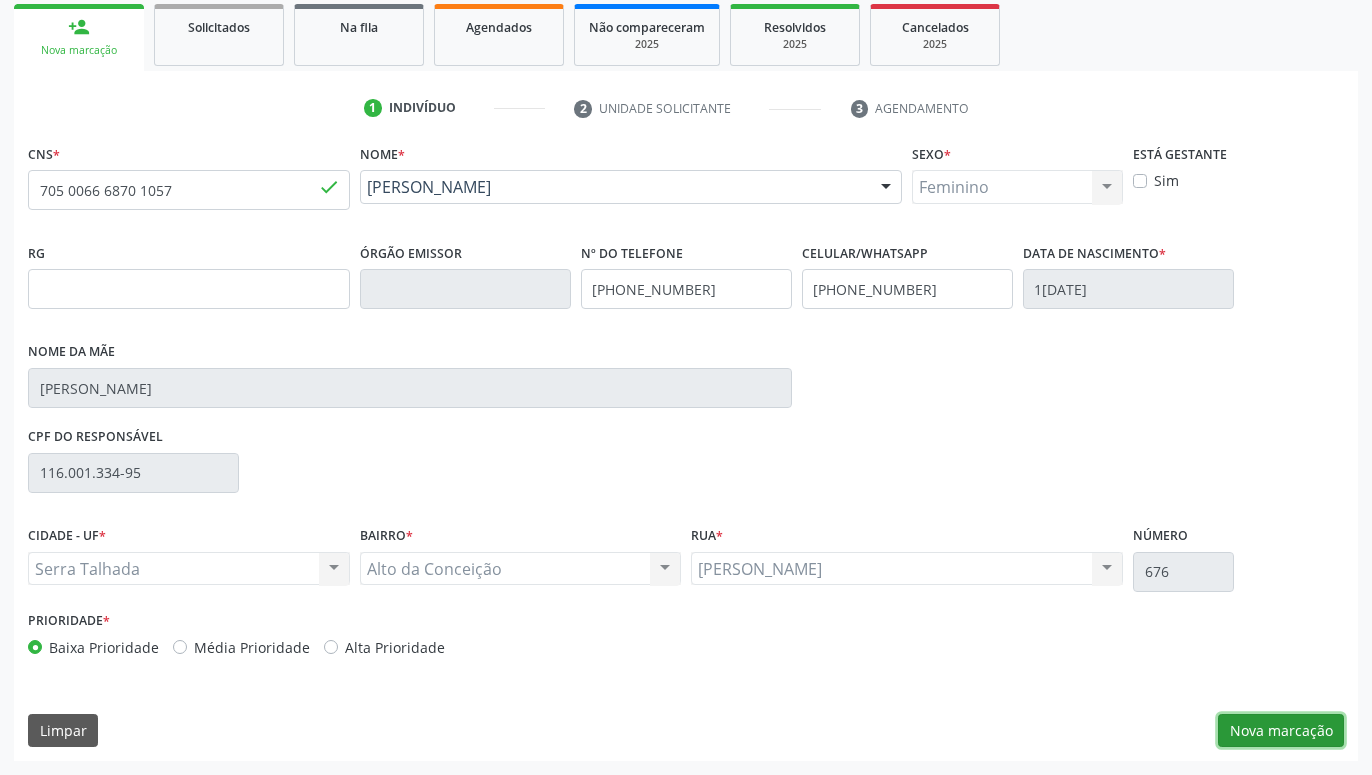 click on "Nova marcação" at bounding box center (1281, 731) 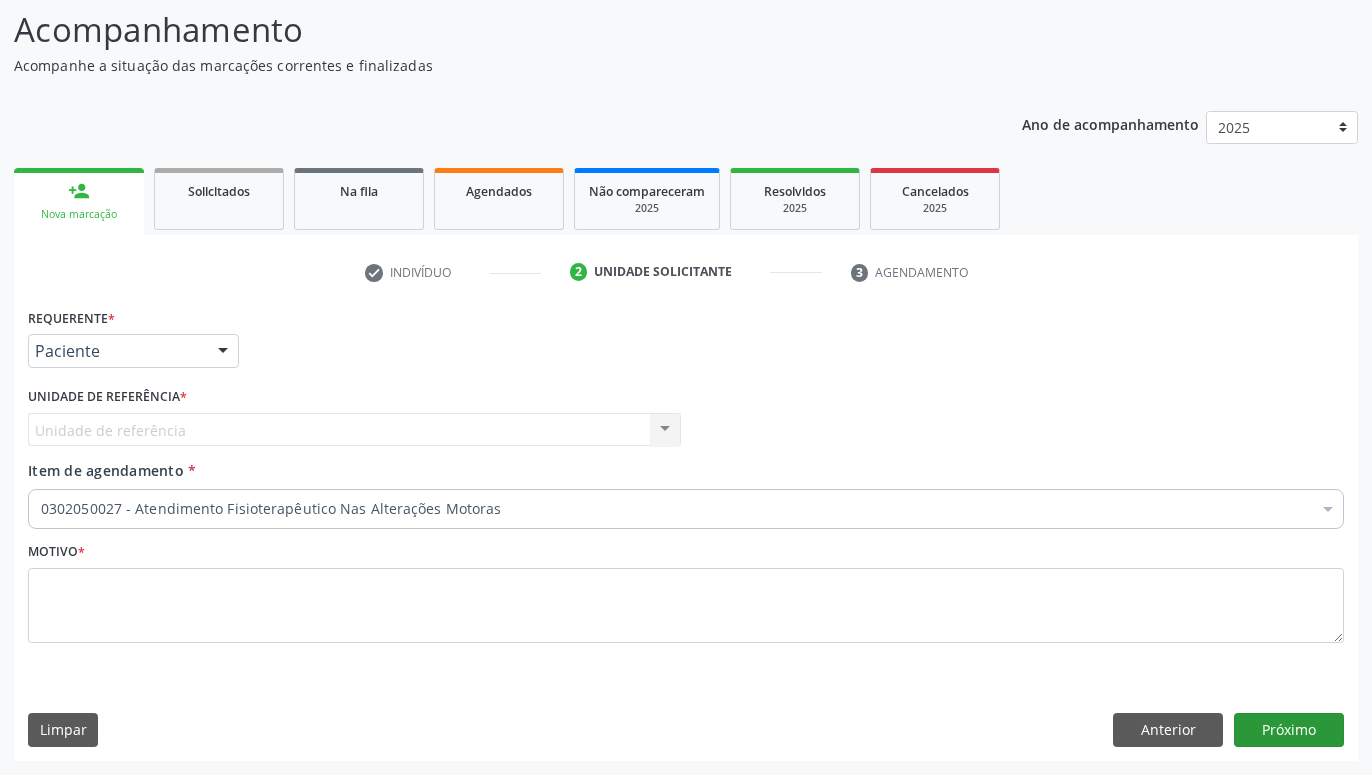 scroll, scrollTop: 131, scrollLeft: 0, axis: vertical 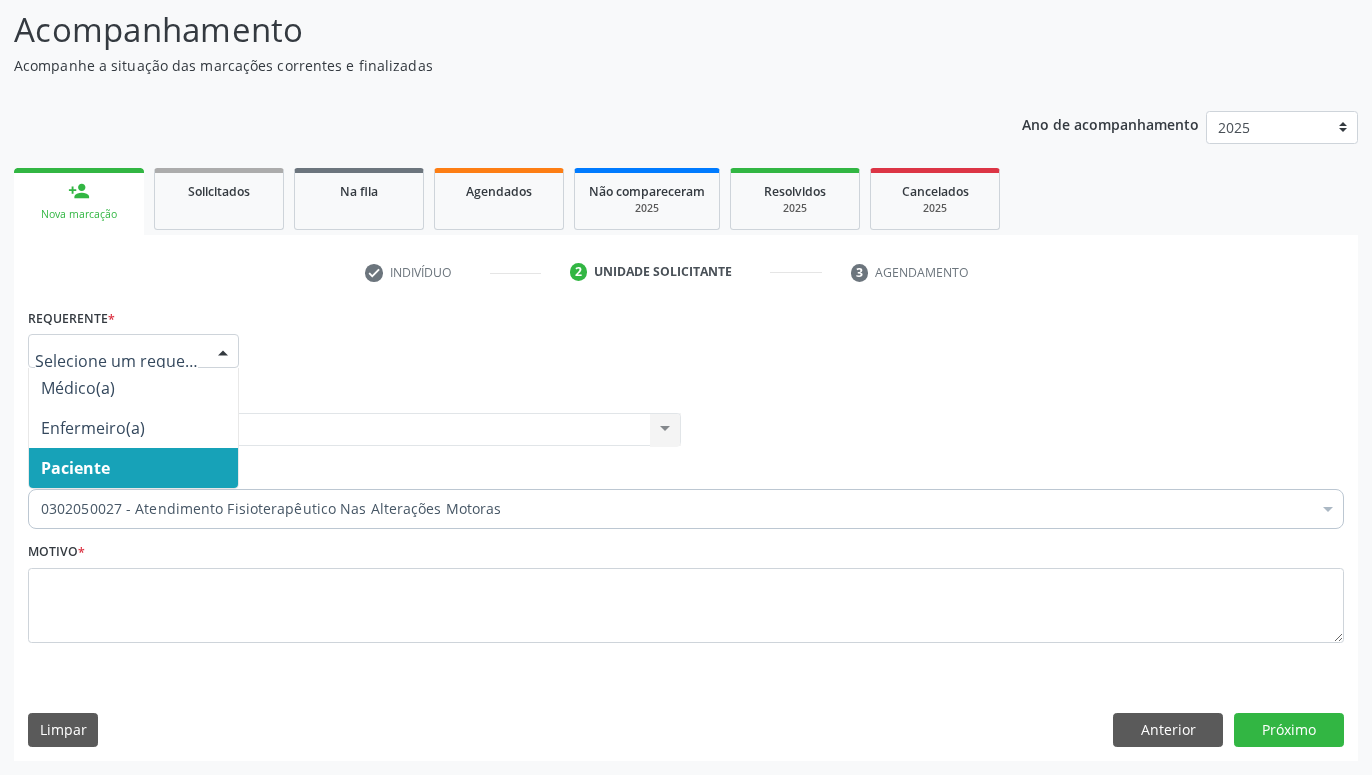 click on "Paciente" at bounding box center (133, 468) 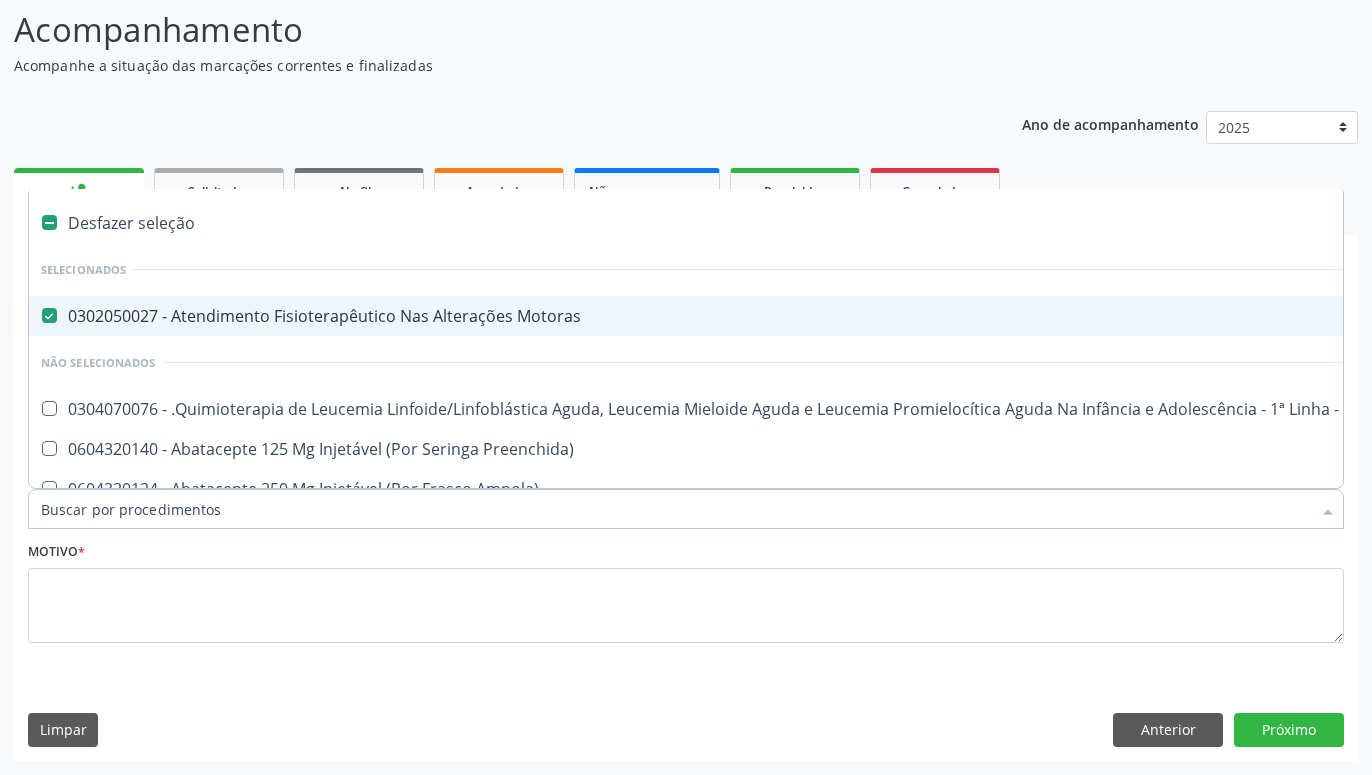 click at bounding box center [49, 315] 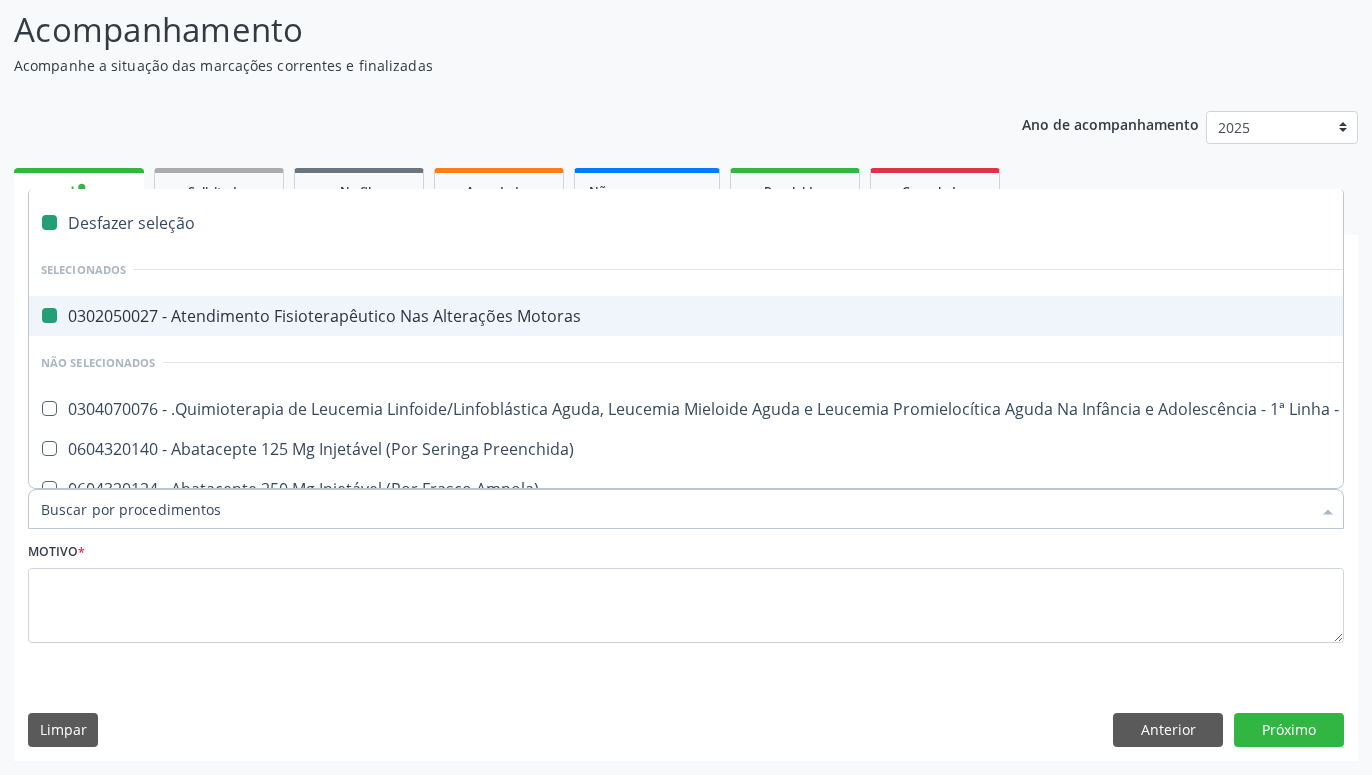 checkbox on "false" 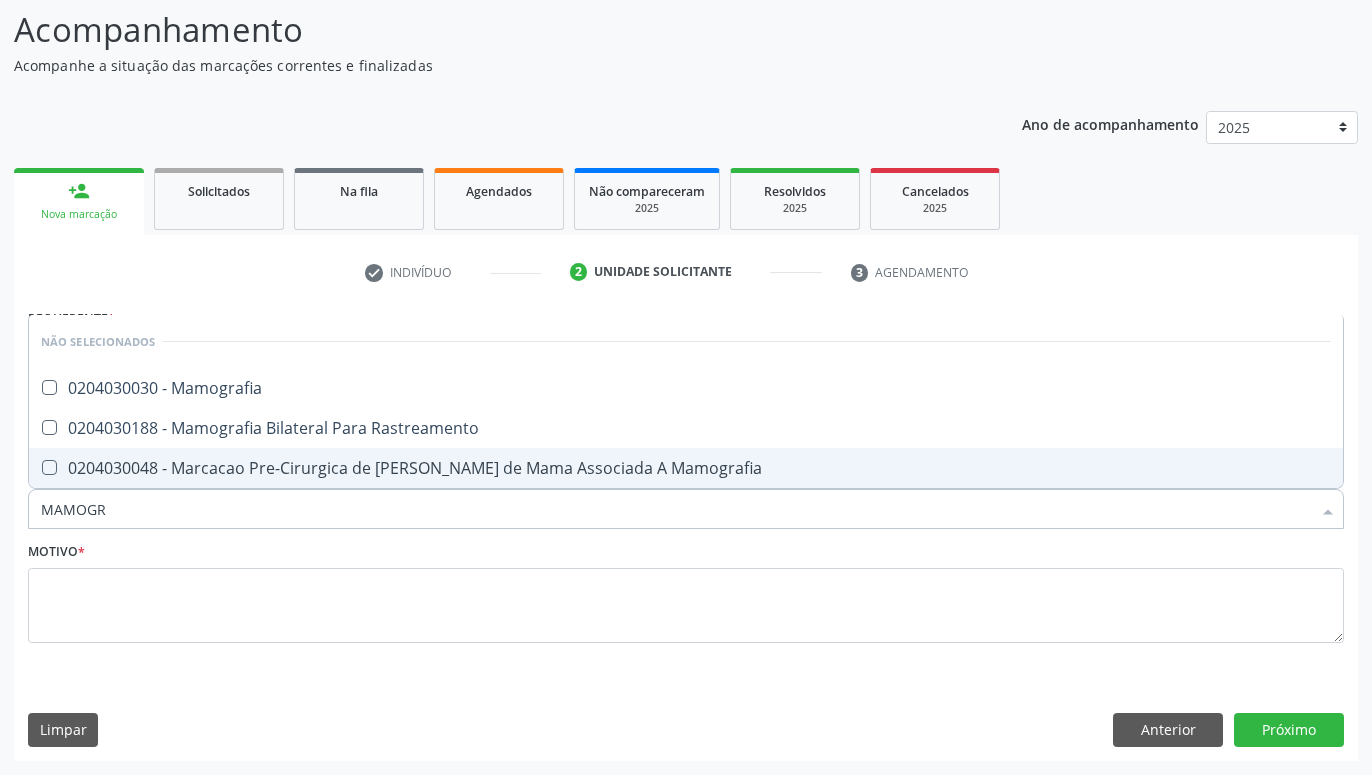 type on "MAMOGRA" 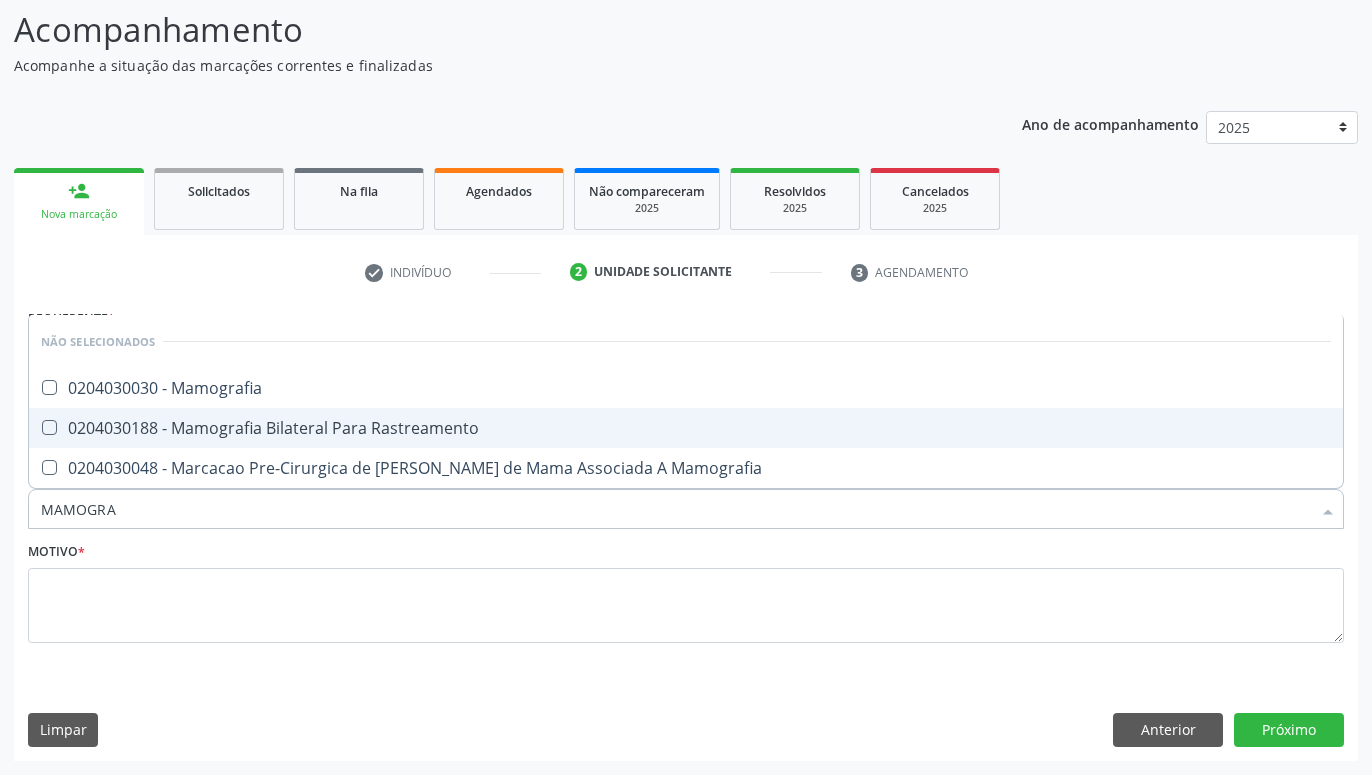 click on "0204030188 - Mamografia Bilateral Para Rastreamento" at bounding box center [686, 428] 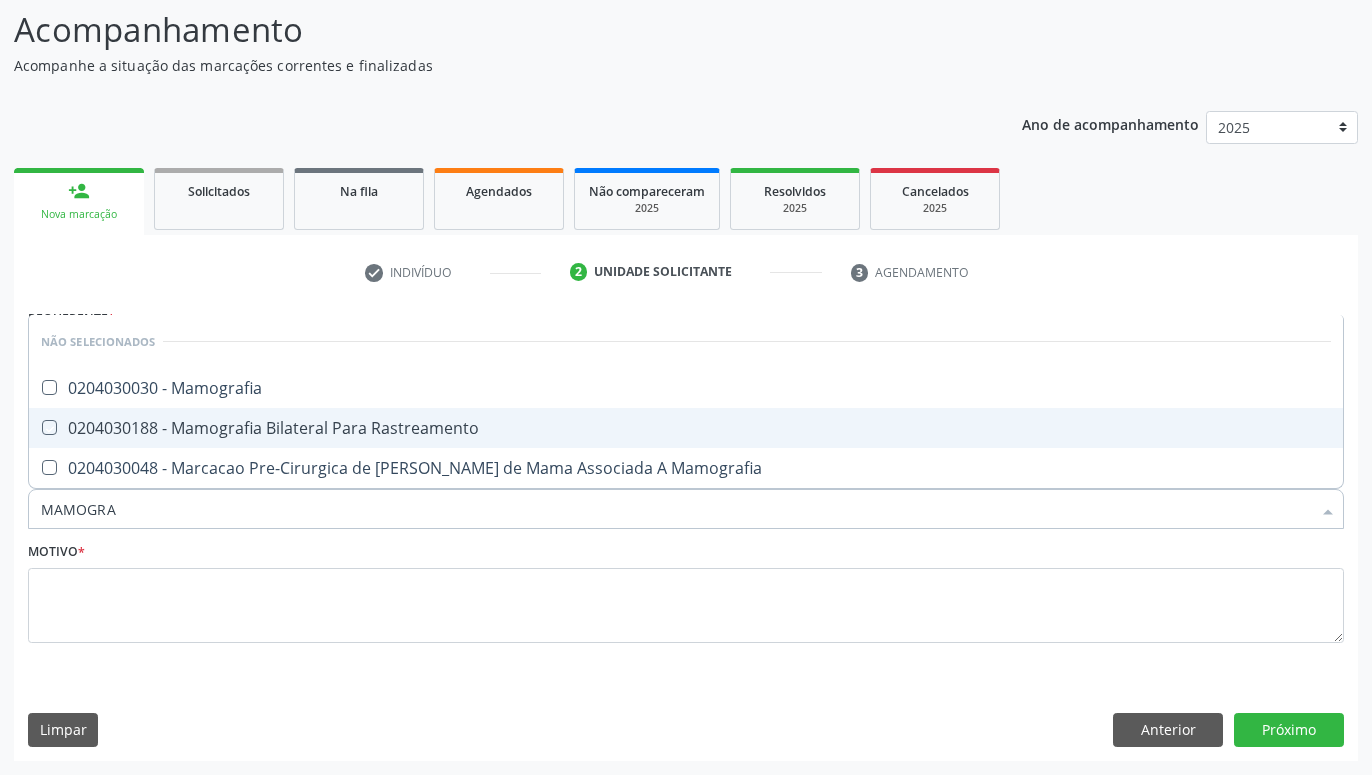 checkbox on "true" 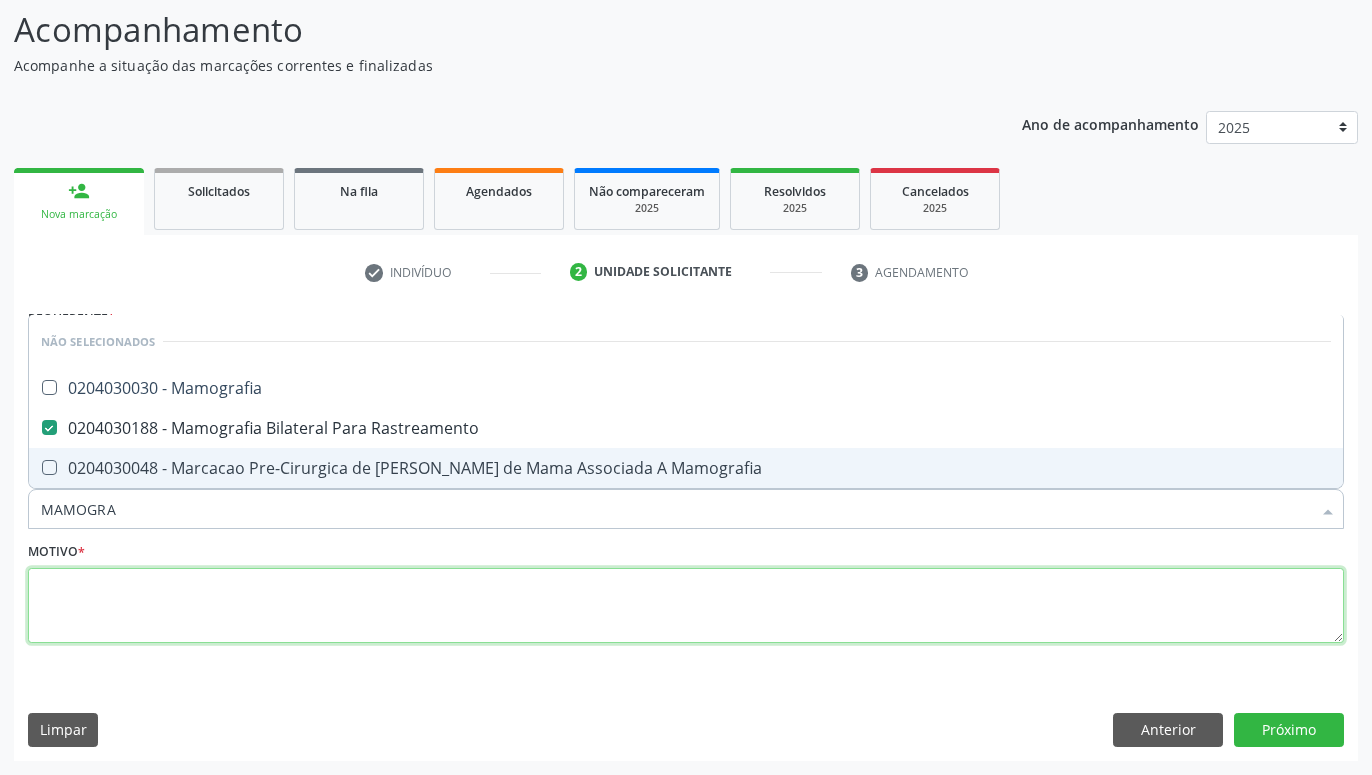 click at bounding box center (686, 606) 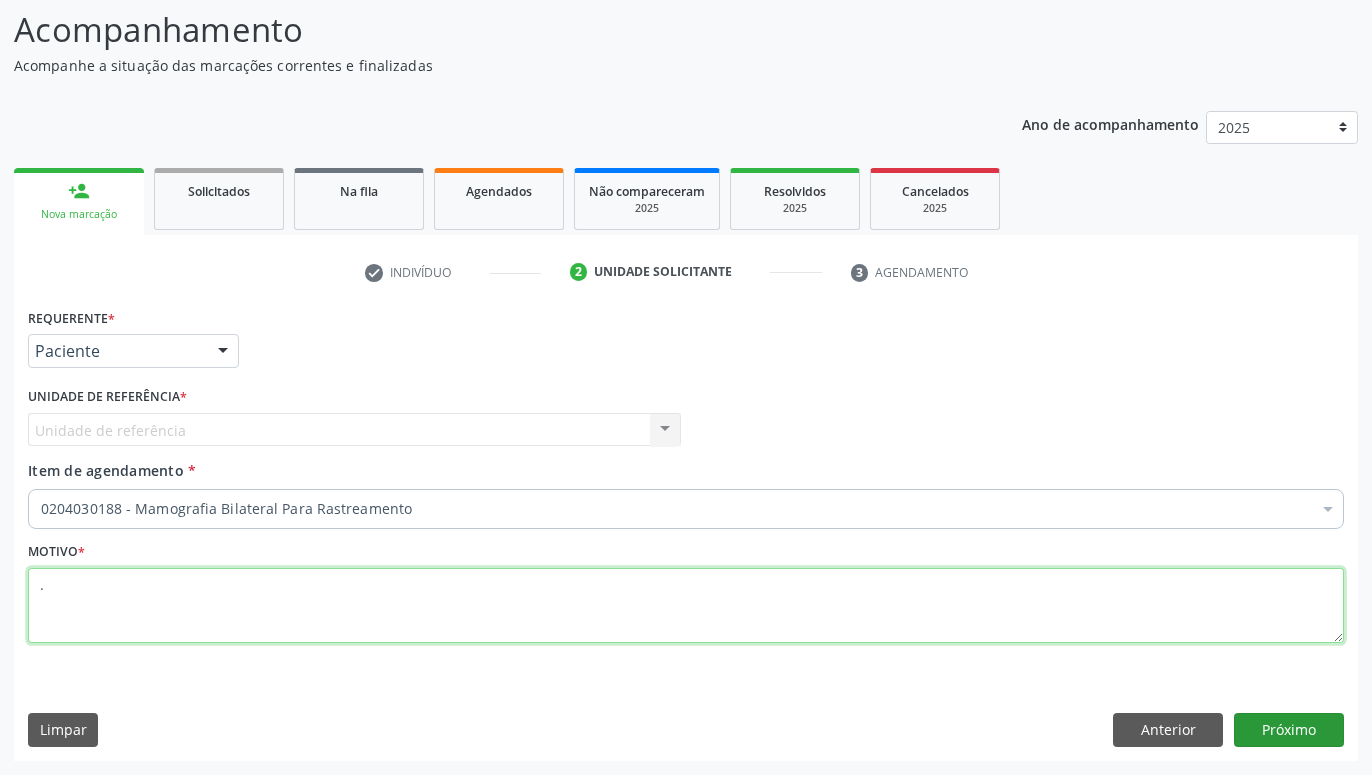type on "." 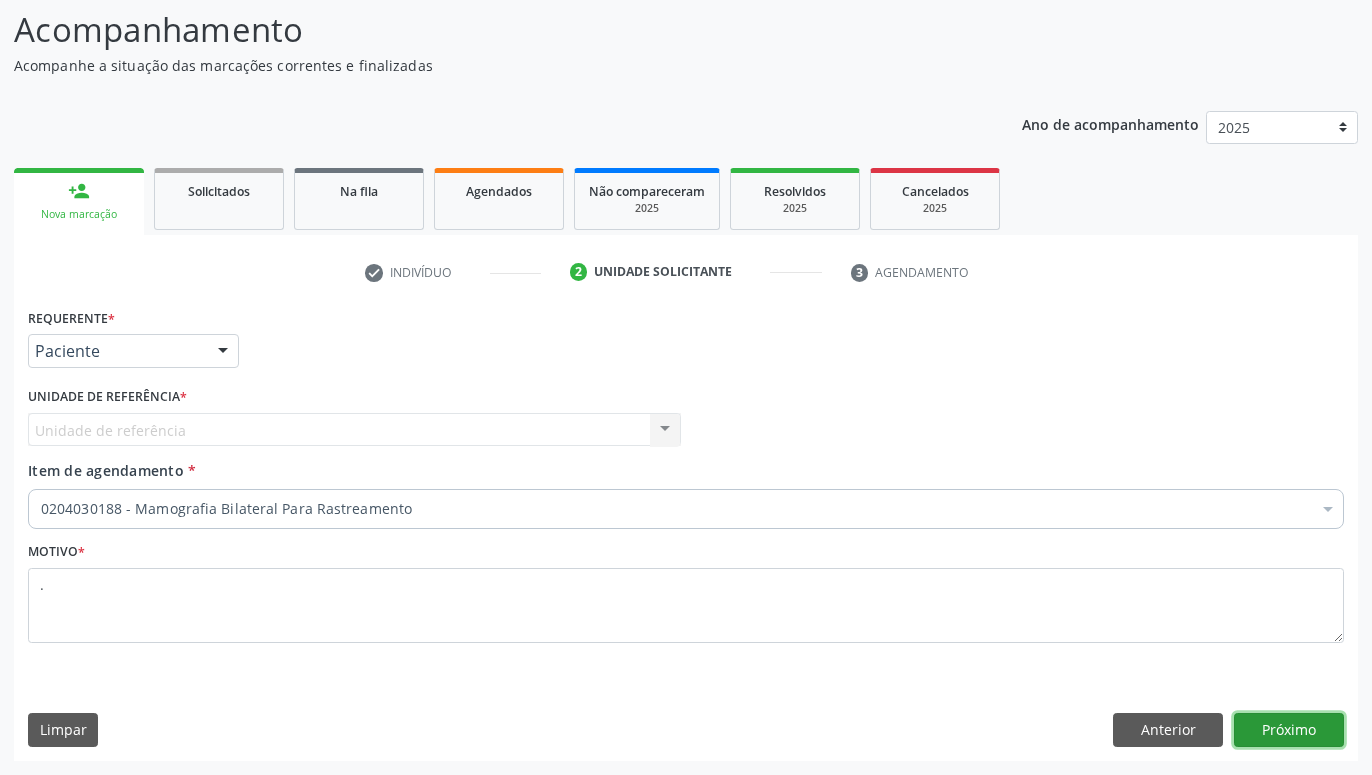 click on "Próximo" at bounding box center (1289, 730) 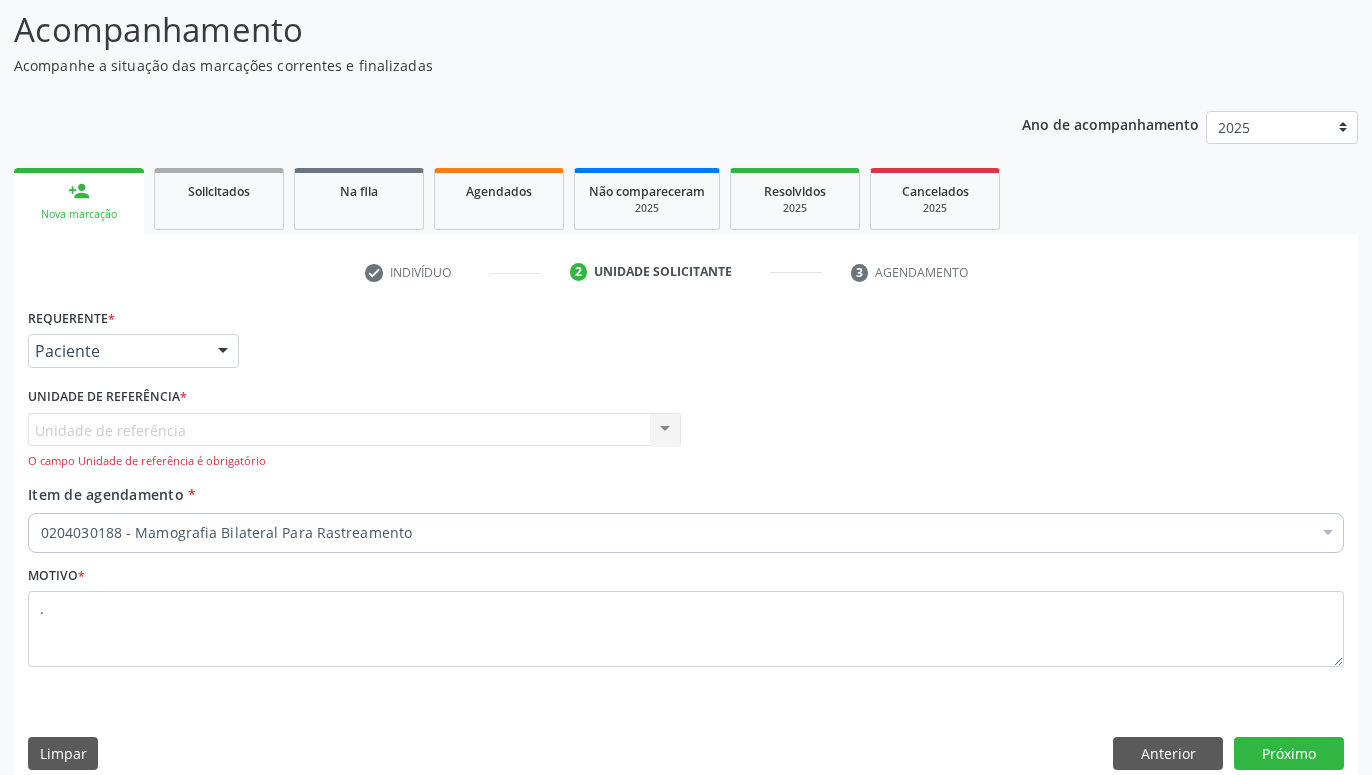 click on "Unidade de referência
Usf Alto da Conceicao
Nenhum resultado encontrado para: "   "
Não há nenhuma opção para ser exibida.
O campo Unidade de referência é obrigatório" at bounding box center (354, 441) 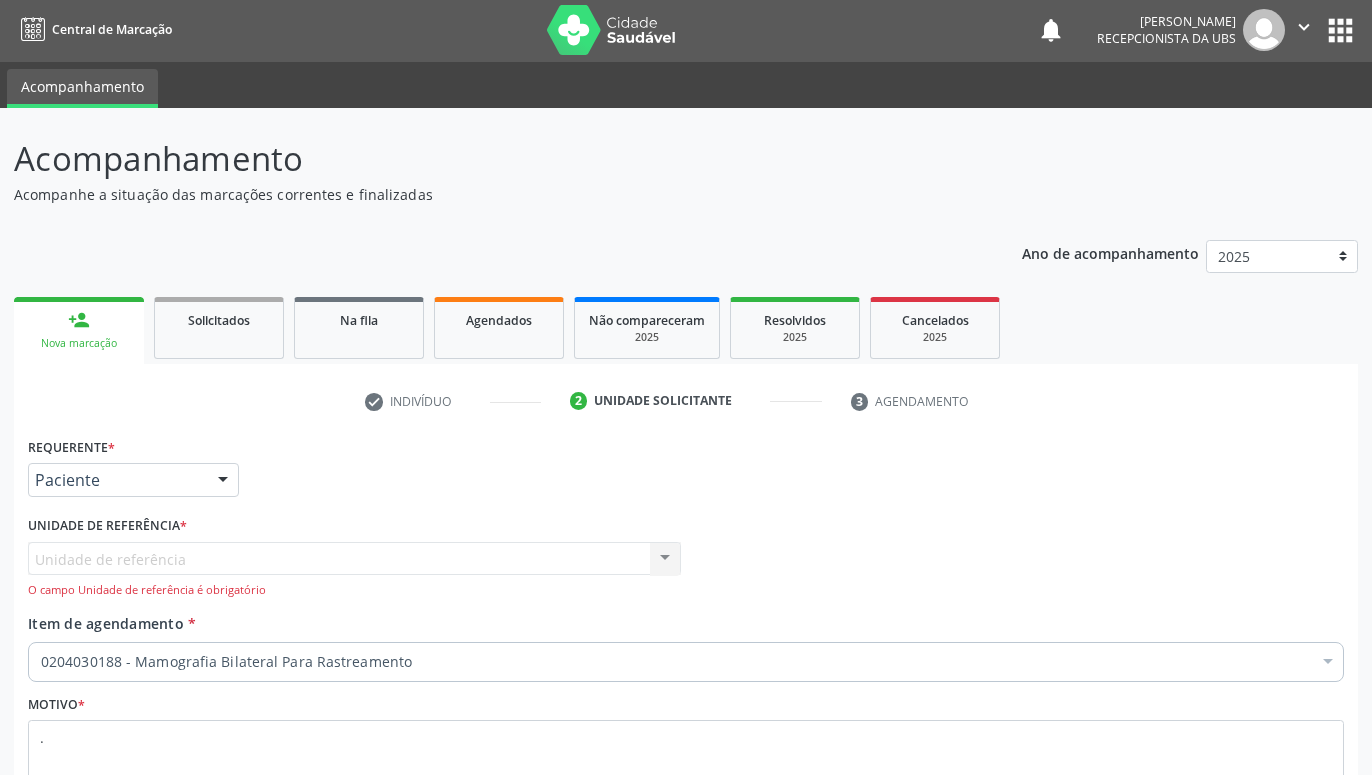 scroll, scrollTop: 0, scrollLeft: 0, axis: both 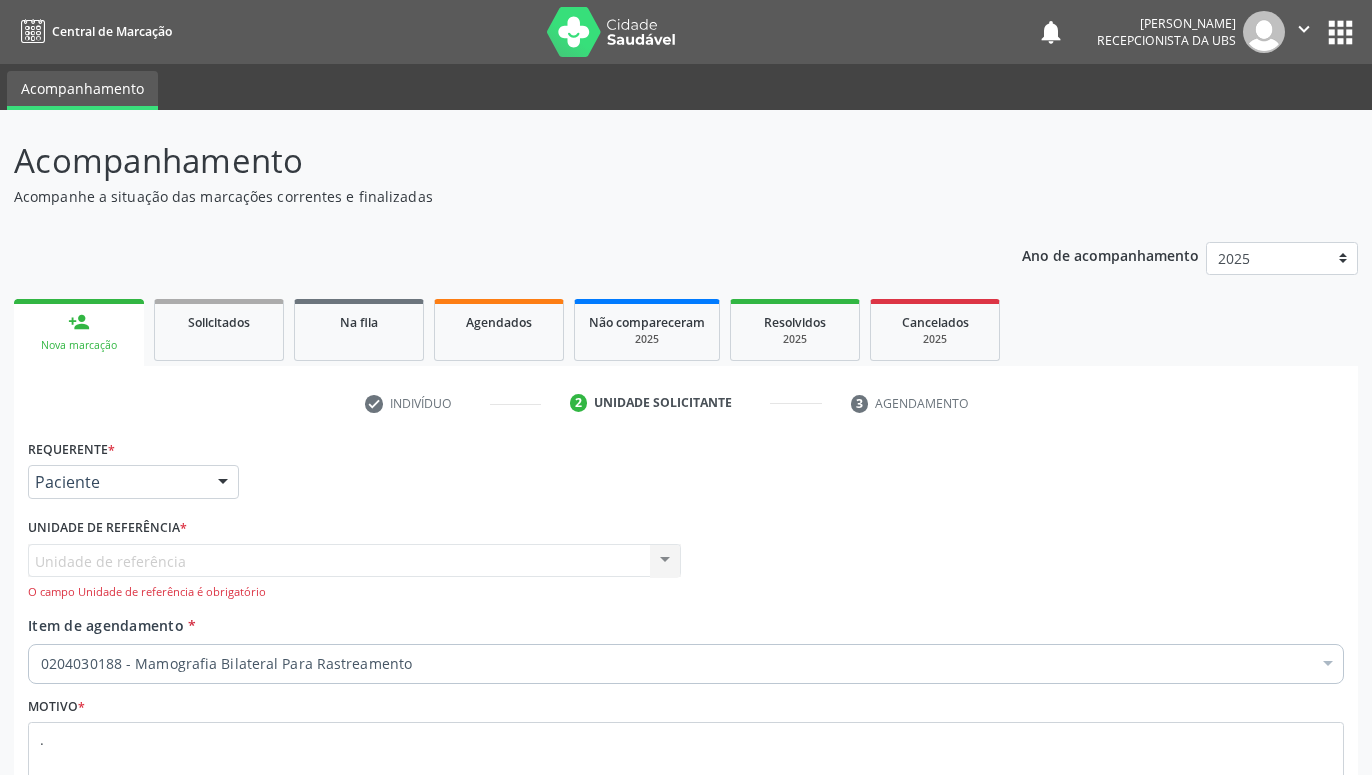 click on "Unidade de referência
Usf Alto da Conceicao
Nenhum resultado encontrado para: "   "
Não há nenhuma opção para ser exibida.
O campo Unidade de referência é obrigatório" at bounding box center [354, 572] 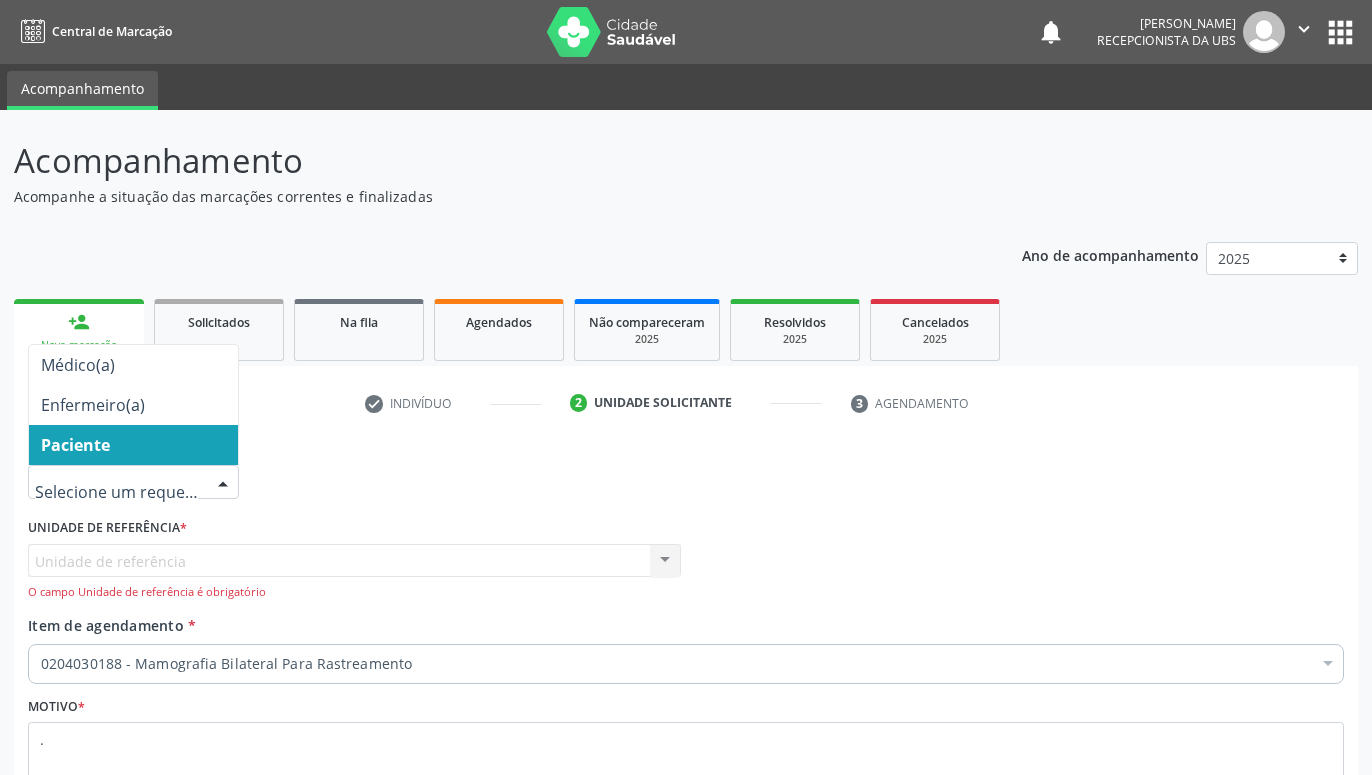 click at bounding box center [223, 483] 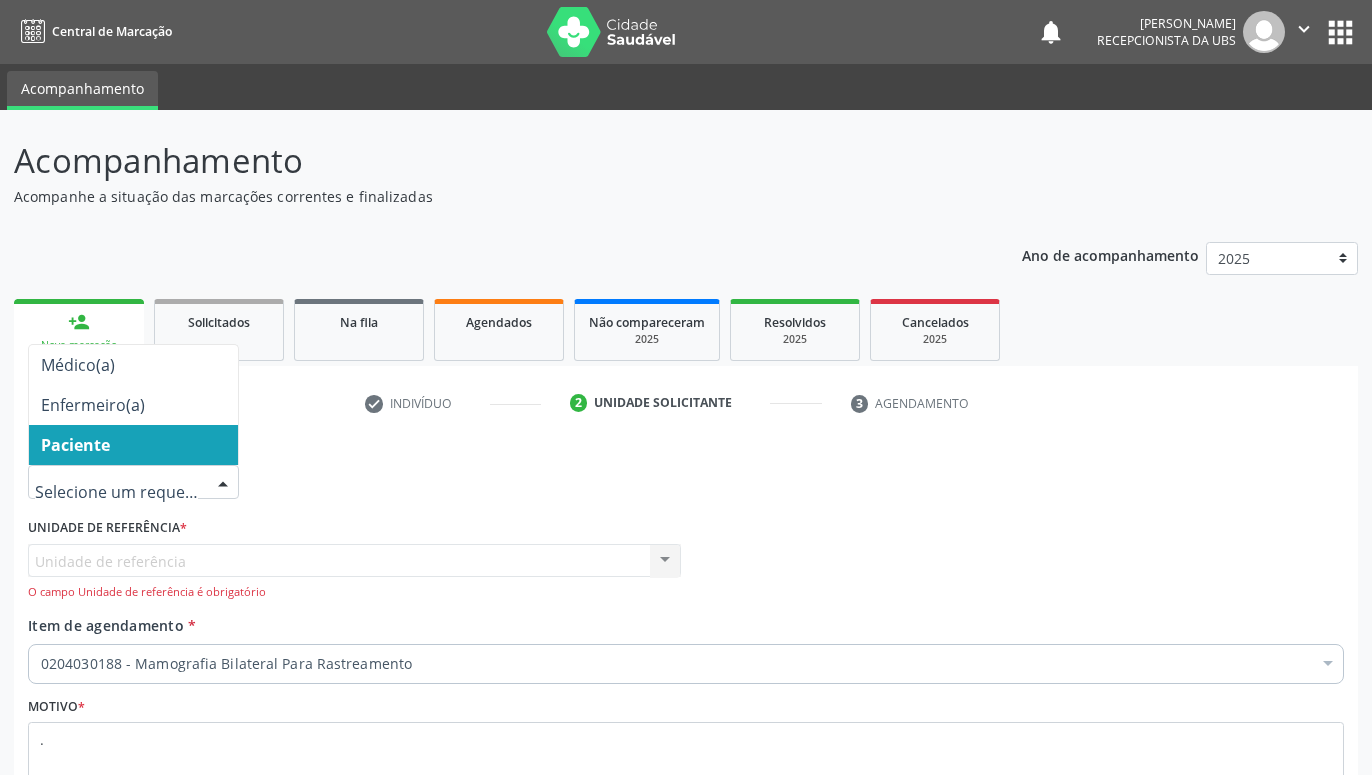click on "Paciente" at bounding box center [133, 445] 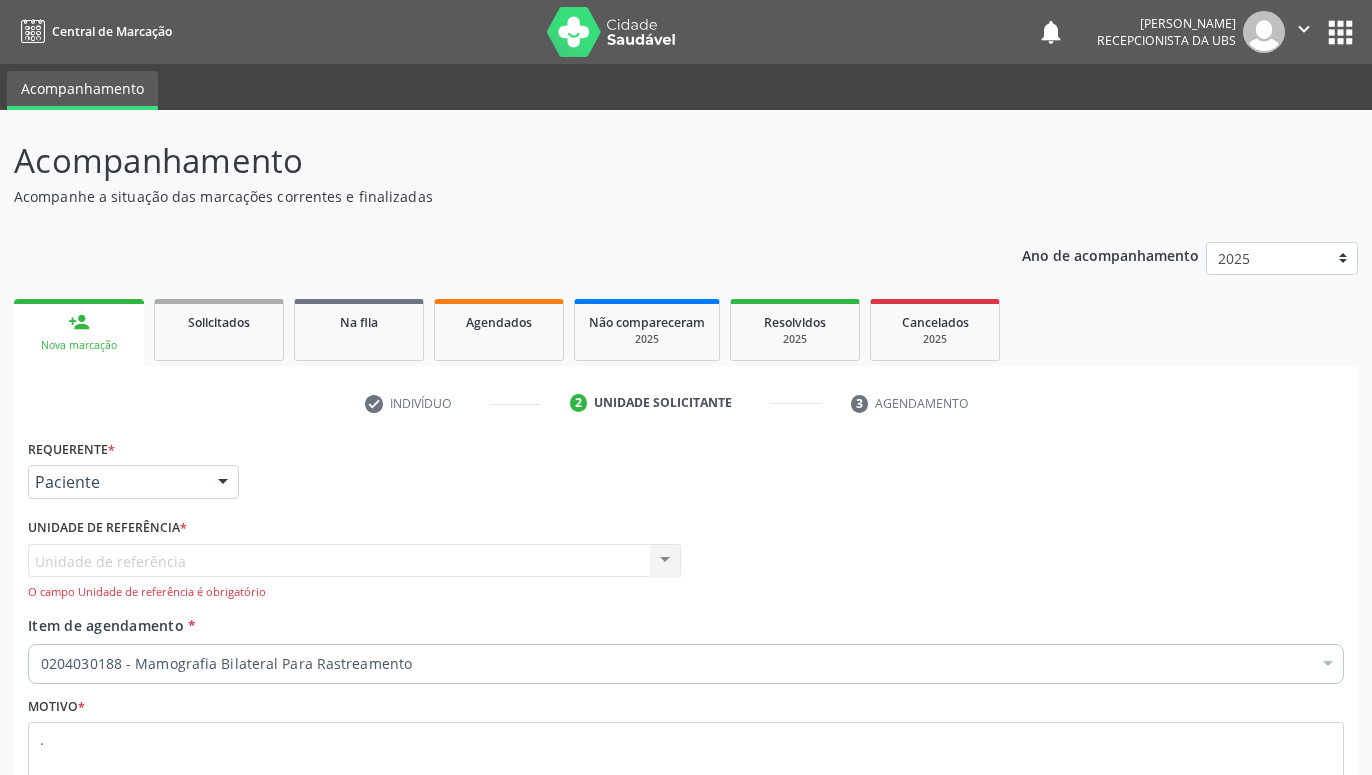 click on "Unidade de referência
*
Unidade de referência
Usf Alto da Conceicao
Nenhum resultado encontrado para: "   "
Não há nenhuma opção para ser exibida.
O campo Unidade de referência é obrigatório" at bounding box center (354, 557) 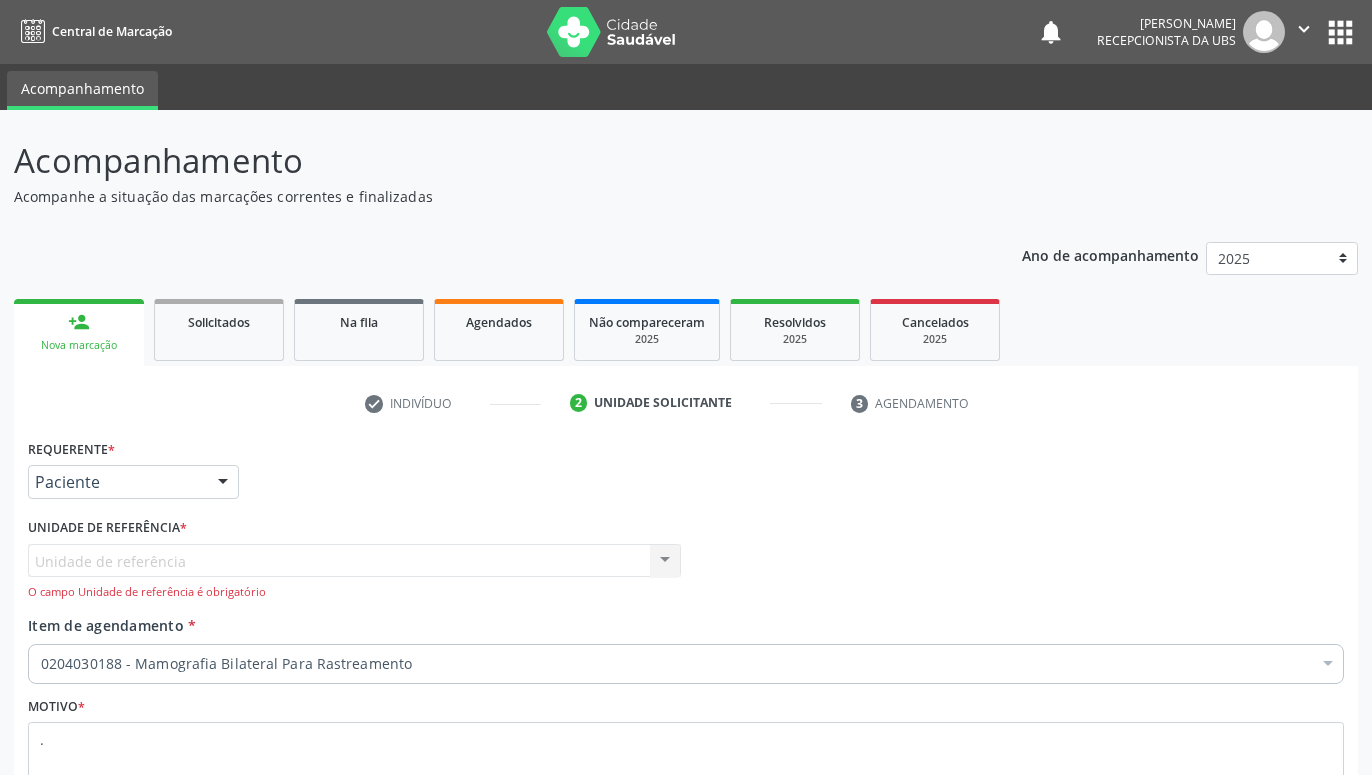 click on "Unidade de referência
Usf Alto da Conceicao
Nenhum resultado encontrado para: "   "
Não há nenhuma opção para ser exibida.
O campo Unidade de referência é obrigatório" at bounding box center [354, 572] 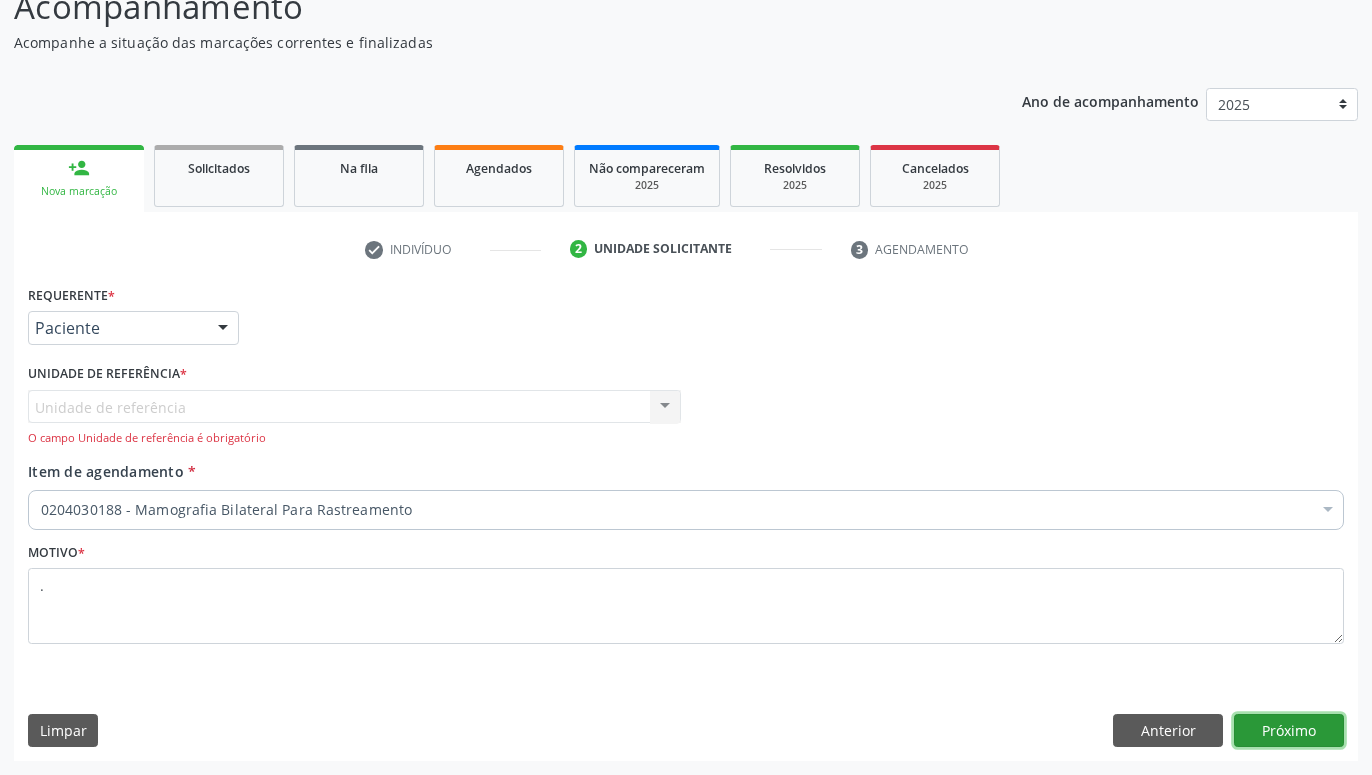 drag, startPoint x: 1323, startPoint y: 733, endPoint x: 1314, endPoint y: 723, distance: 13.453624 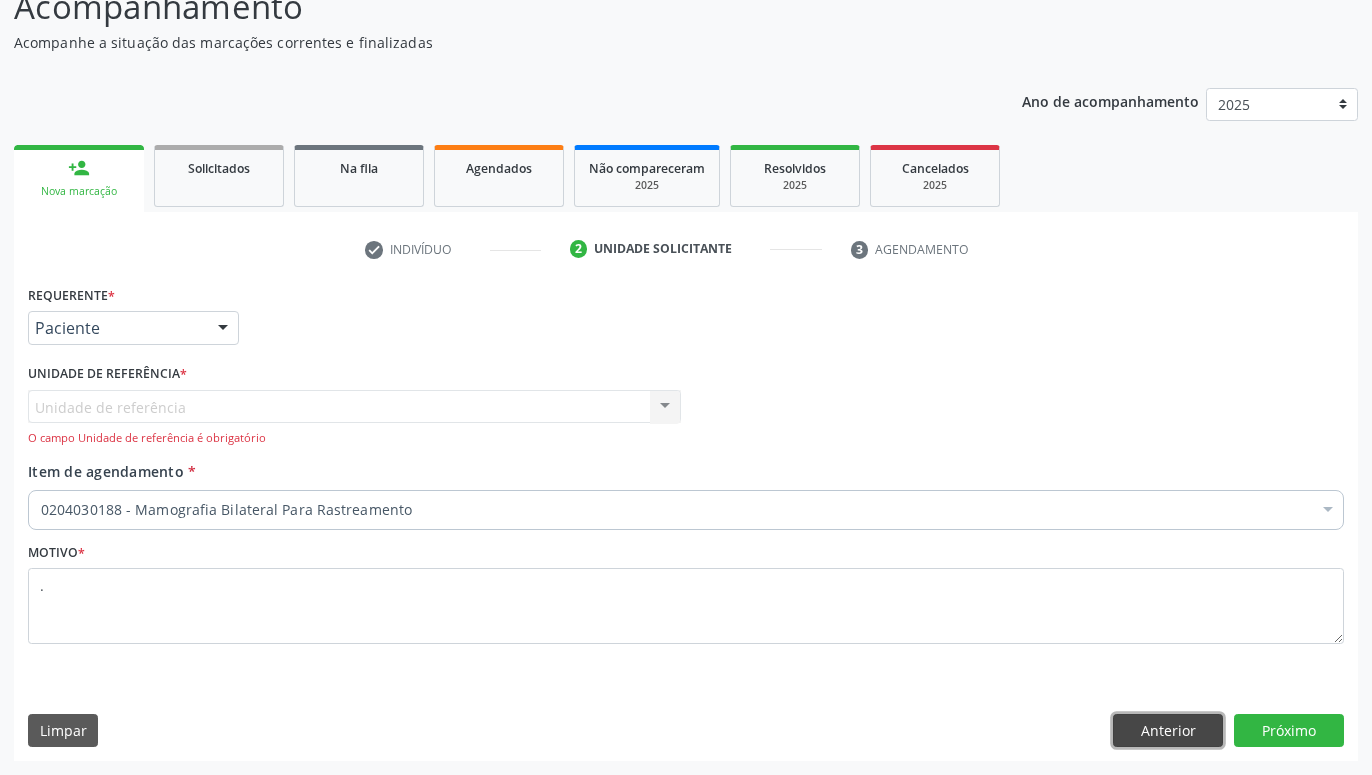 click on "Anterior" at bounding box center [1168, 731] 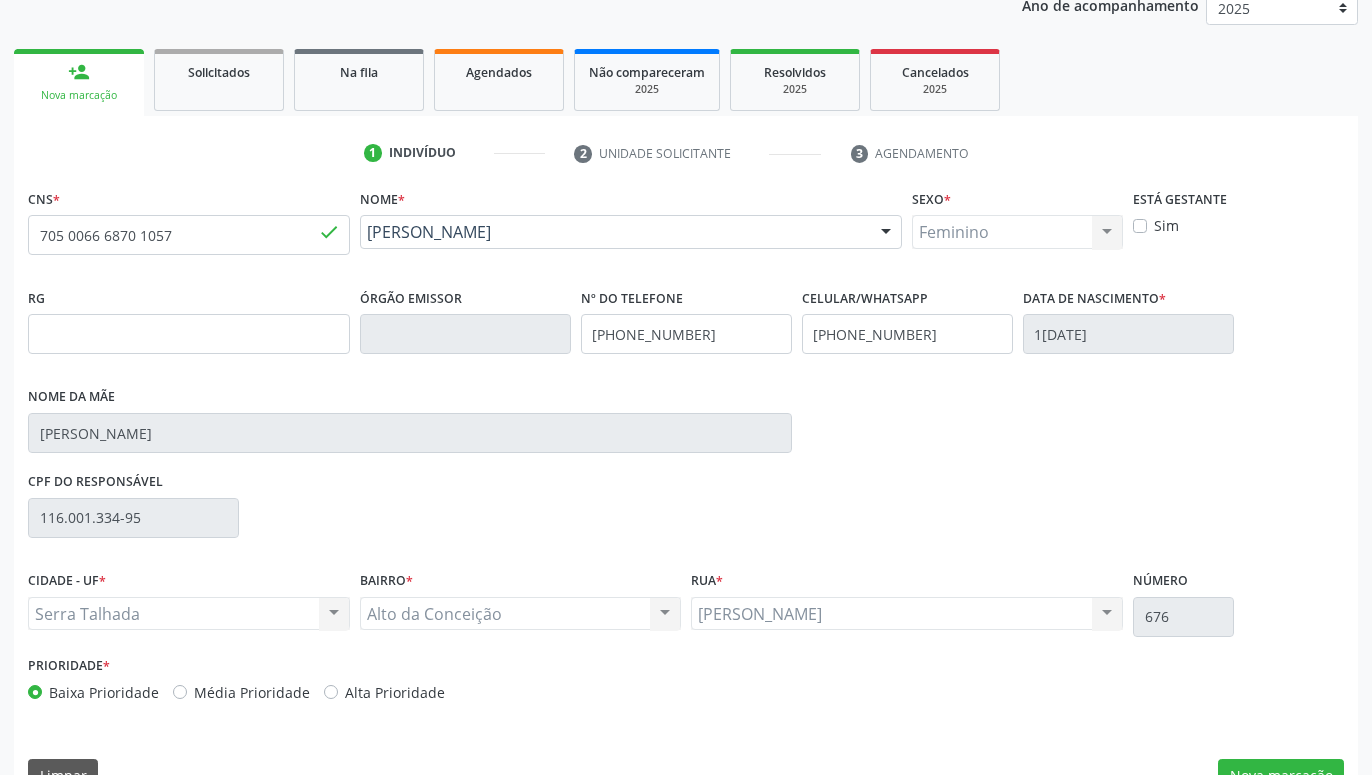 scroll, scrollTop: 295, scrollLeft: 0, axis: vertical 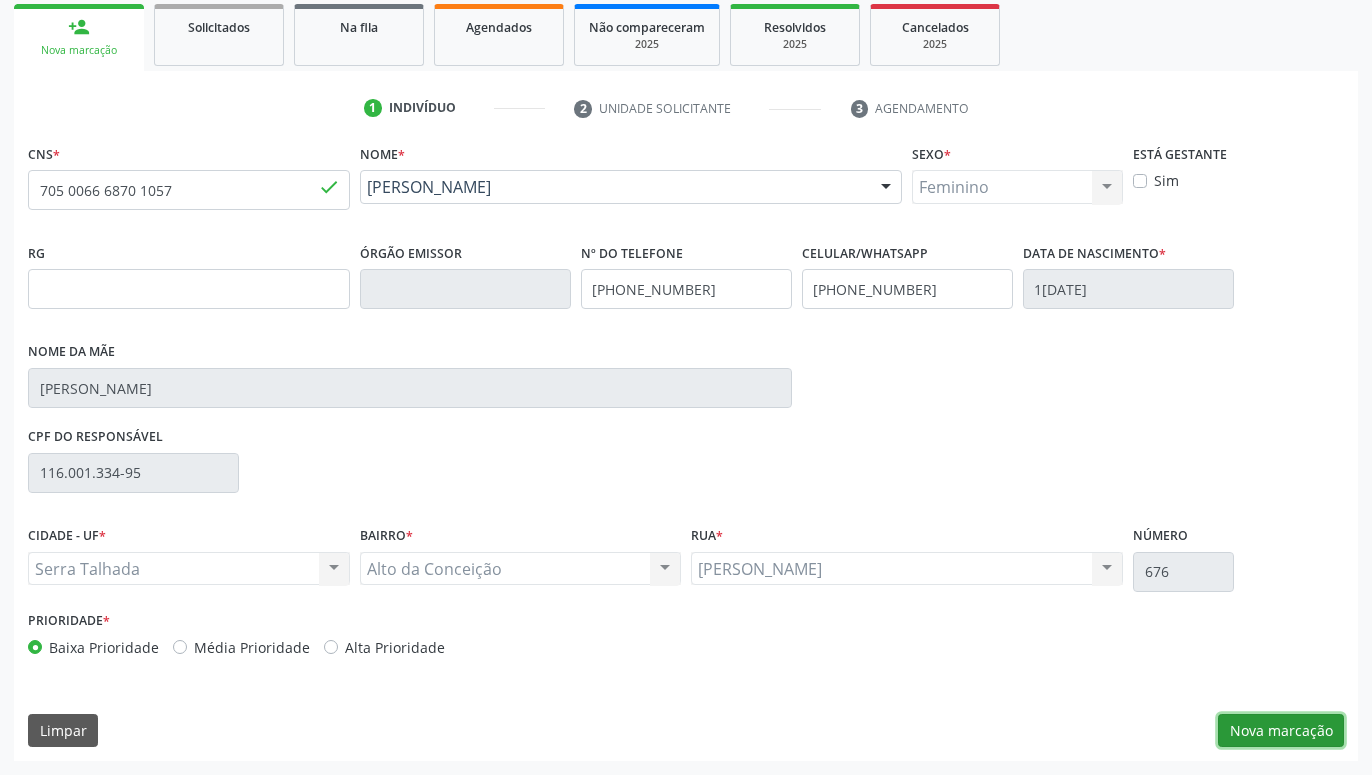 click on "Nova marcação" at bounding box center (1281, 731) 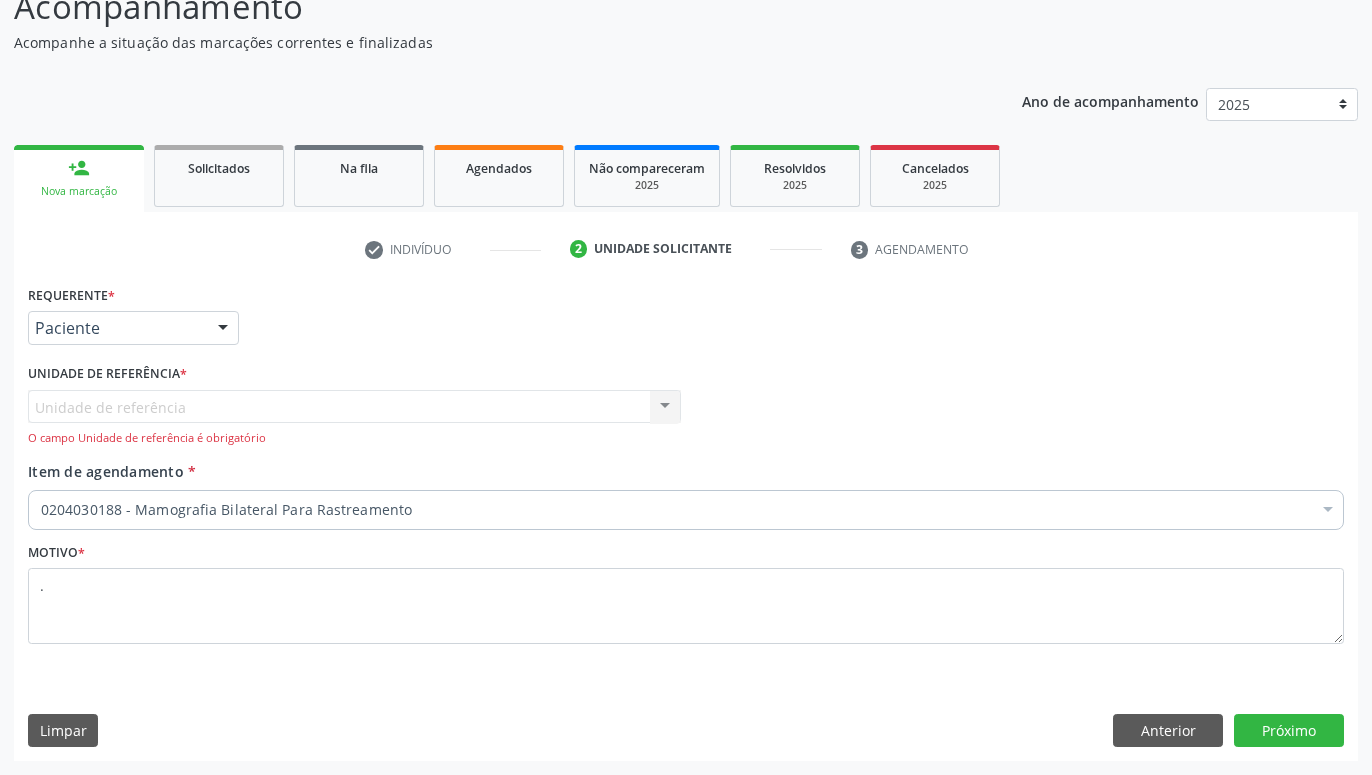 scroll, scrollTop: 154, scrollLeft: 0, axis: vertical 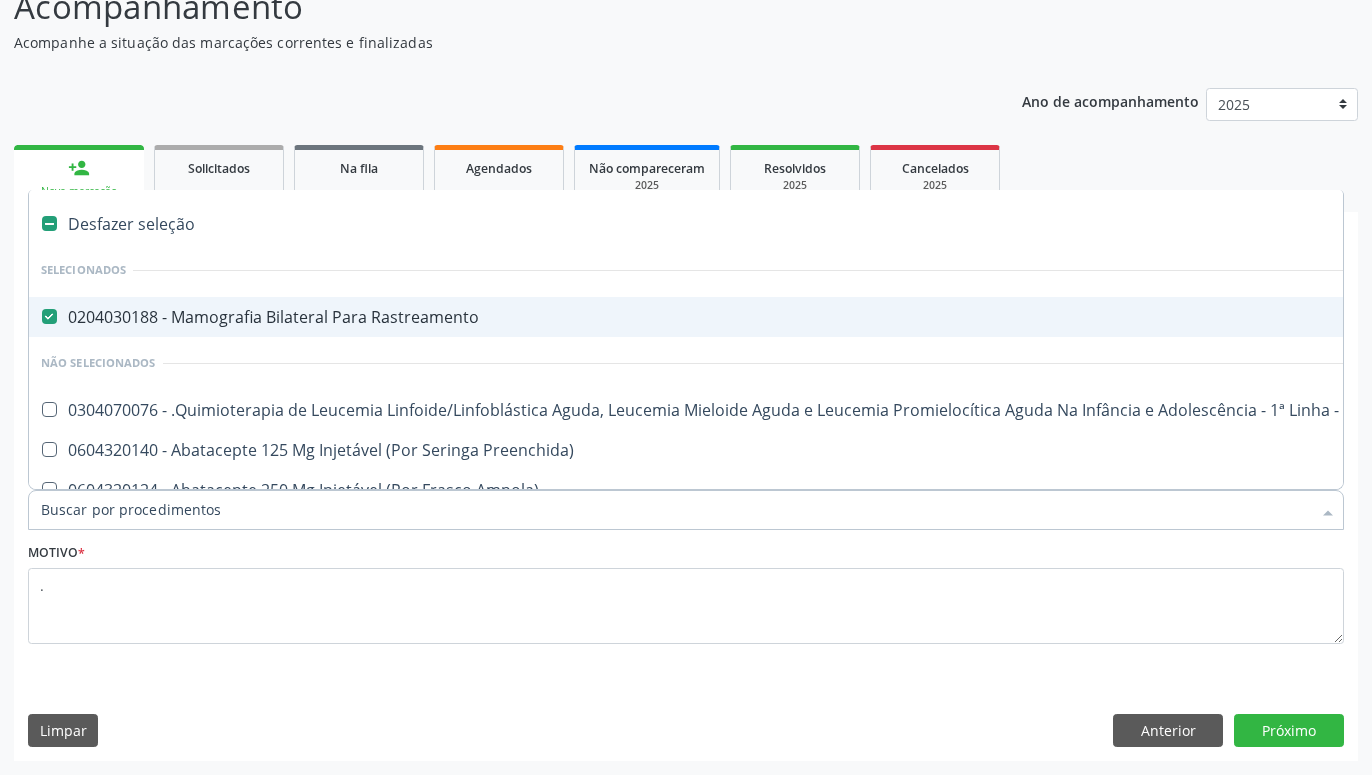 click at bounding box center (49, 316) 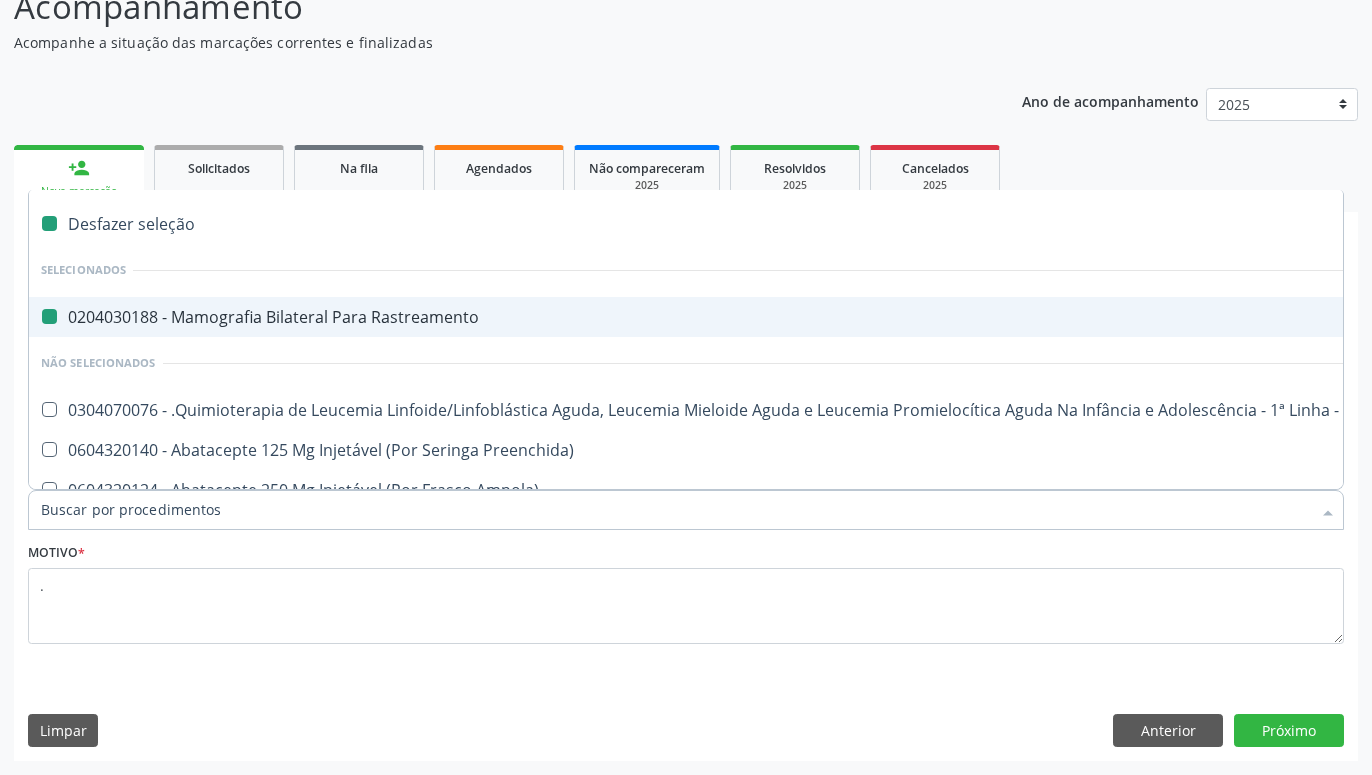 checkbox on "false" 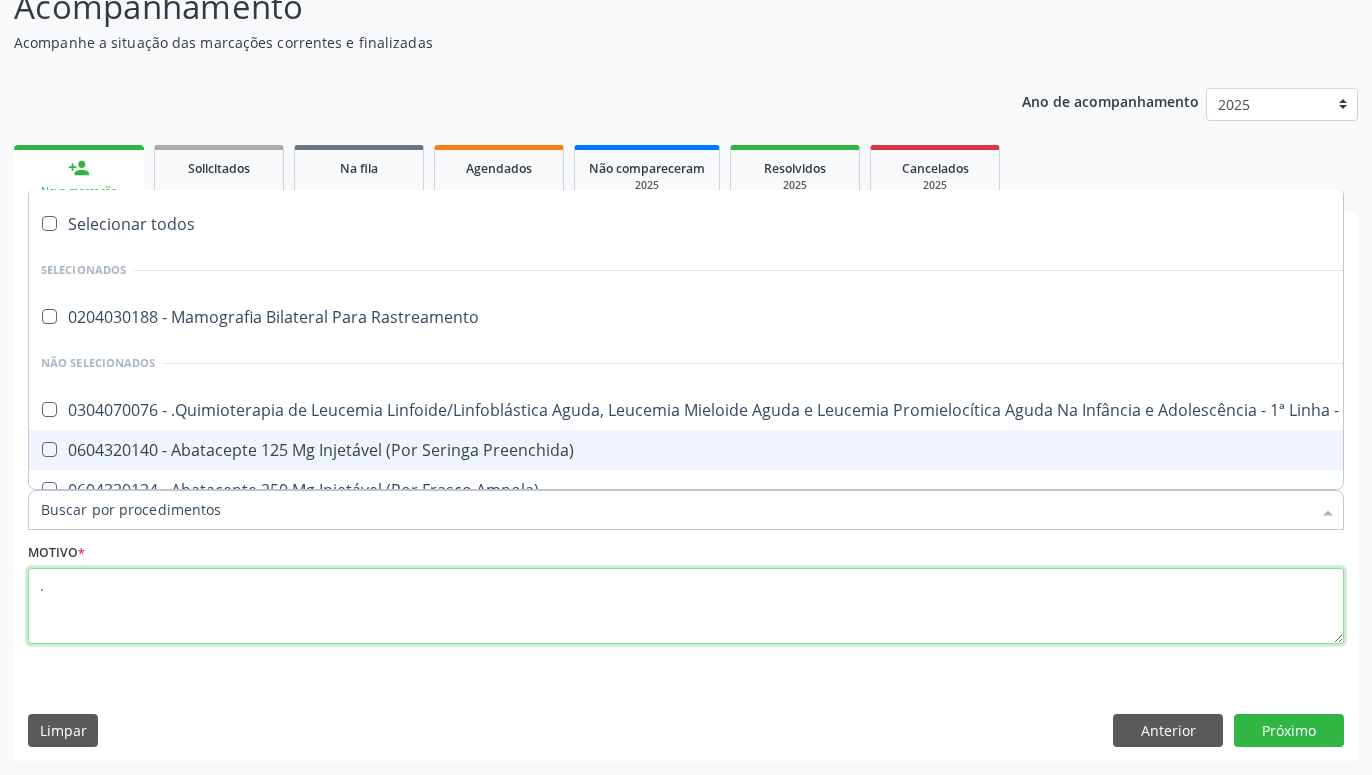 click on "." at bounding box center [686, 606] 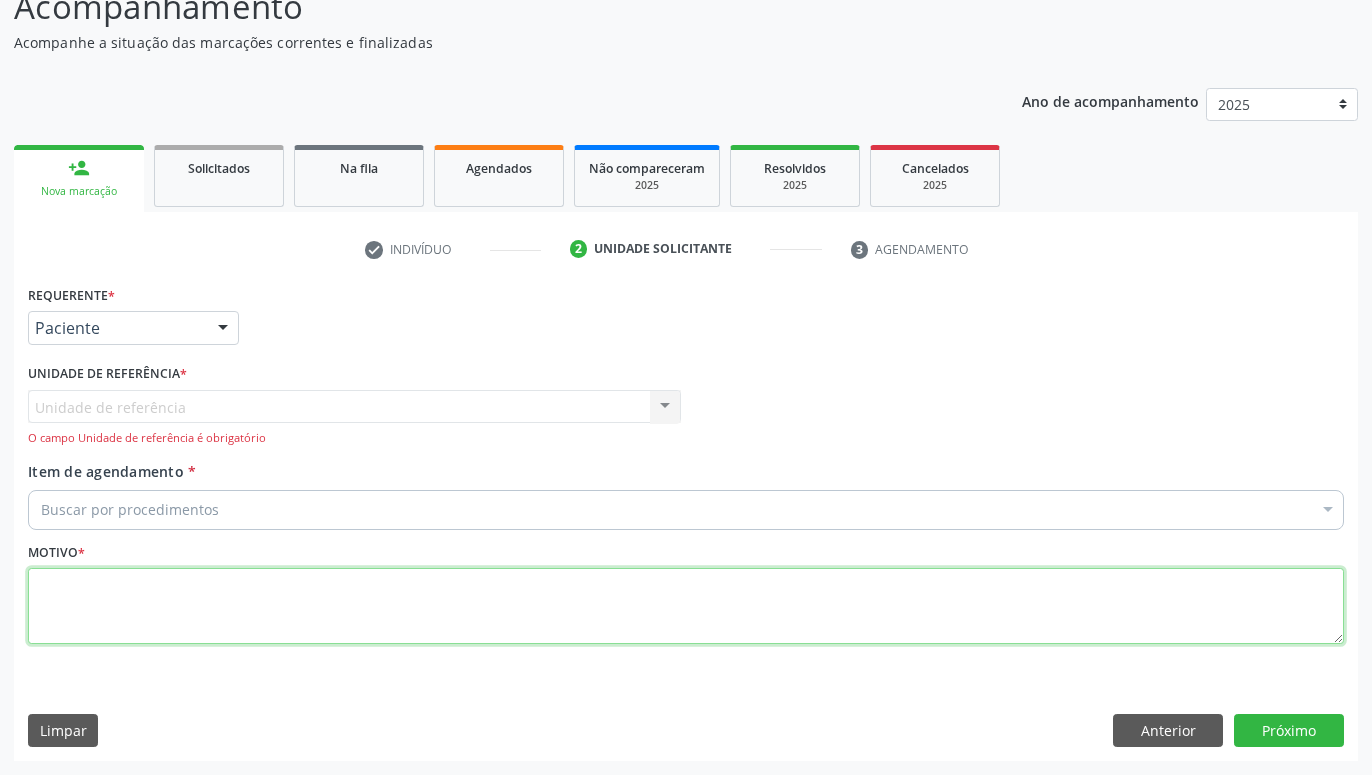 type 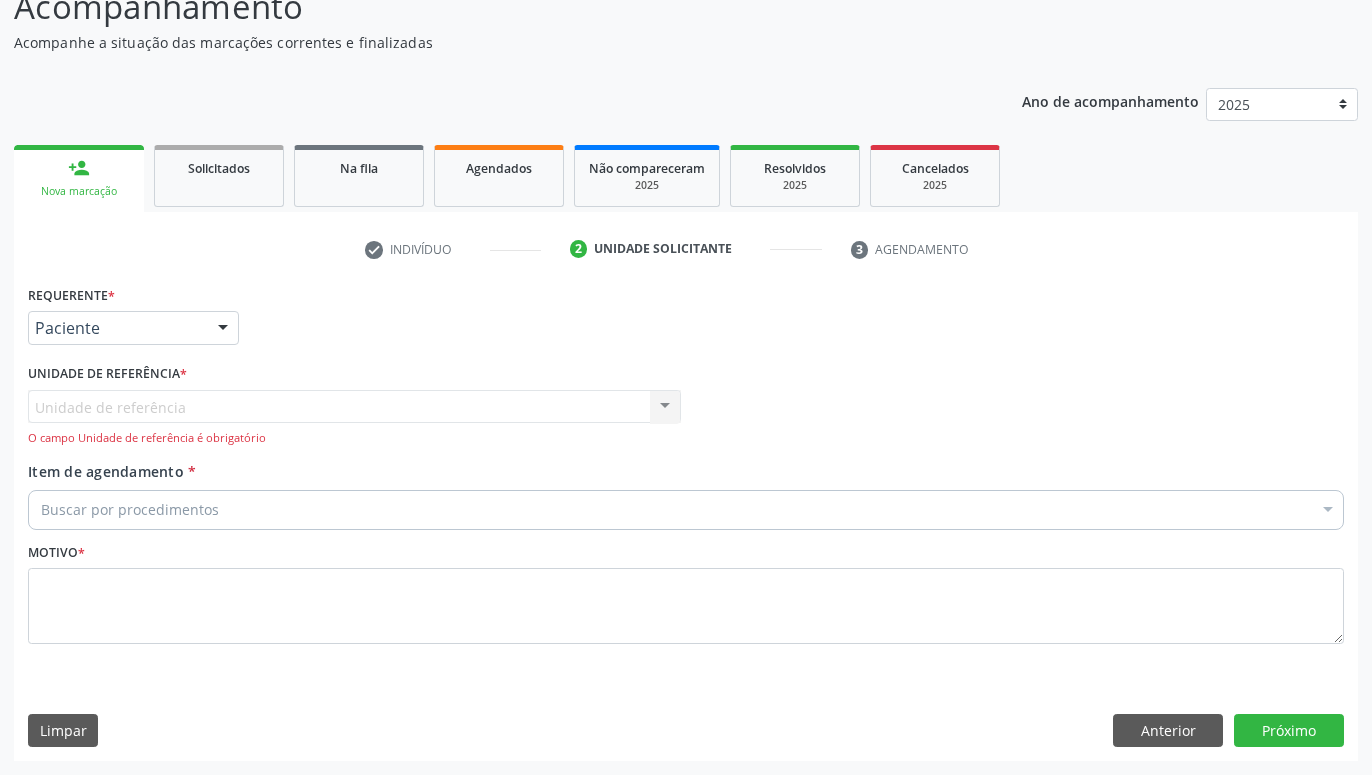 click at bounding box center (223, 329) 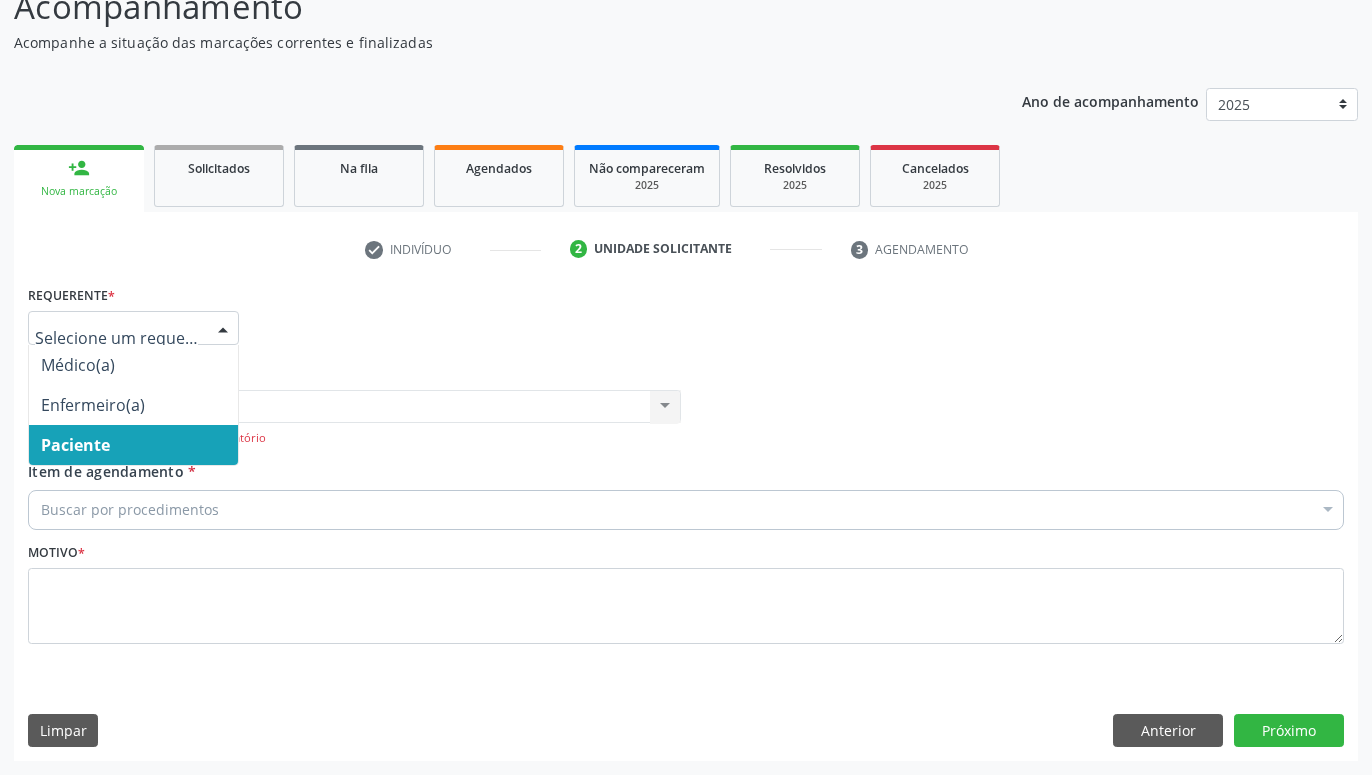 click at bounding box center [223, 329] 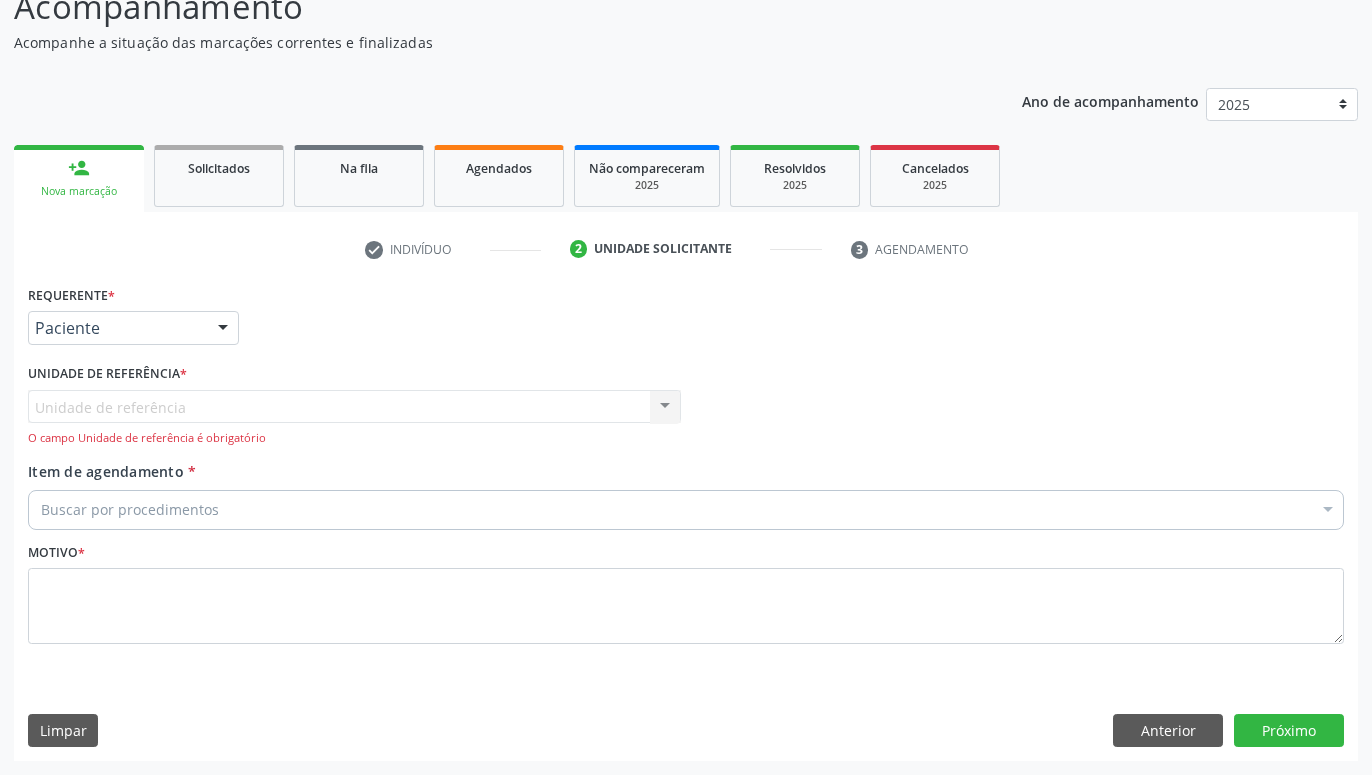 click on "Unidade de referência
Usf Alto da Conceicao
Nenhum resultado encontrado para: "   "
Não há nenhuma opção para ser exibida.
O campo Unidade de referência é obrigatório" at bounding box center (354, 418) 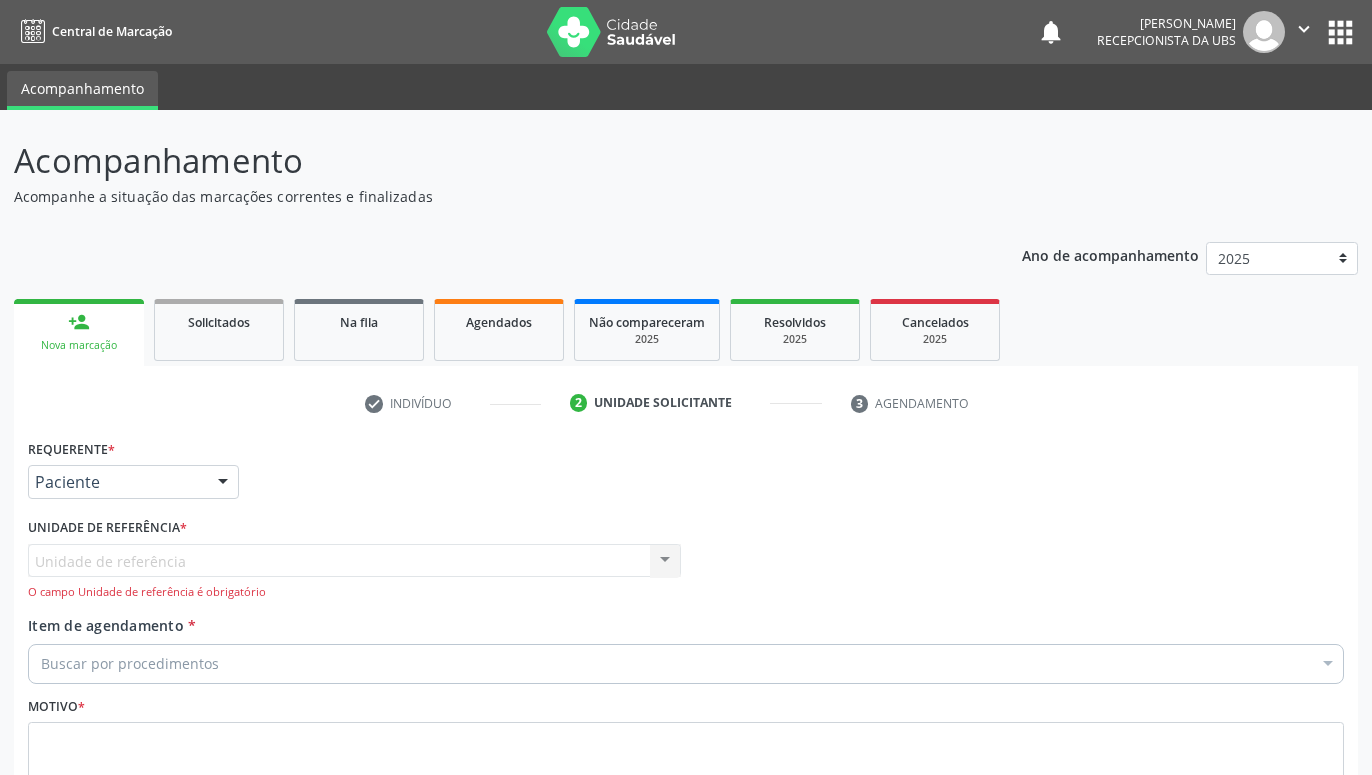 scroll, scrollTop: 154, scrollLeft: 0, axis: vertical 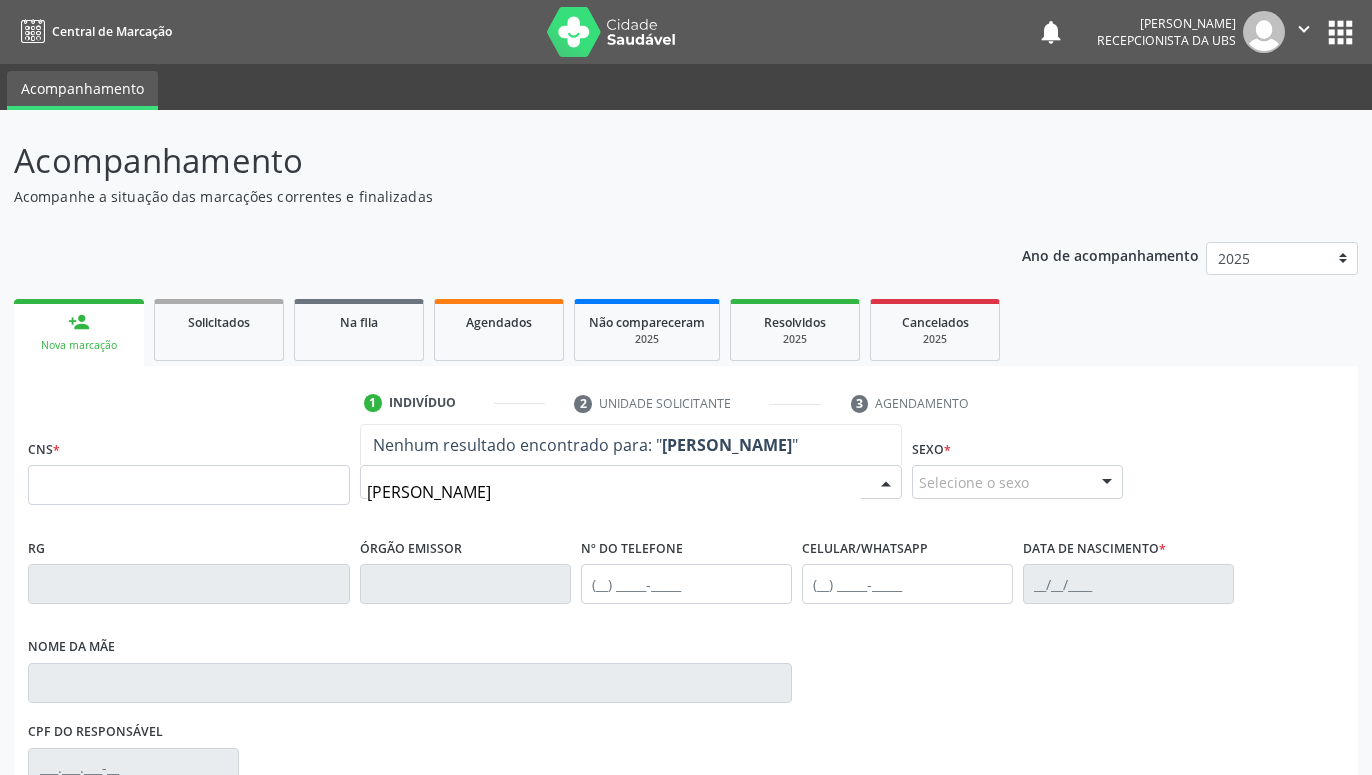 type on "[PERSON_NAME]" 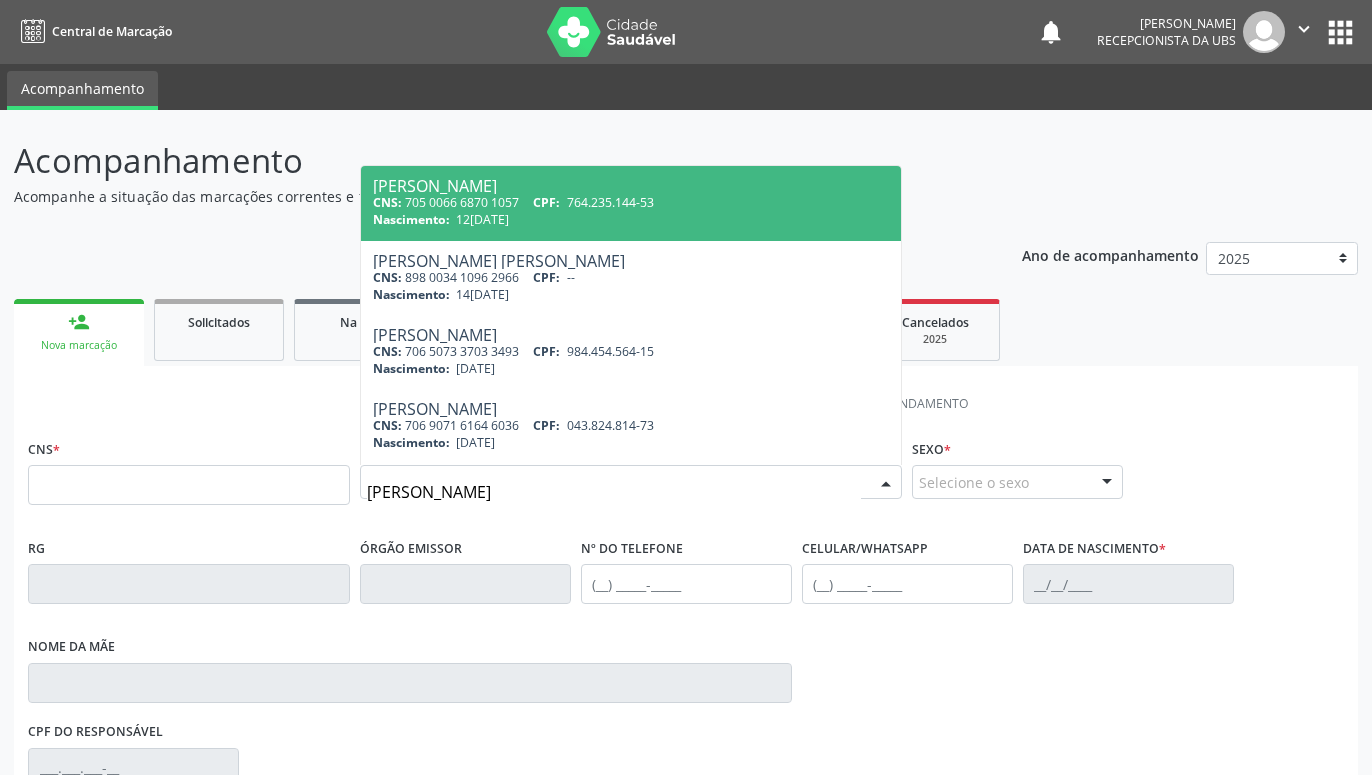 click on "Nascimento:
[DATE]" at bounding box center (631, 219) 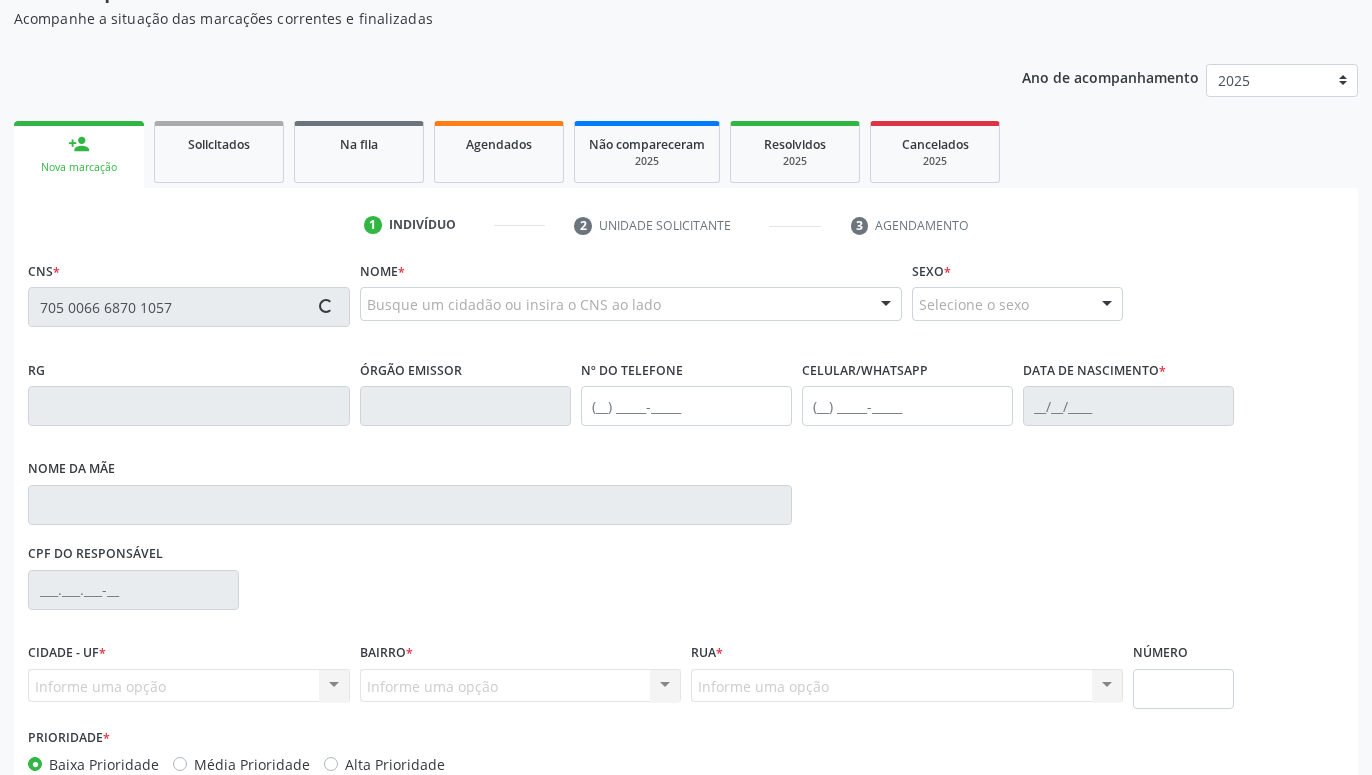 type on "705 0066 6870 1057" 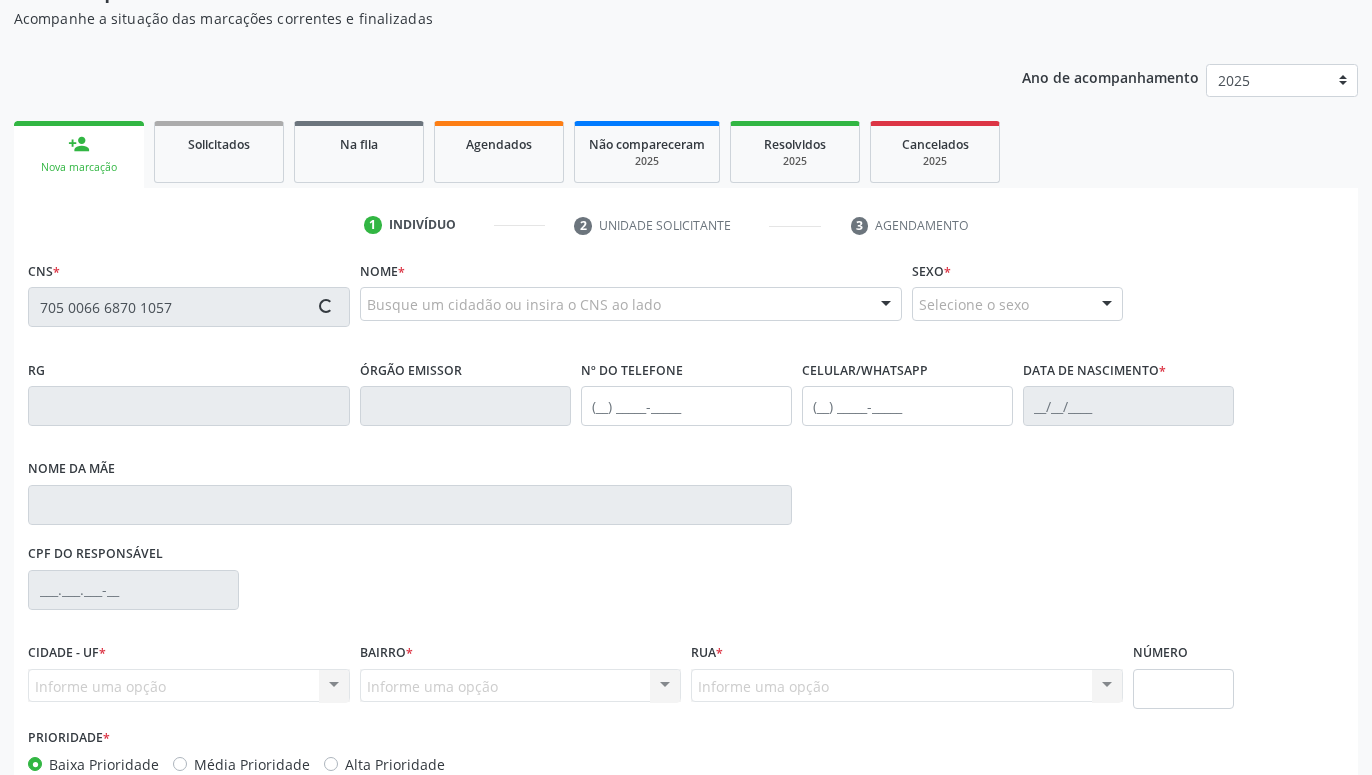 type 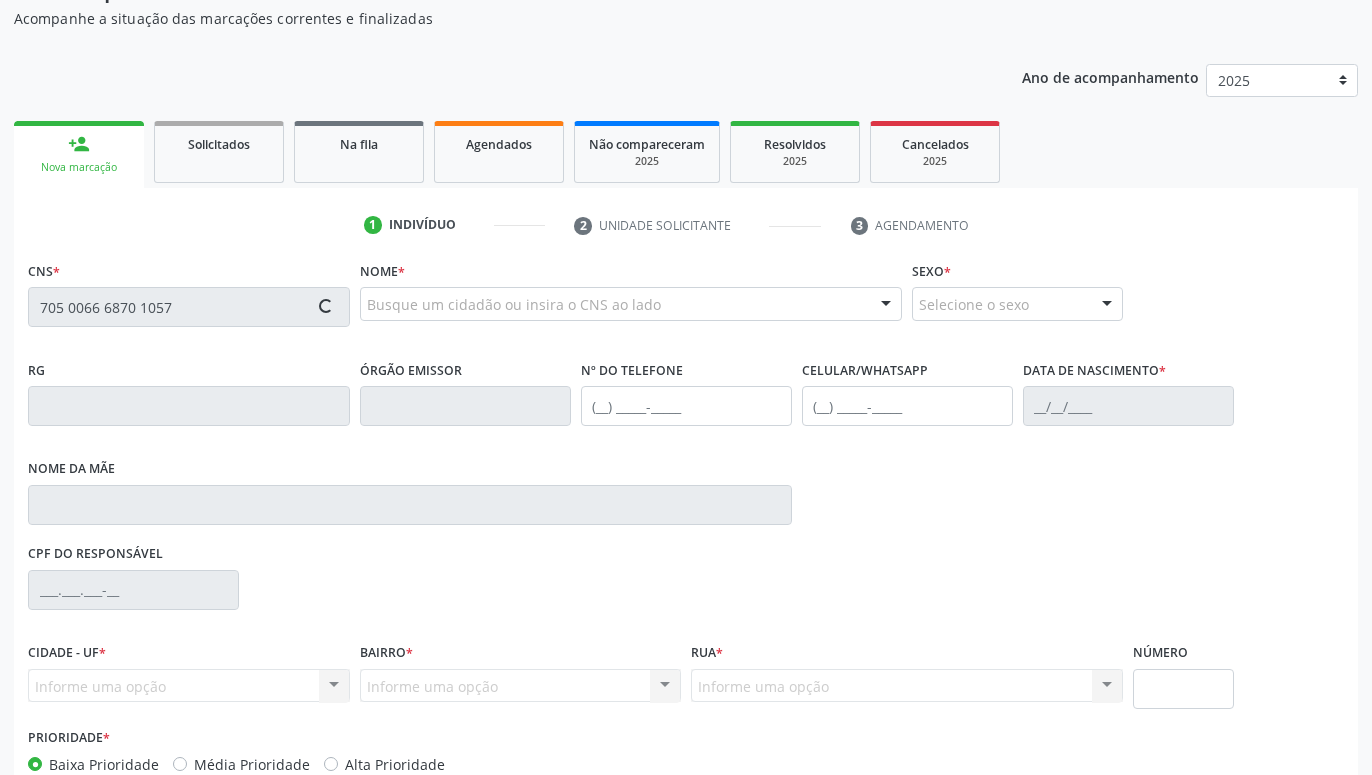 type 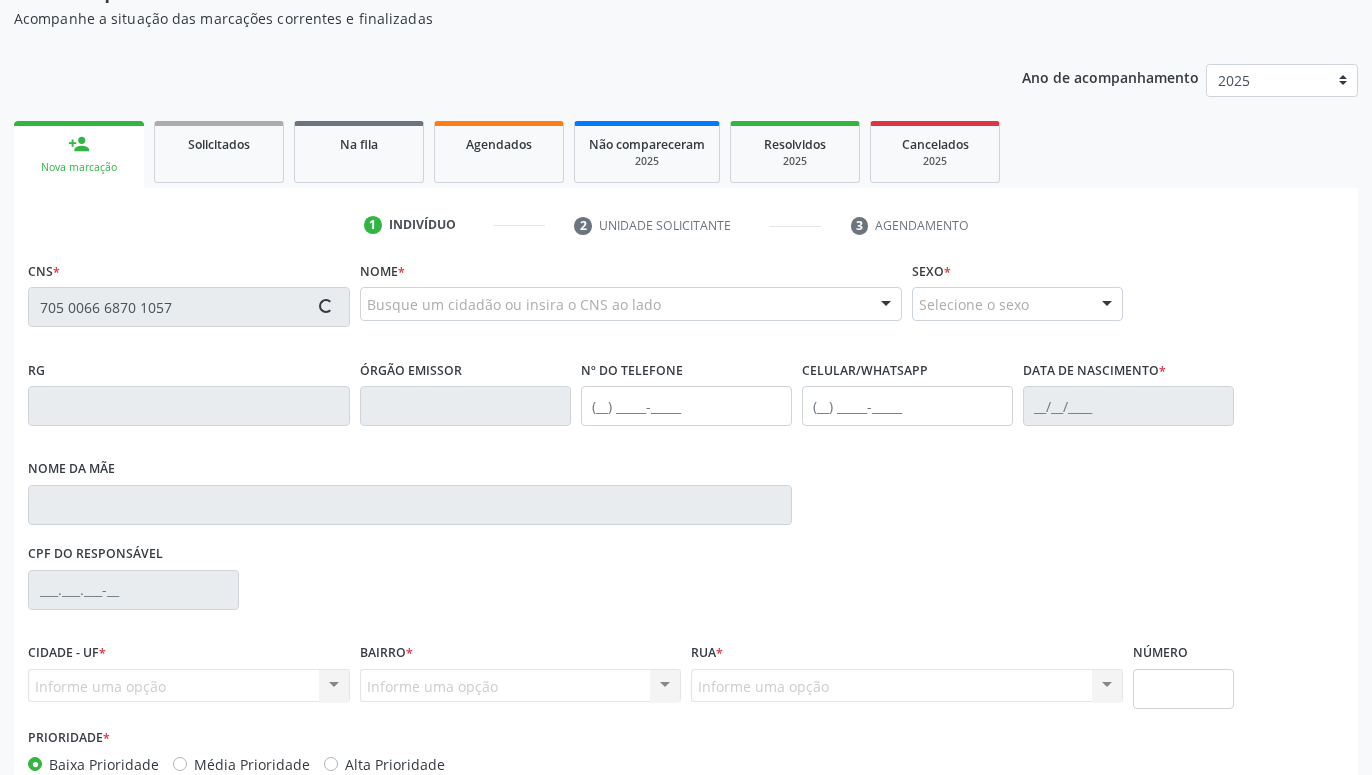 type 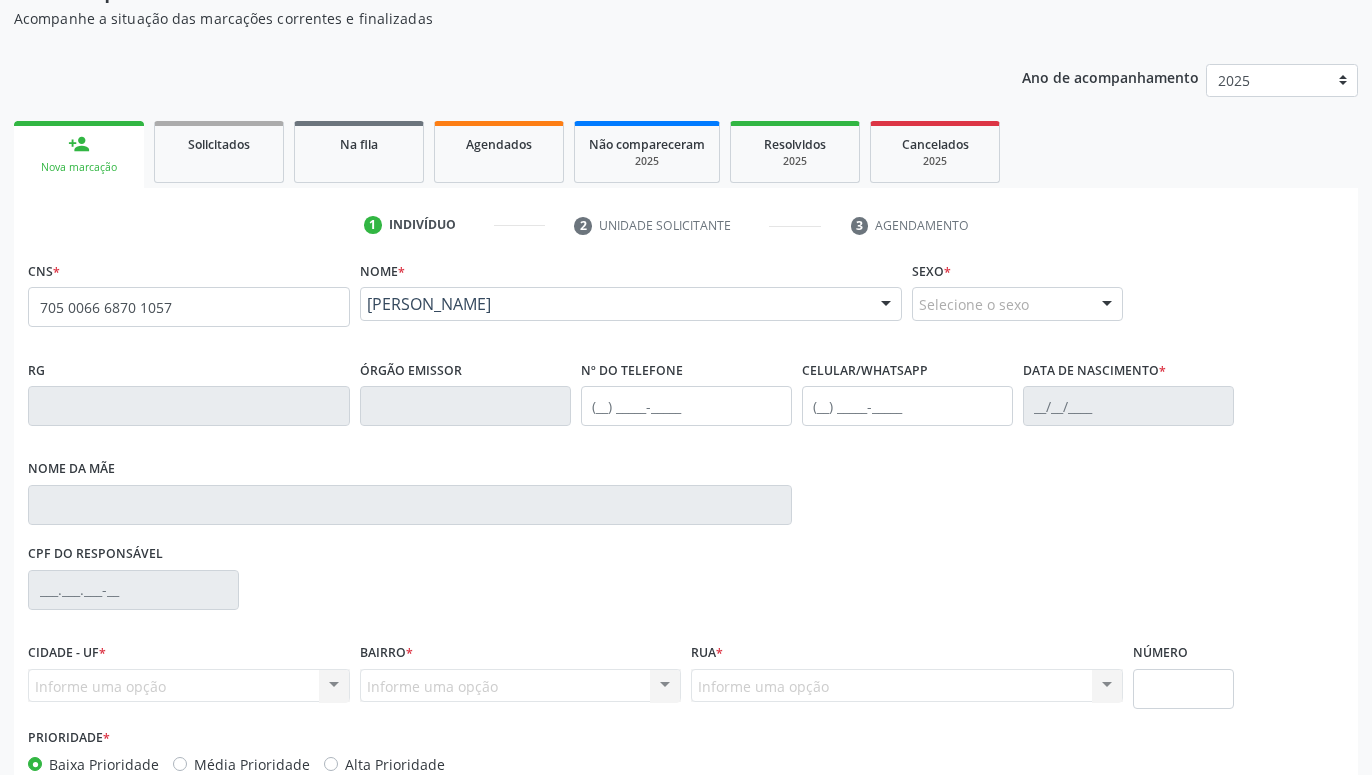 scroll, scrollTop: 204, scrollLeft: 0, axis: vertical 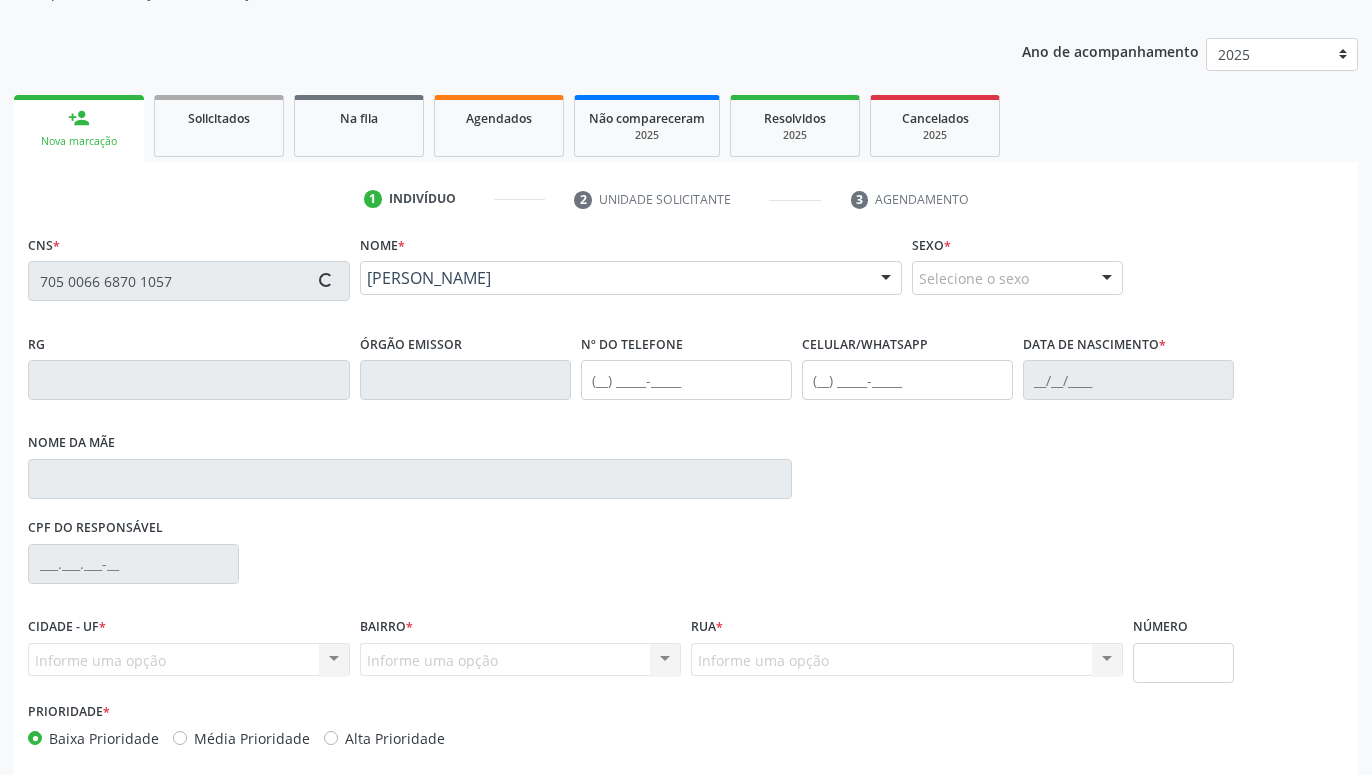 type on "[PHONE_NUMBER]" 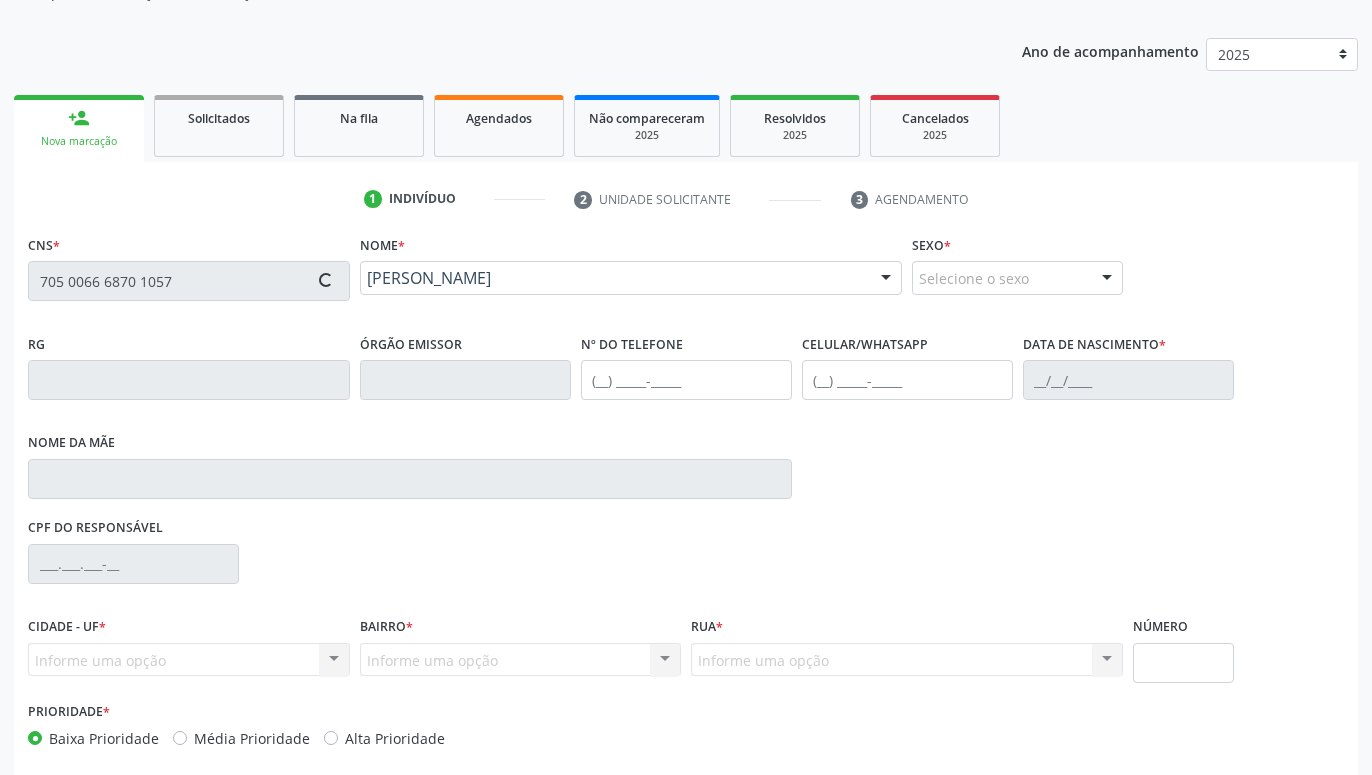 type on "[PHONE_NUMBER]" 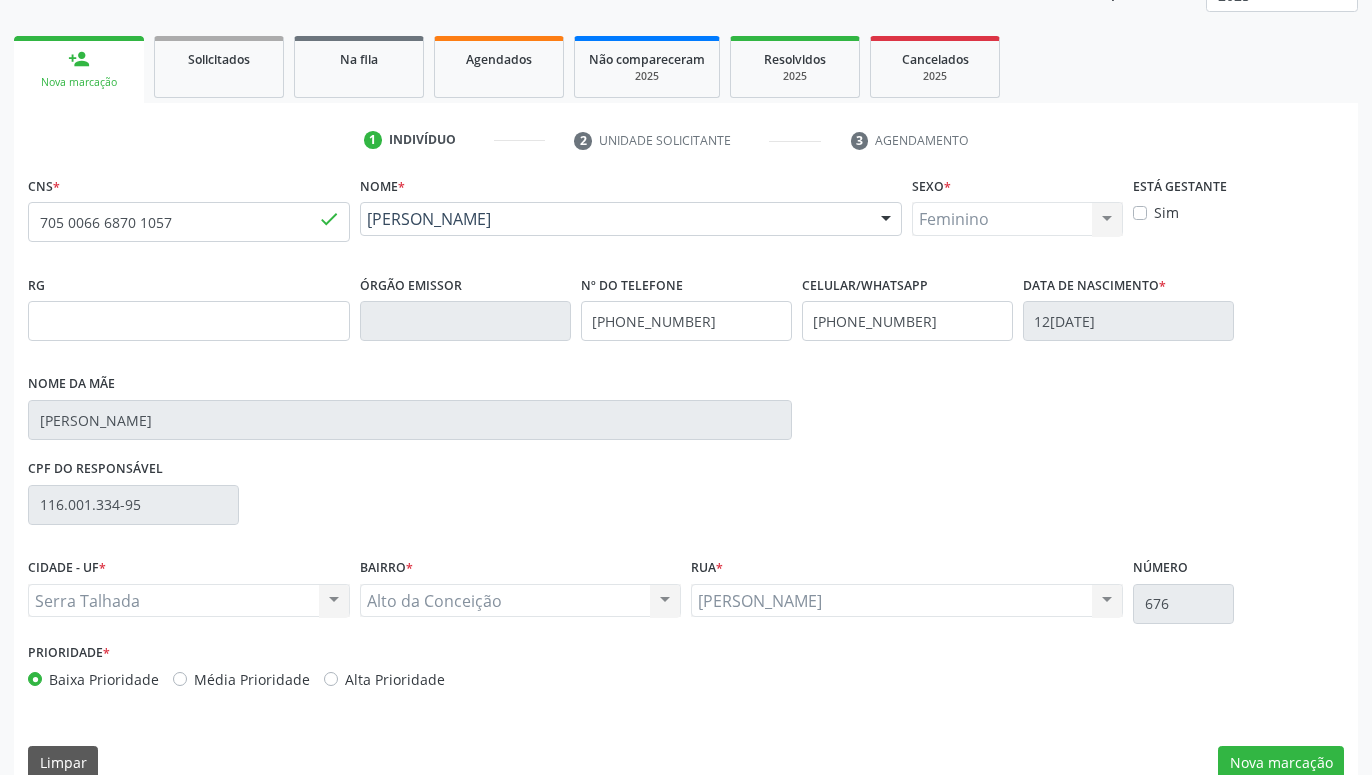 scroll, scrollTop: 295, scrollLeft: 0, axis: vertical 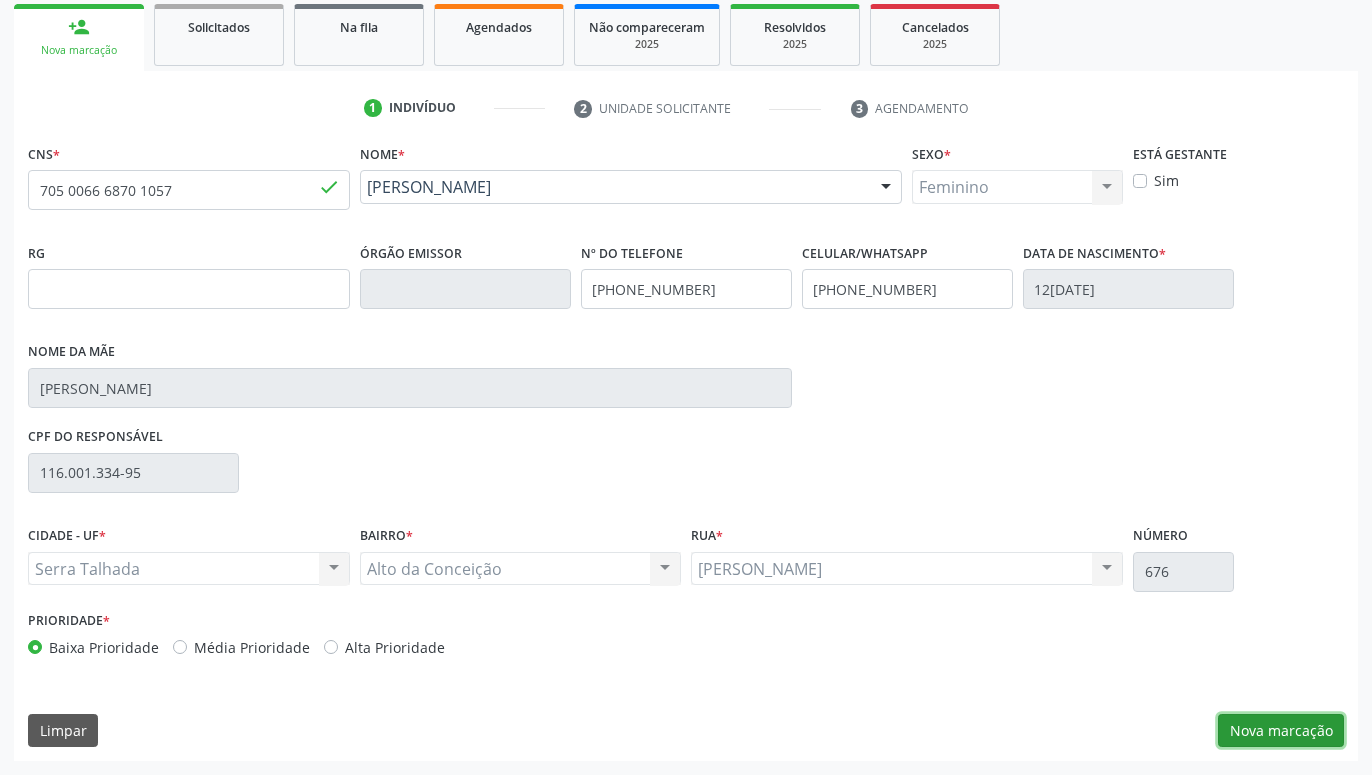 click on "Nova marcação" at bounding box center [1281, 731] 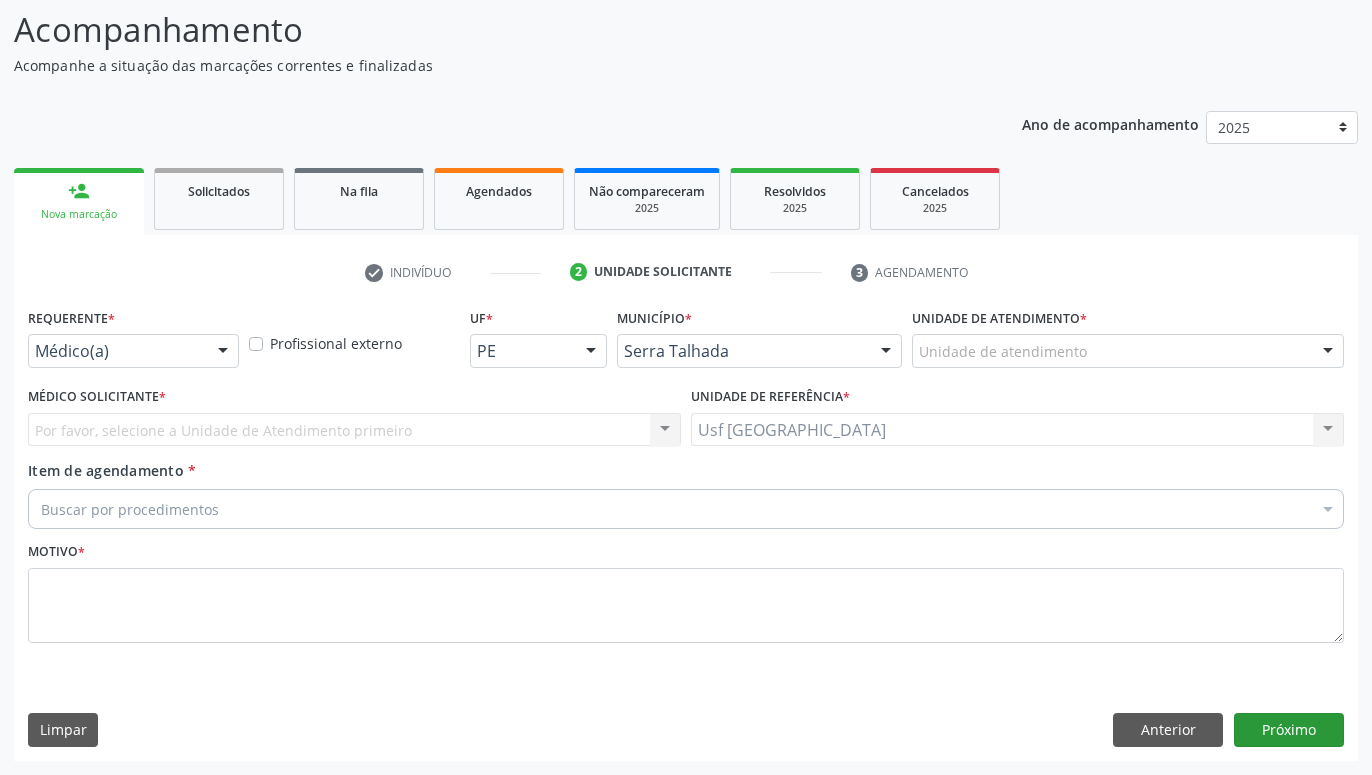 scroll, scrollTop: 131, scrollLeft: 0, axis: vertical 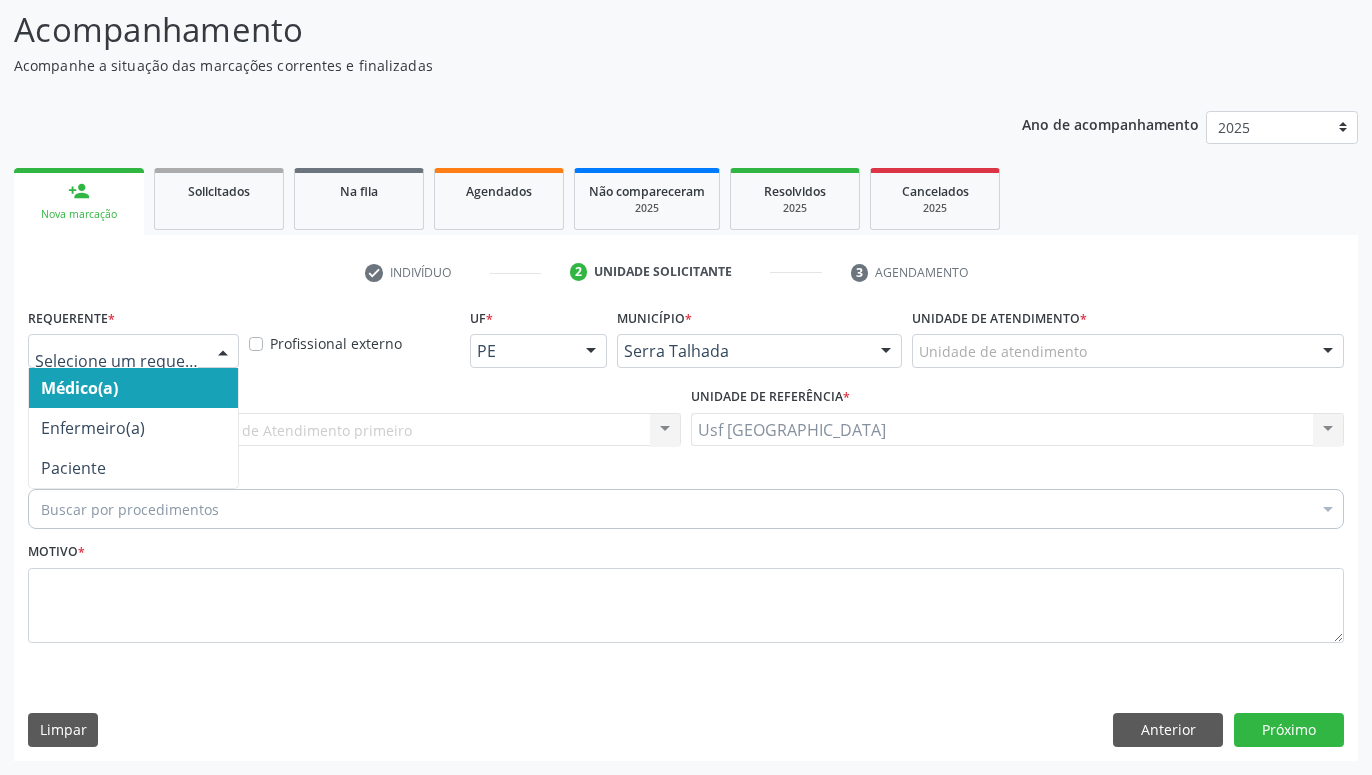 click at bounding box center (223, 352) 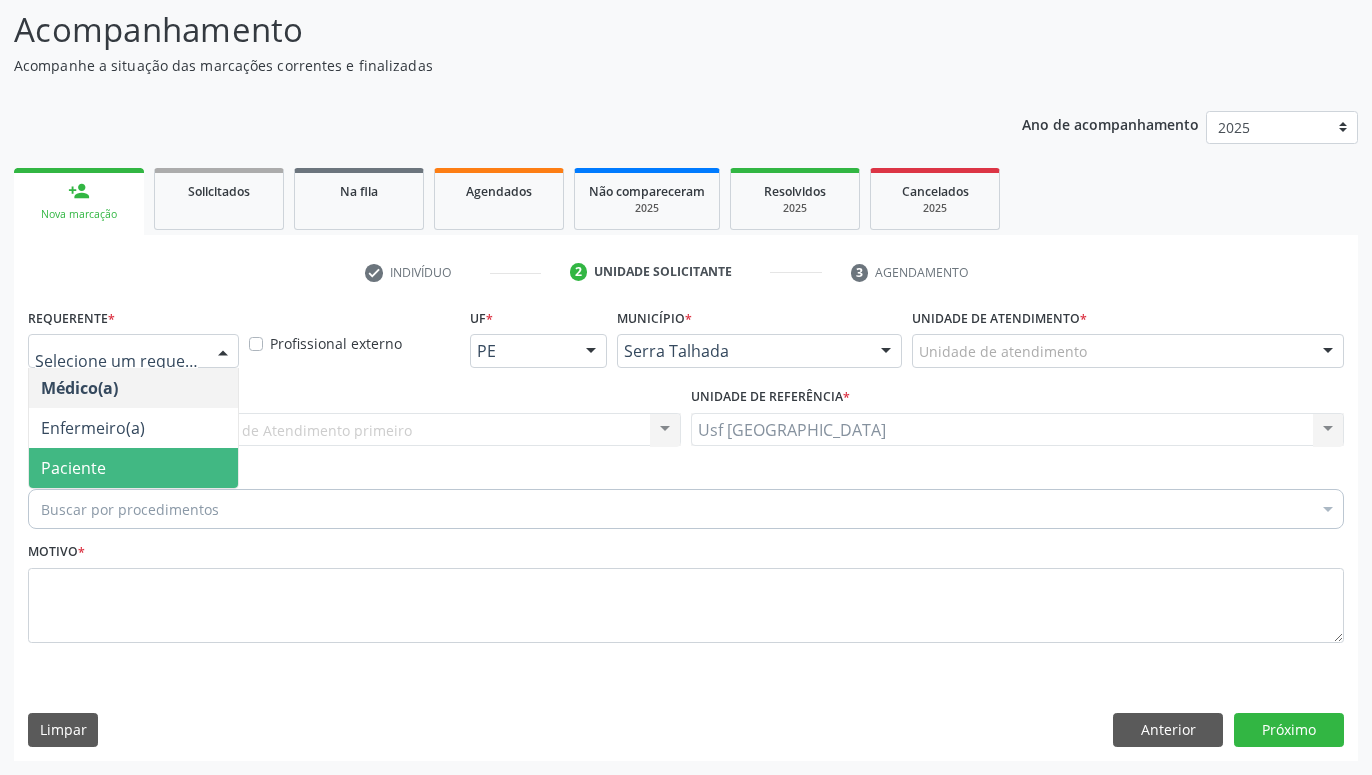 click on "Paciente" at bounding box center (133, 468) 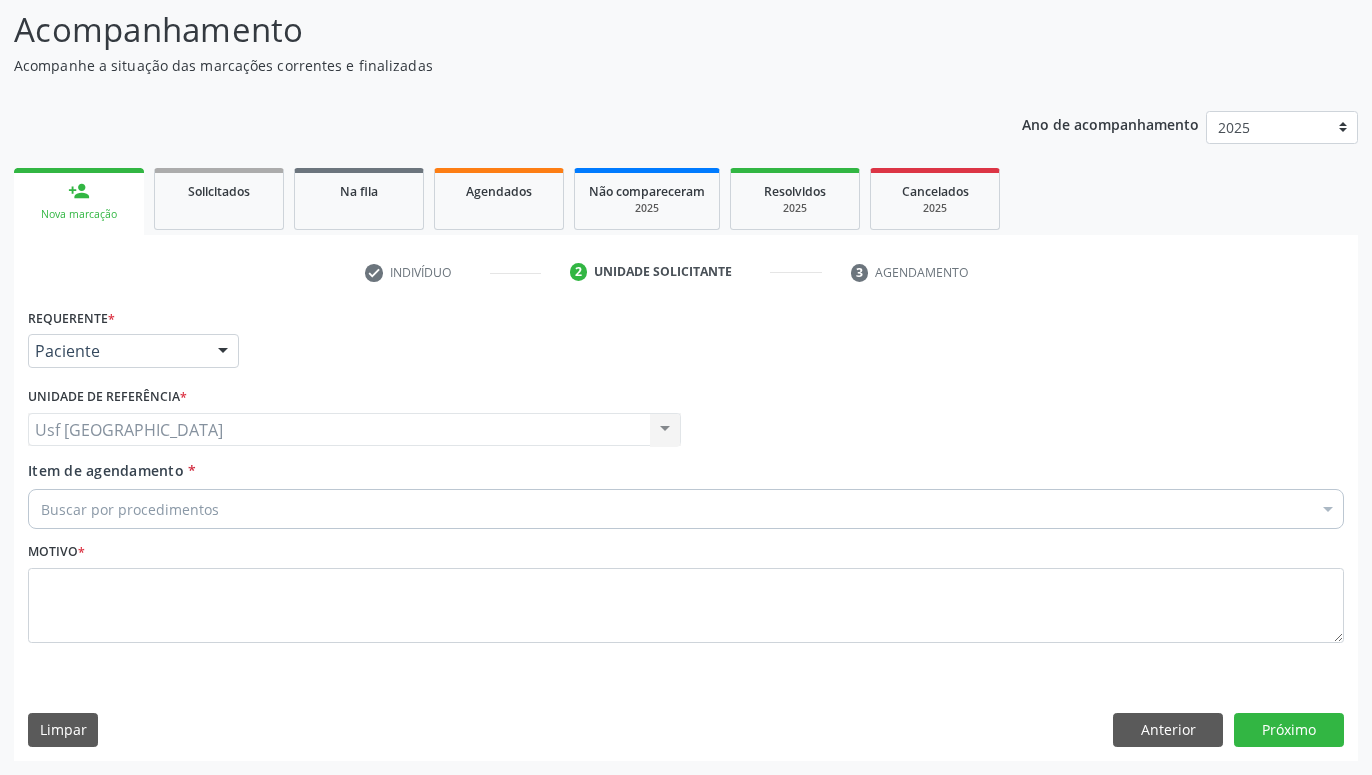 click on "Buscar por procedimentos" at bounding box center (686, 509) 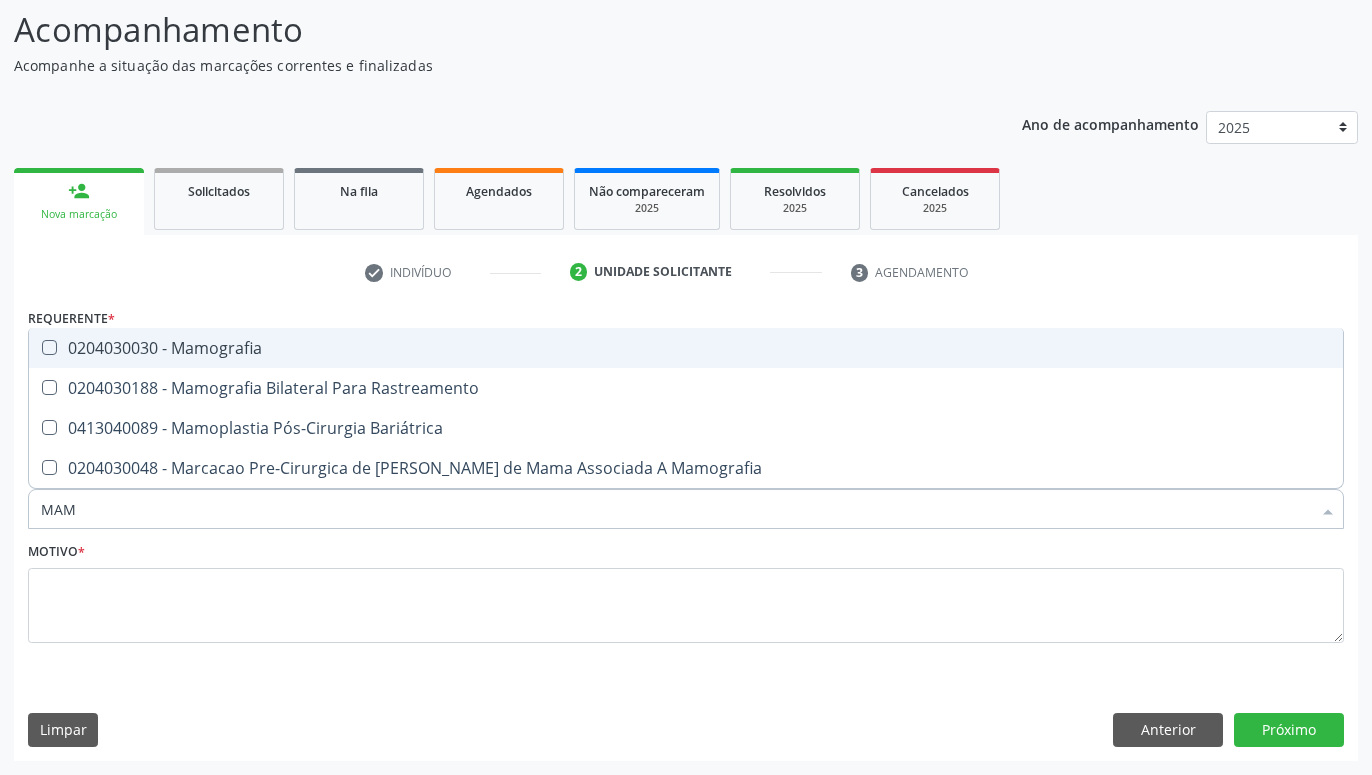 type on "MAMO" 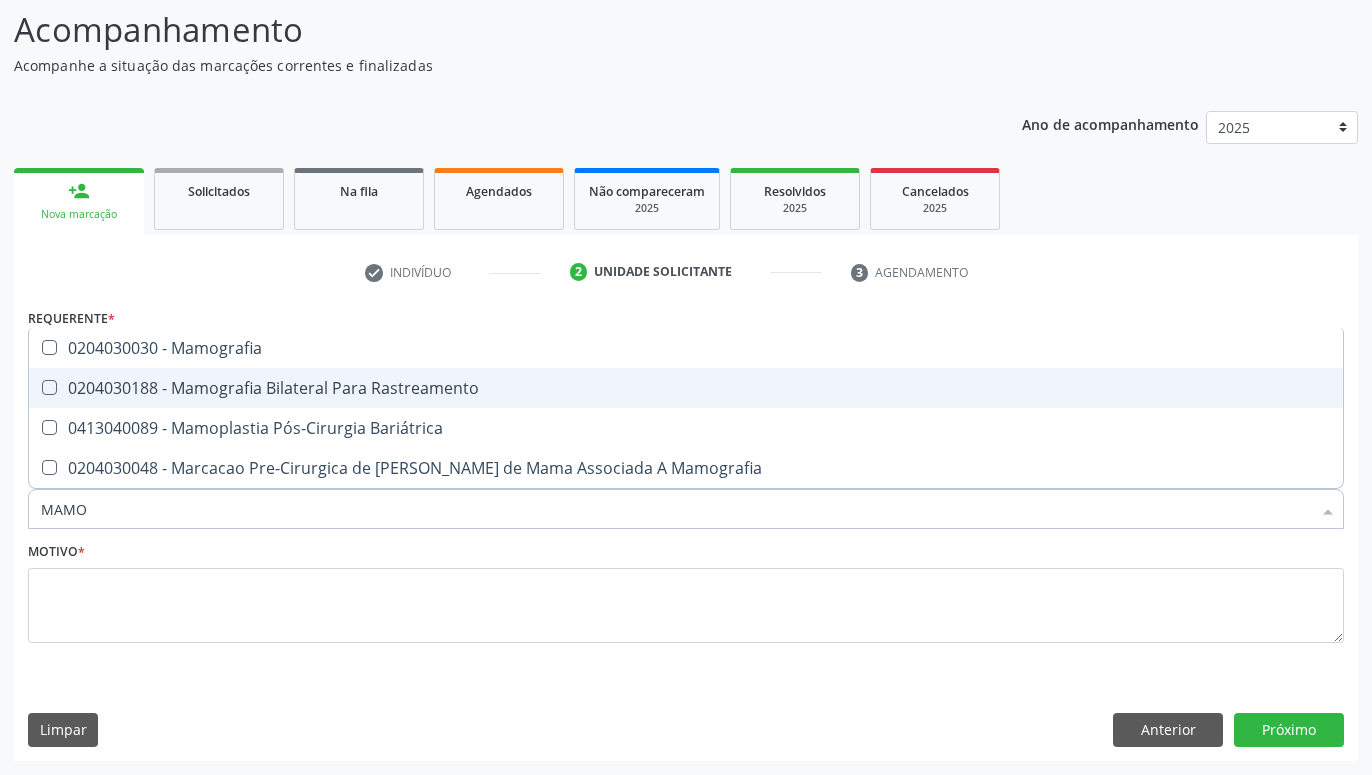 click on "0204030188 - Mamografia Bilateral Para Rastreamento" at bounding box center (686, 388) 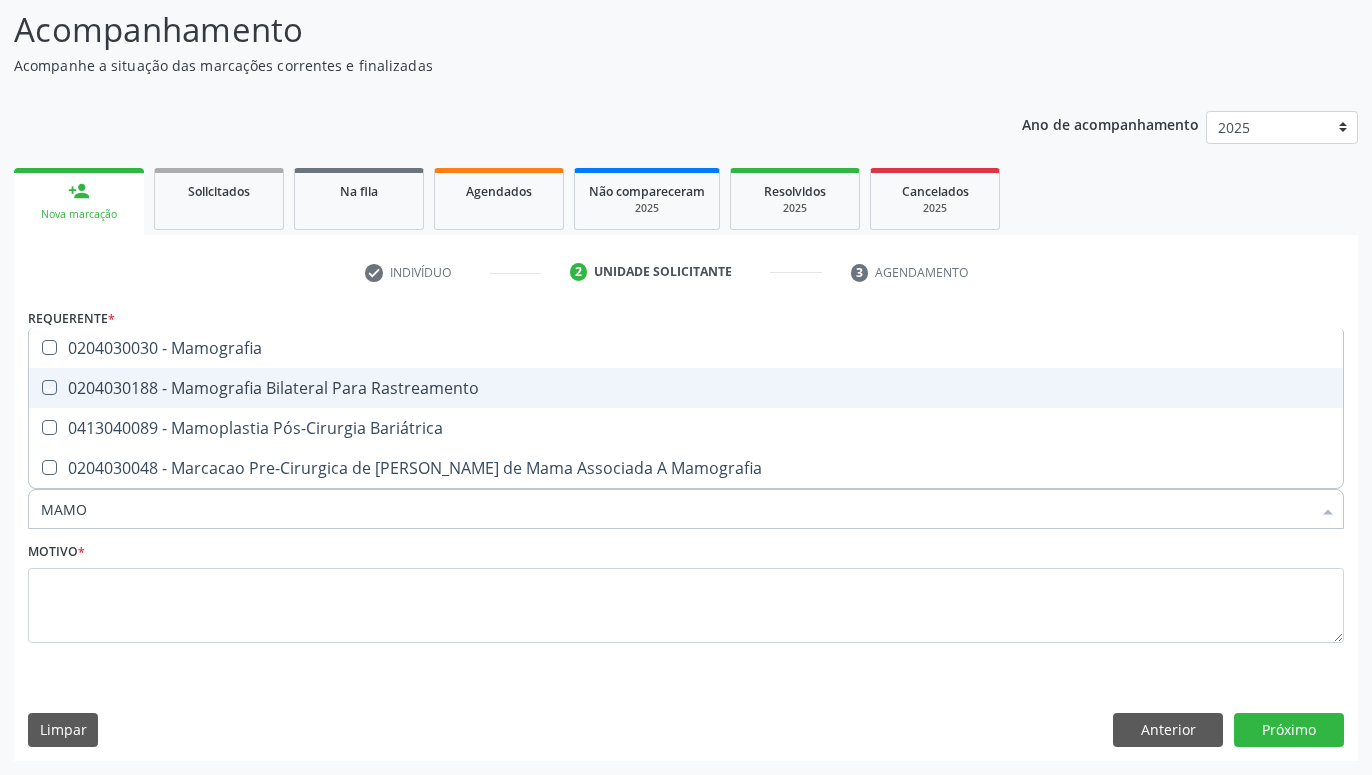 checkbox on "true" 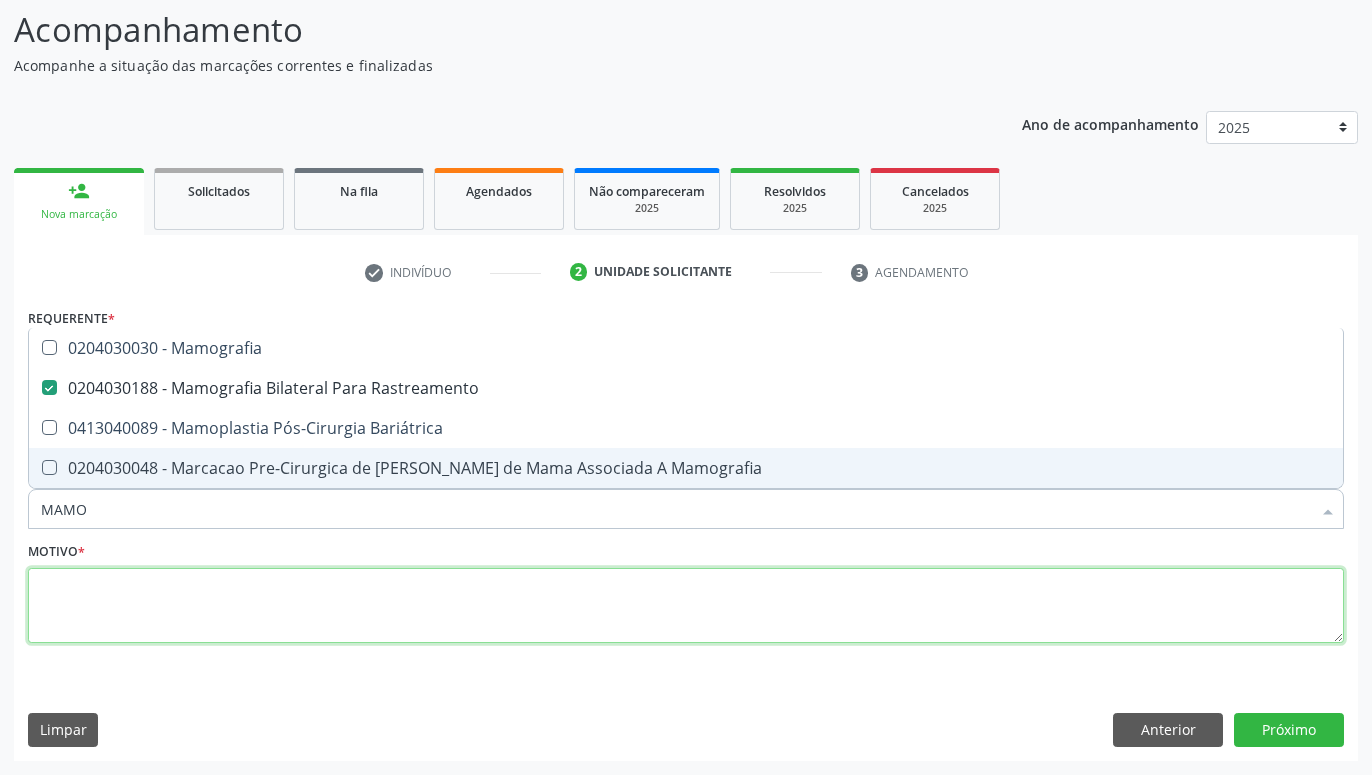 click at bounding box center (686, 606) 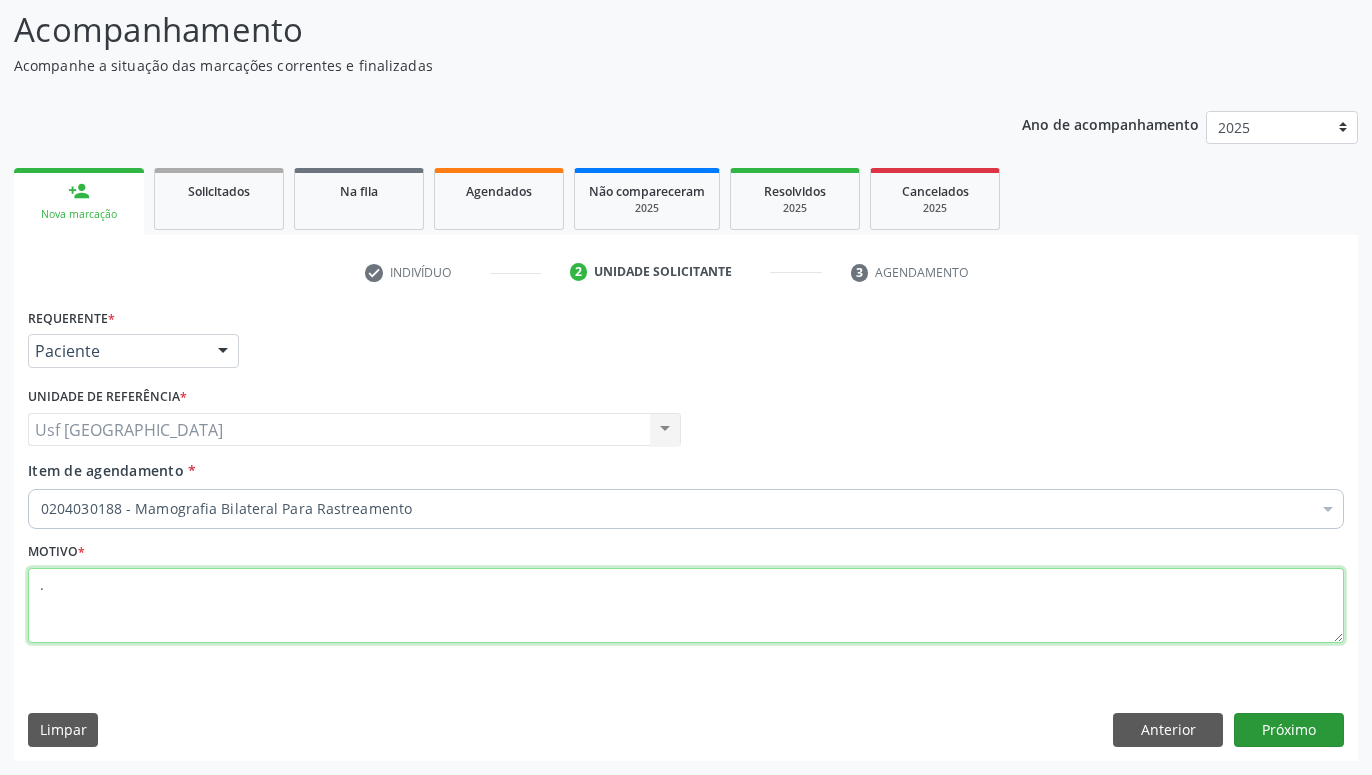 type on "." 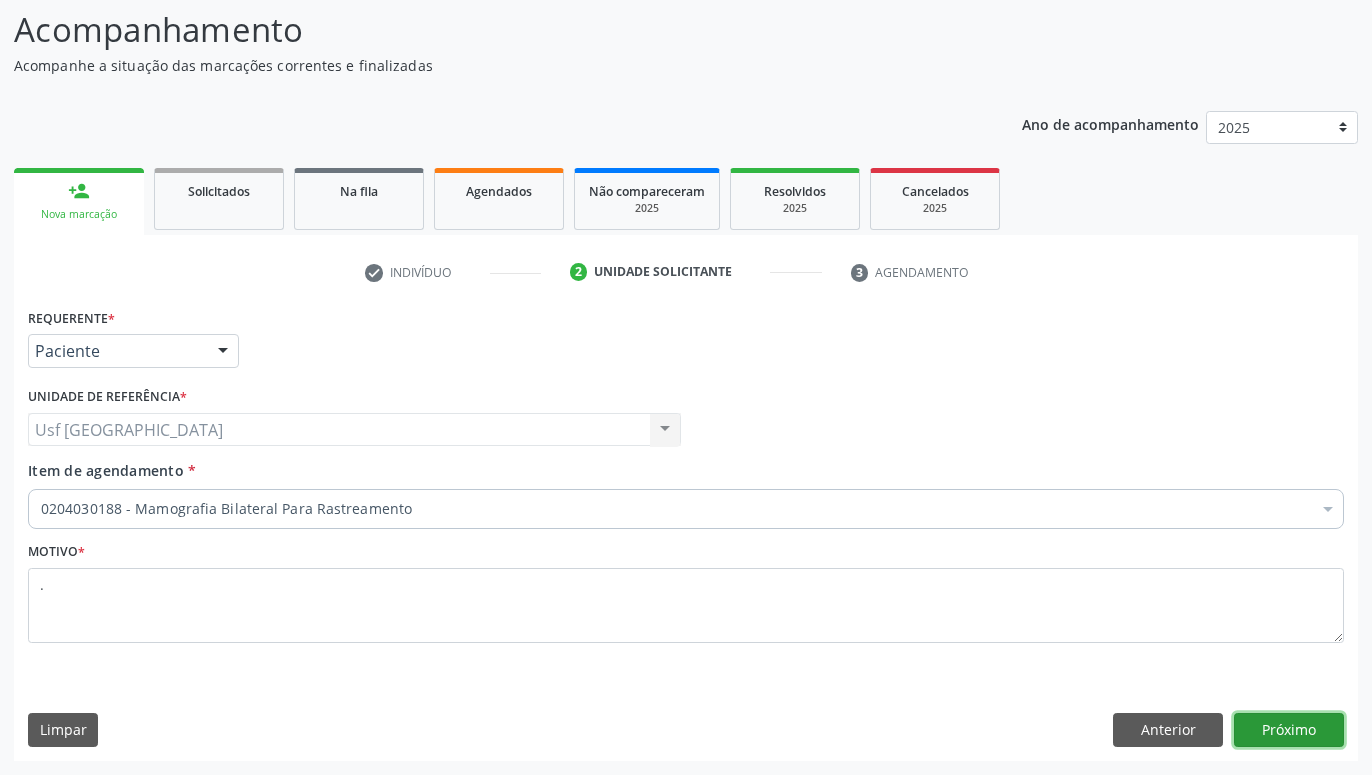 click on "Próximo" at bounding box center (1289, 730) 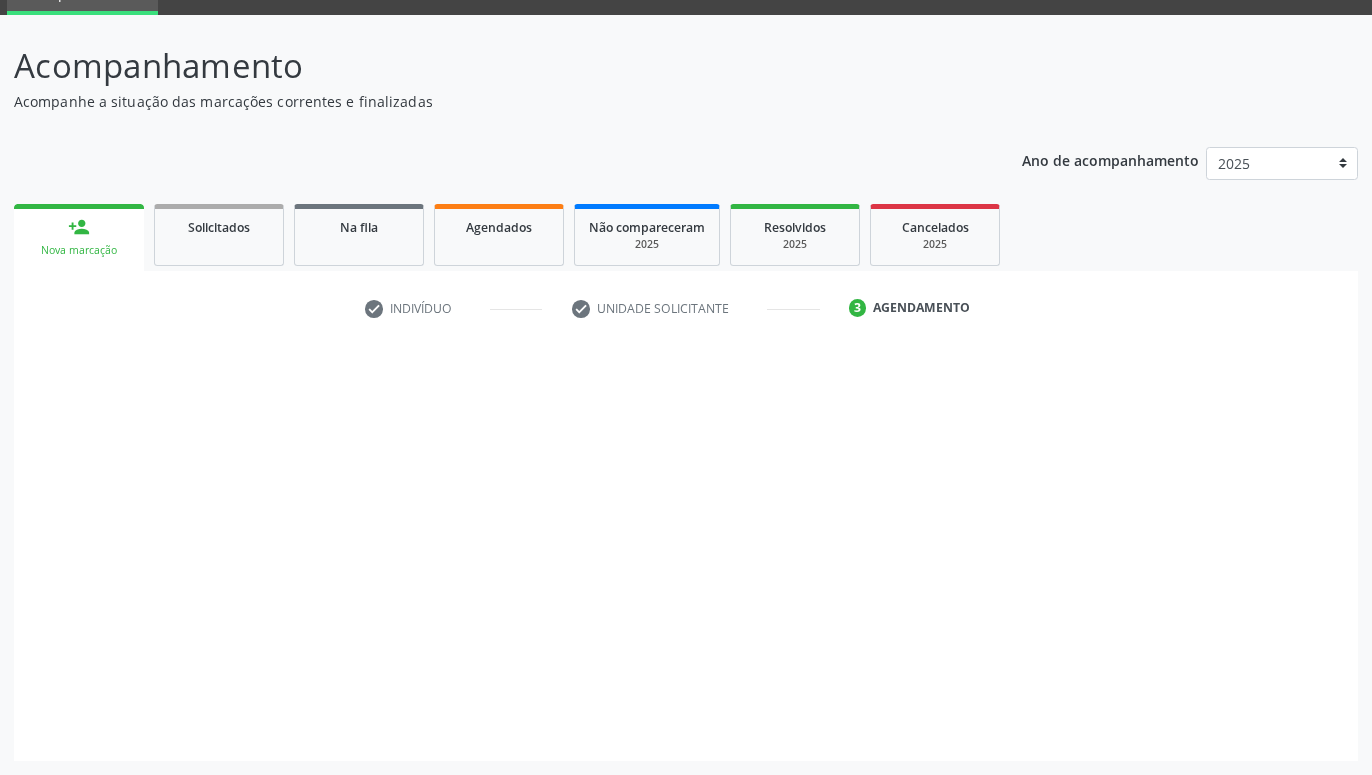 scroll, scrollTop: 95, scrollLeft: 0, axis: vertical 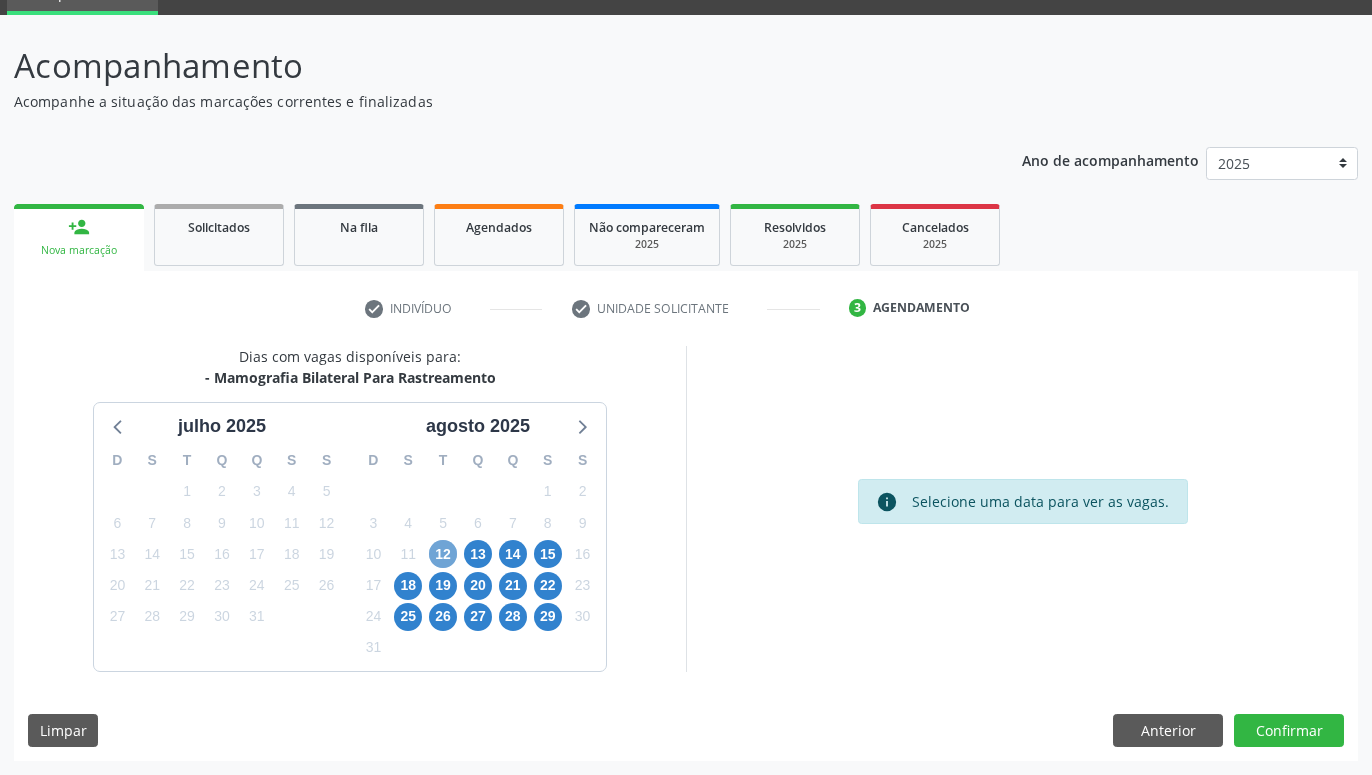 click on "12" at bounding box center (443, 554) 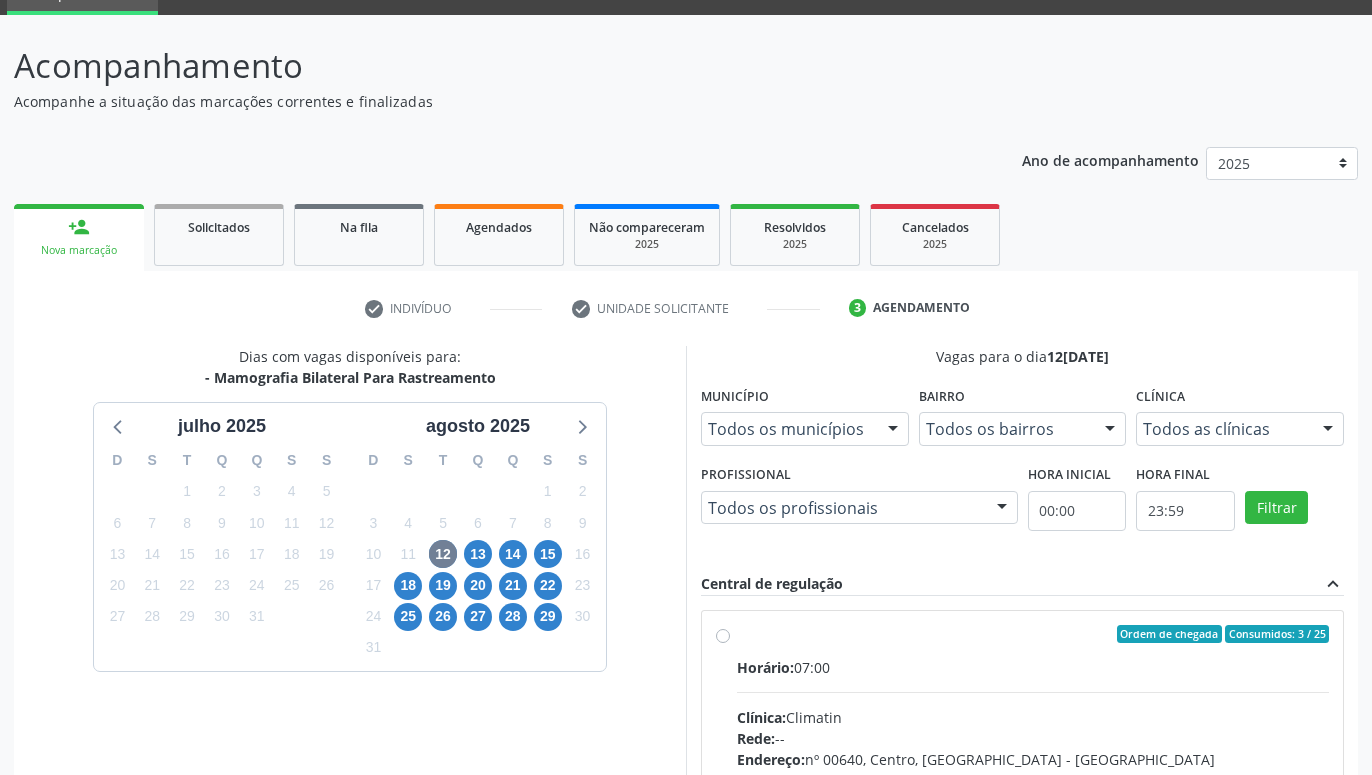 click on "Ordem de chegada
Consumidos: 3 / 25
Horário:   07:00
Clínica:  Climatin
Rede:
--
Endereço:   nº 00640, [GEOGRAPHIC_DATA] - PE
Telefone:   [PHONE_NUMBER]
Profissional:
[PERSON_NAME] de [PERSON_NAME]
Informações adicionais sobre o atendimento
Idade de atendimento:
de 0 a 120 anos
Gênero(s) atendido(s):
Masculino e Feminino
Informações adicionais:
--" at bounding box center [1033, 778] 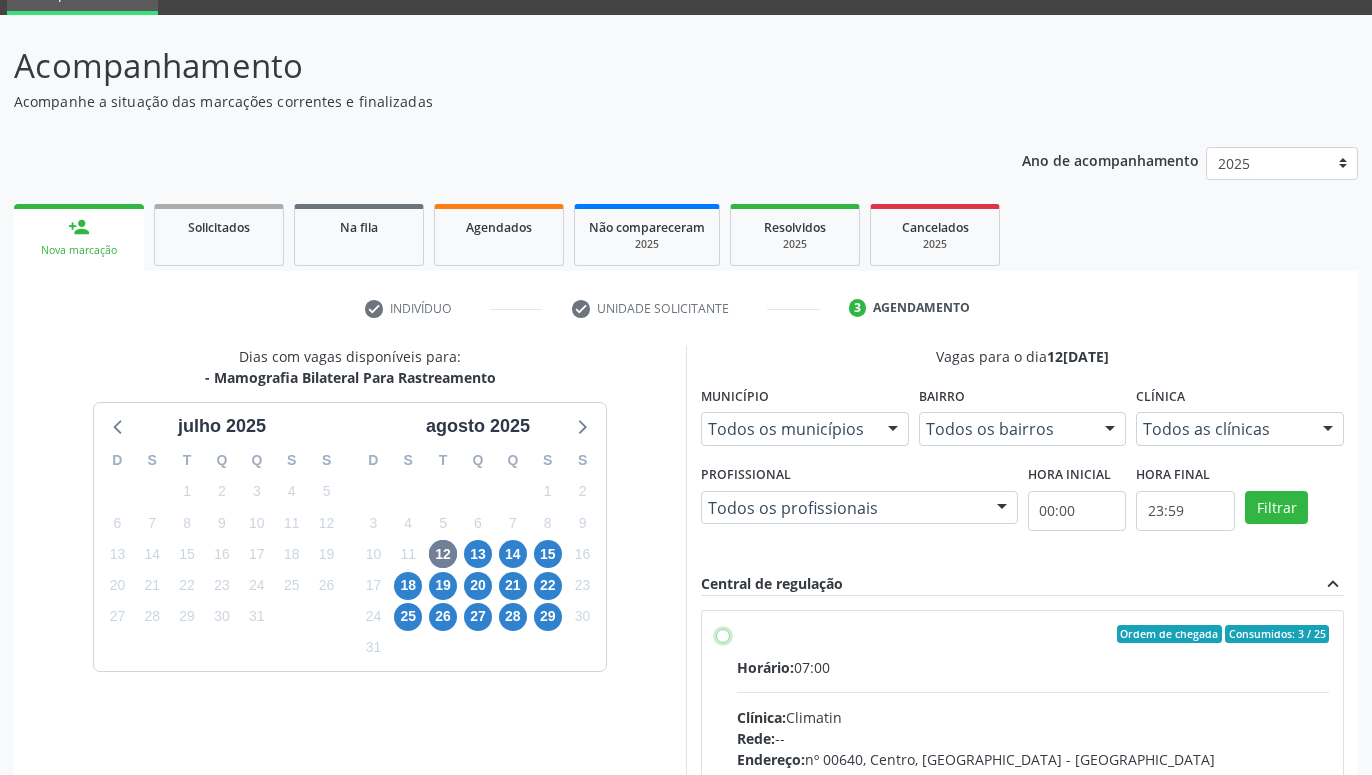 click on "Ordem de chegada
Consumidos: 3 / 25
Horário:   07:00
Clínica:  Climatin
Rede:
--
Endereço:   nº 00640, [GEOGRAPHIC_DATA] - PE
Telefone:   [PHONE_NUMBER]
Profissional:
[PERSON_NAME] de [PERSON_NAME]
Informações adicionais sobre o atendimento
Idade de atendimento:
de 0 a 120 anos
Gênero(s) atendido(s):
Masculino e Feminino
Informações adicionais:
--" at bounding box center [723, 634] 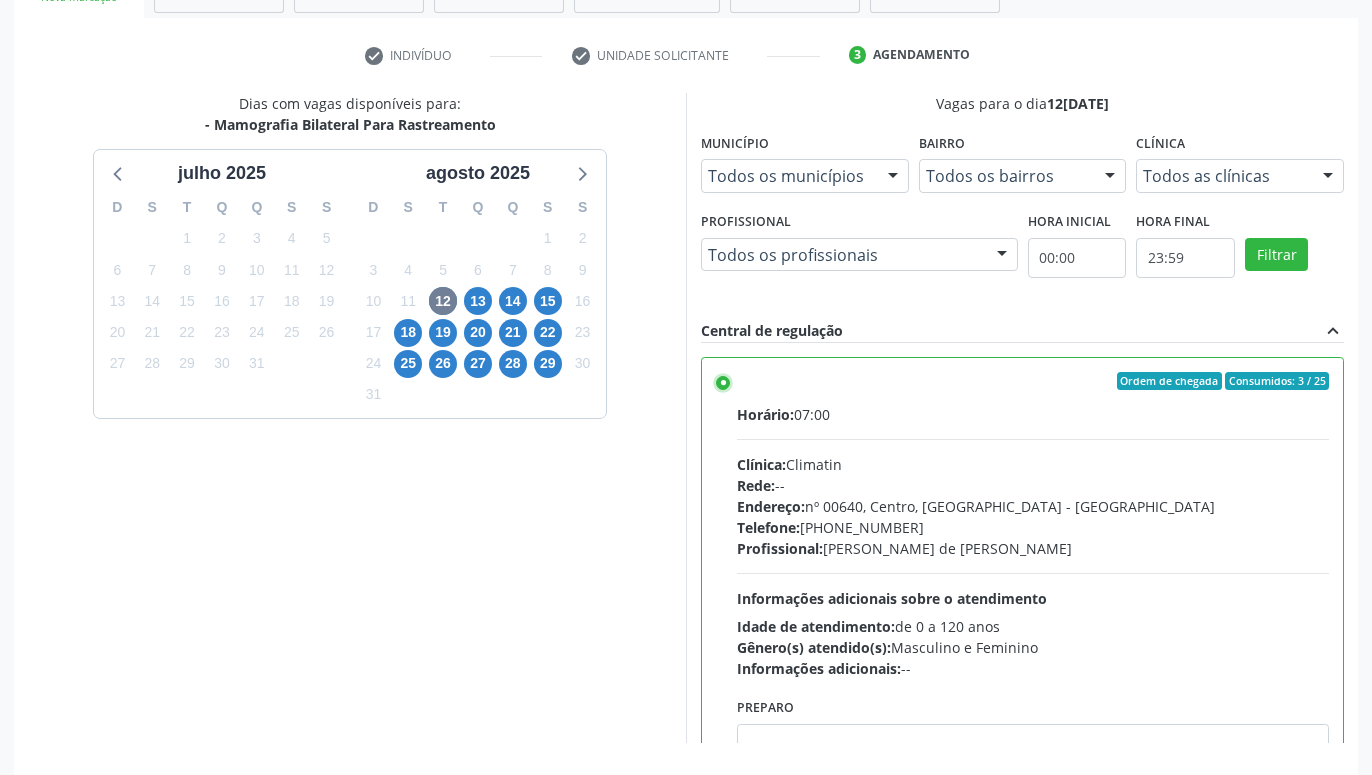 scroll, scrollTop: 420, scrollLeft: 0, axis: vertical 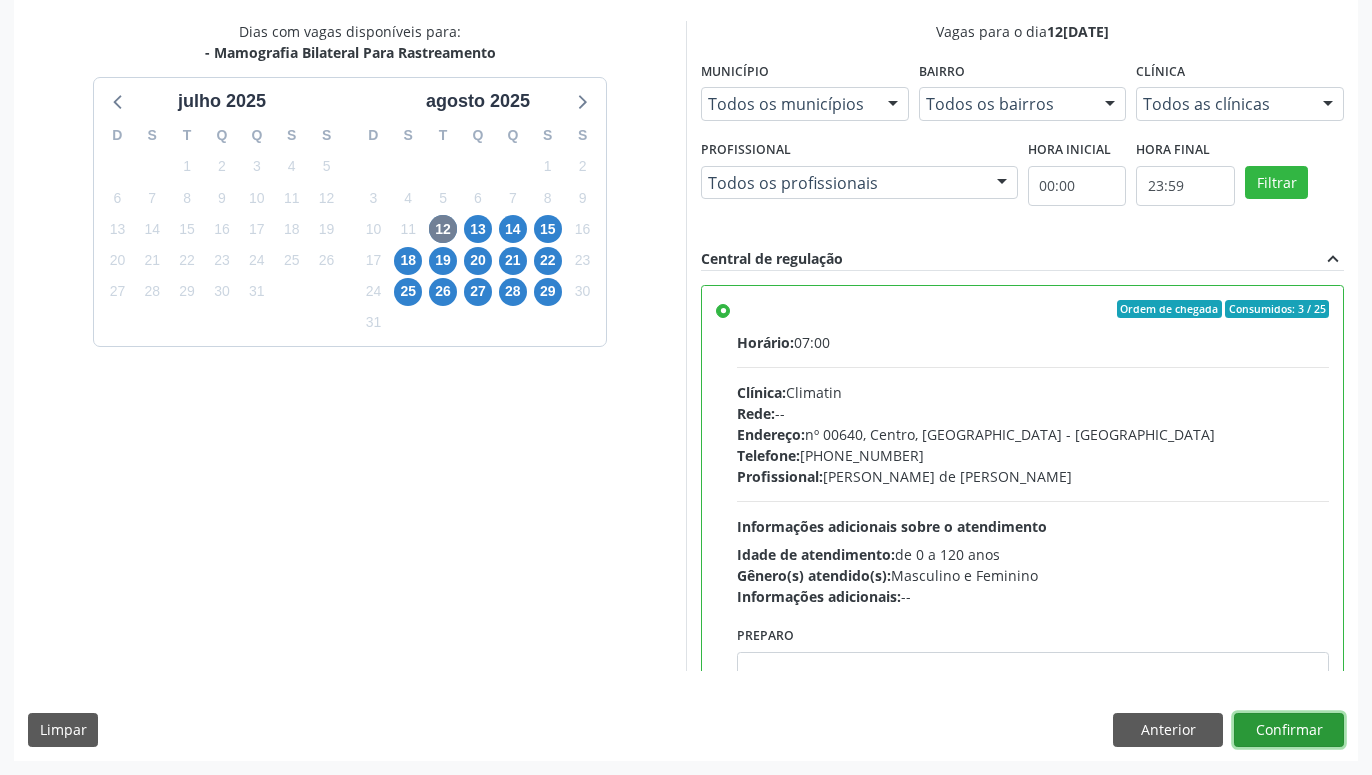 click on "Confirmar" at bounding box center [1289, 730] 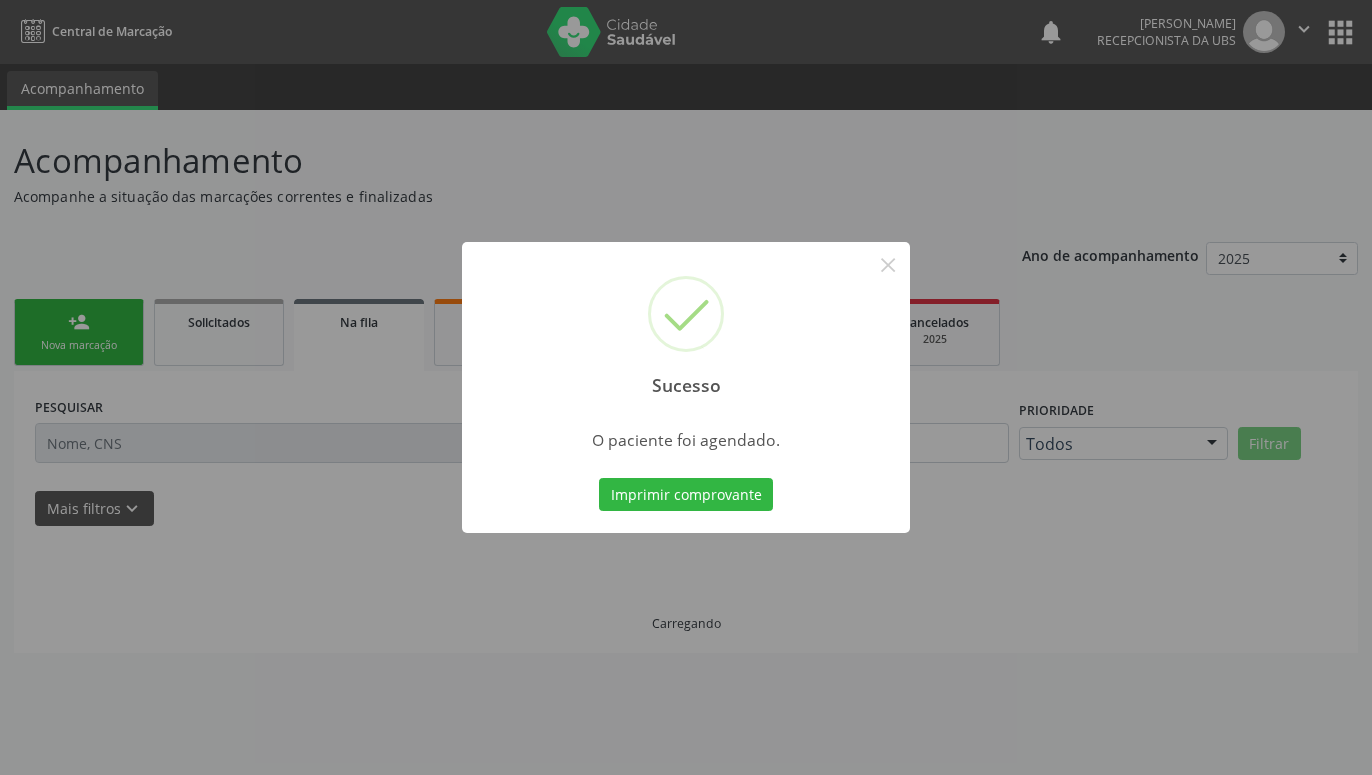 scroll, scrollTop: 0, scrollLeft: 0, axis: both 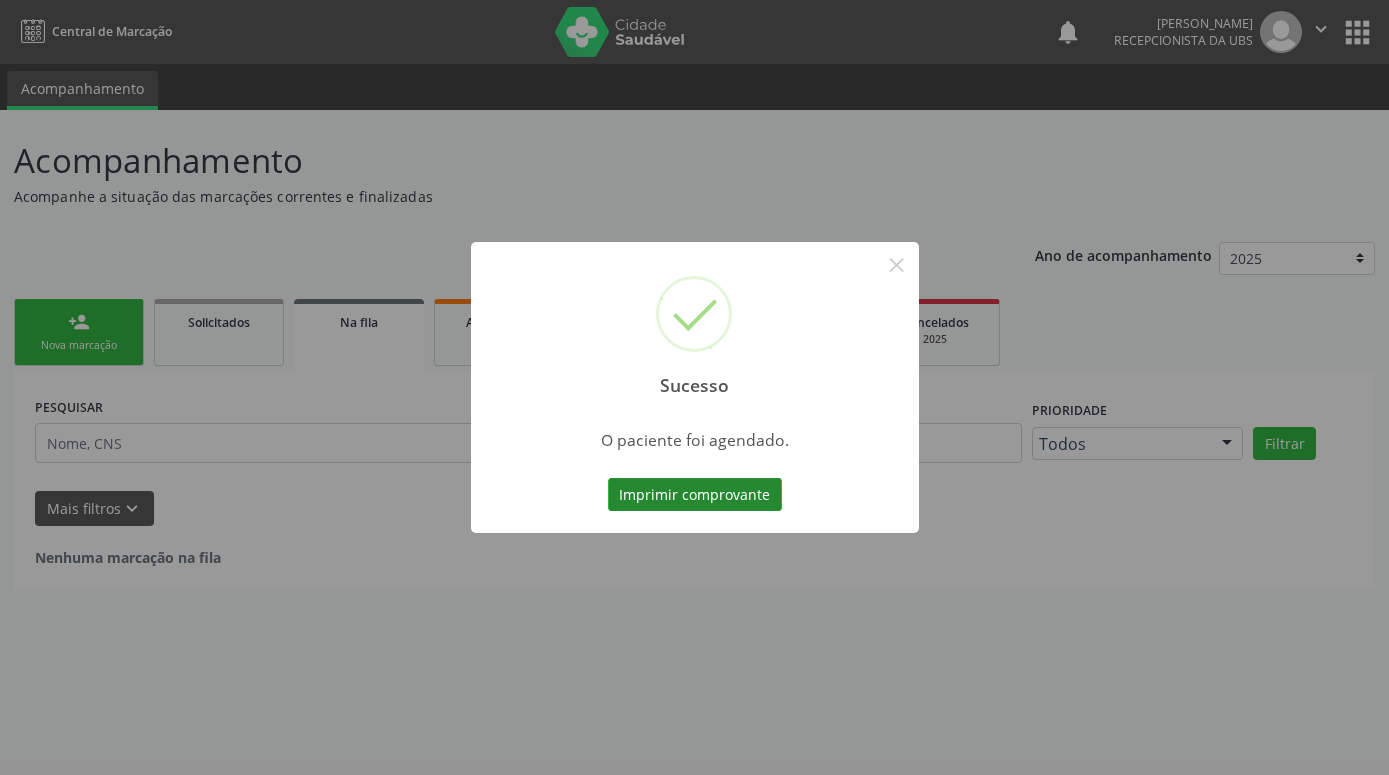 click on "Imprimir comprovante" at bounding box center [695, 495] 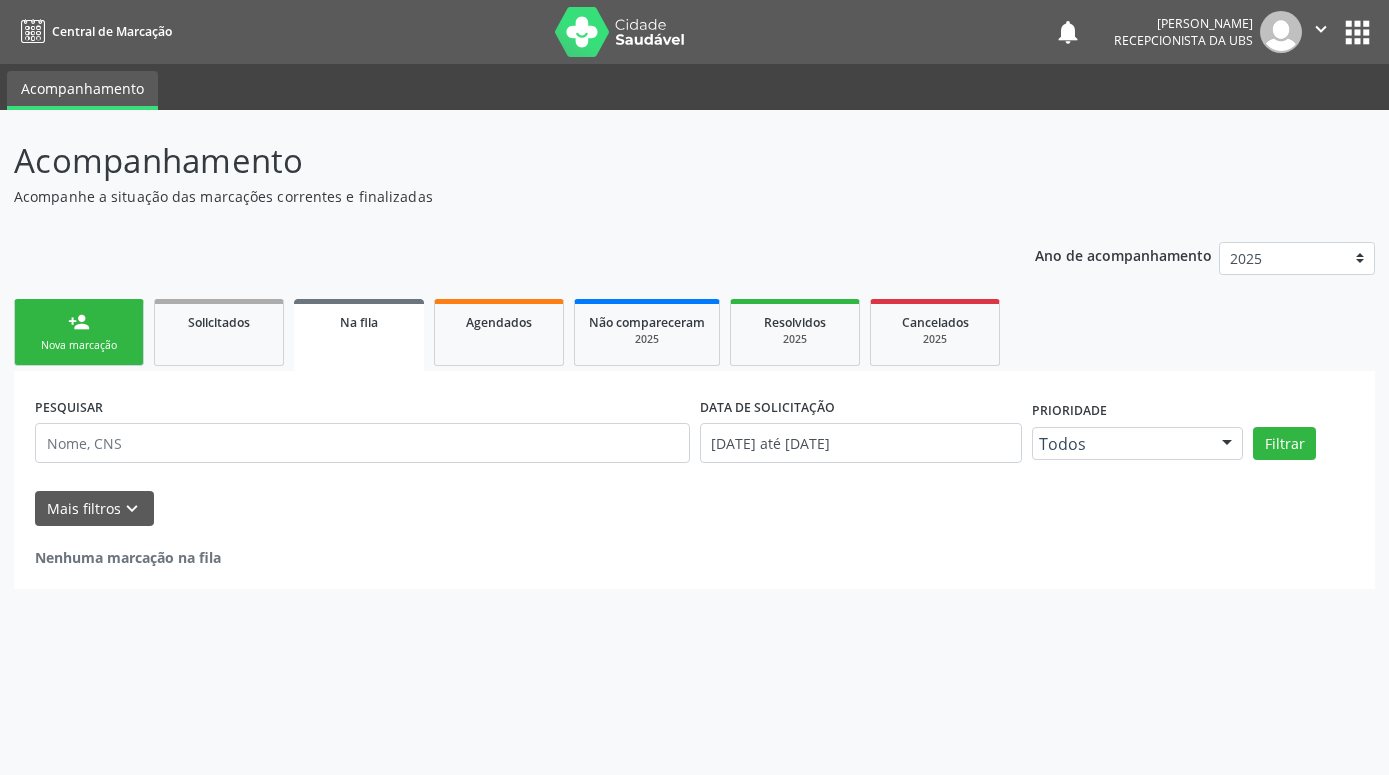 click on "Nova marcação" at bounding box center (79, 345) 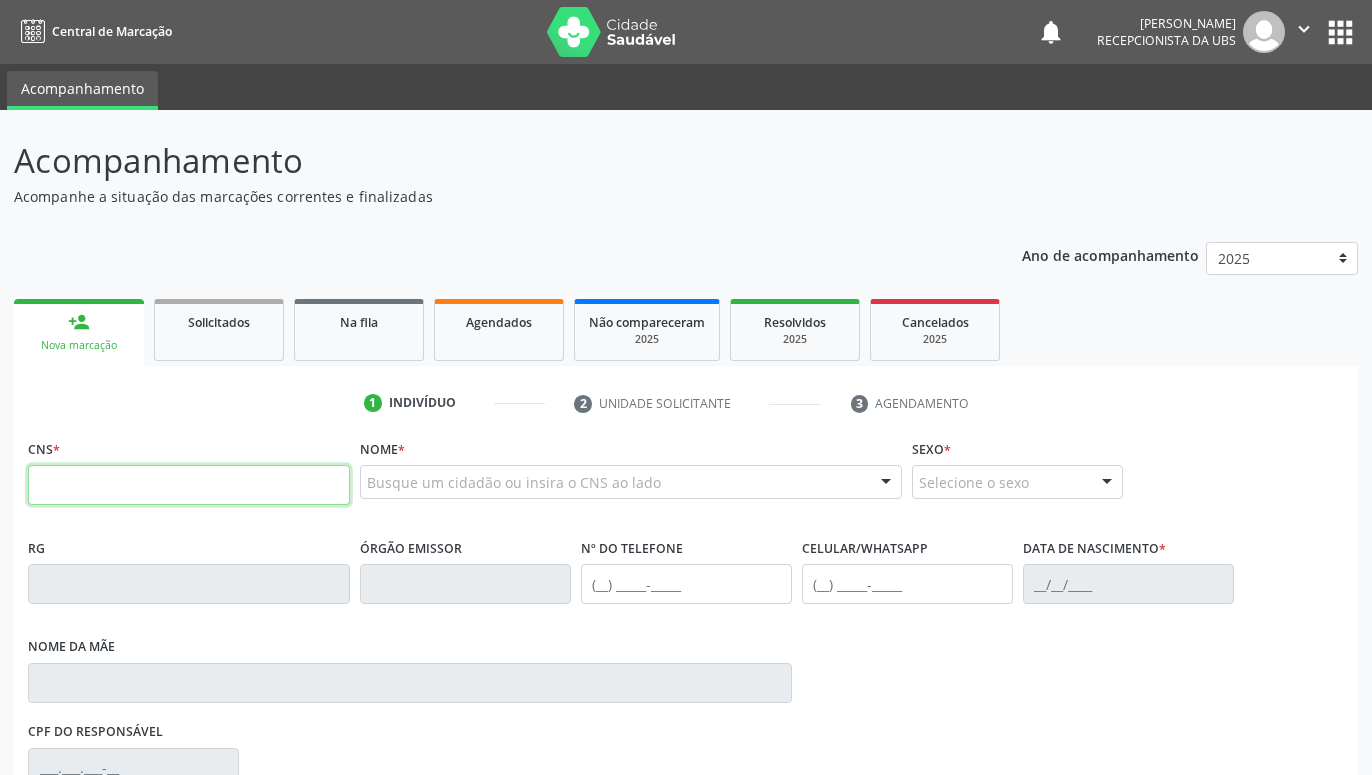 click at bounding box center (189, 485) 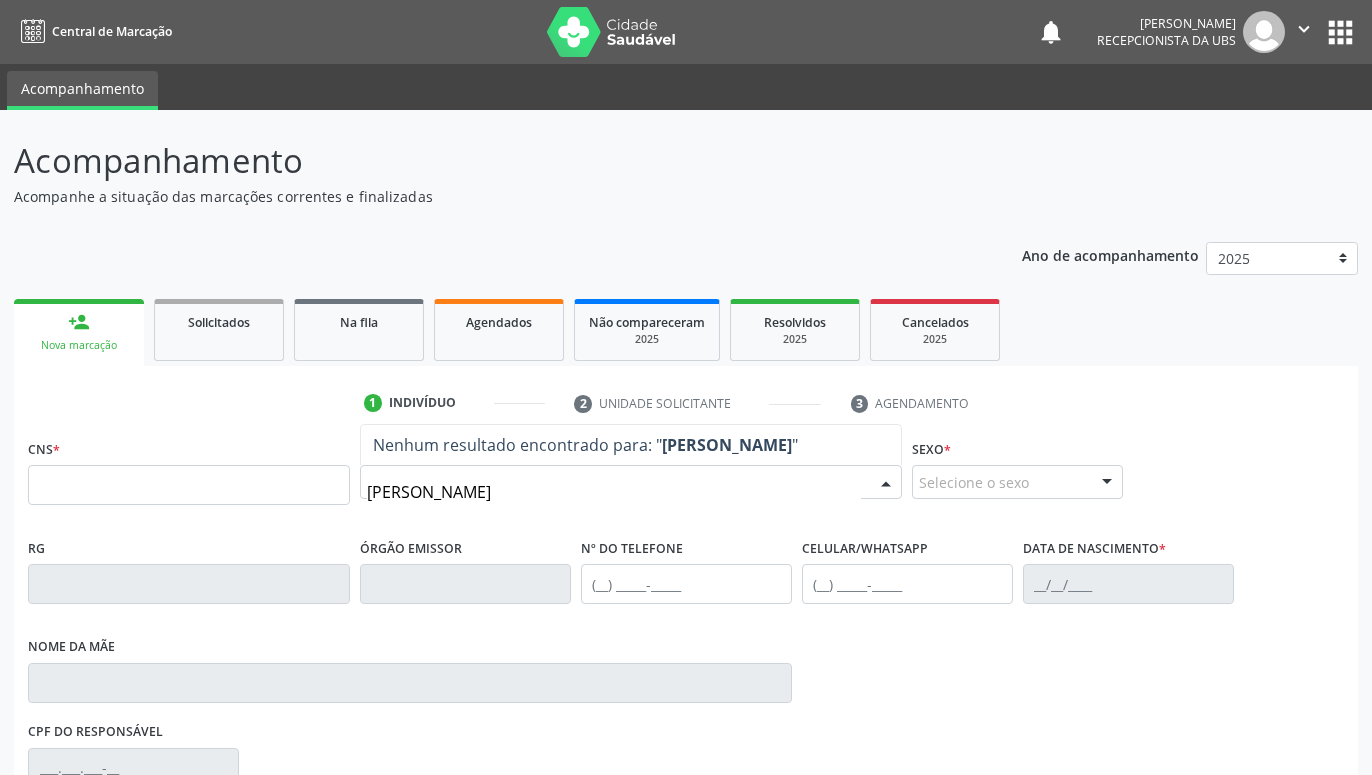 type on "[PERSON_NAME]" 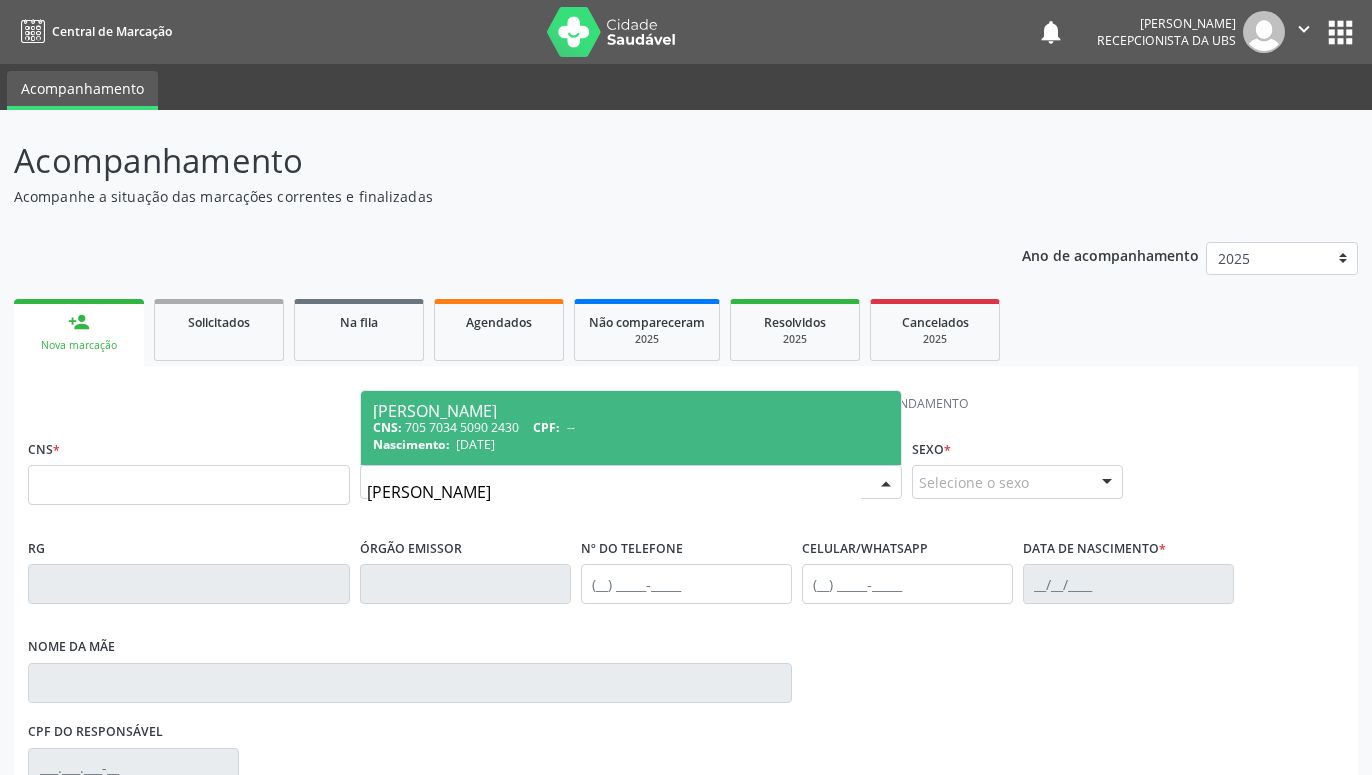 click on "CNS:
705 7034 5090 2430
CPF:    --" at bounding box center [631, 427] 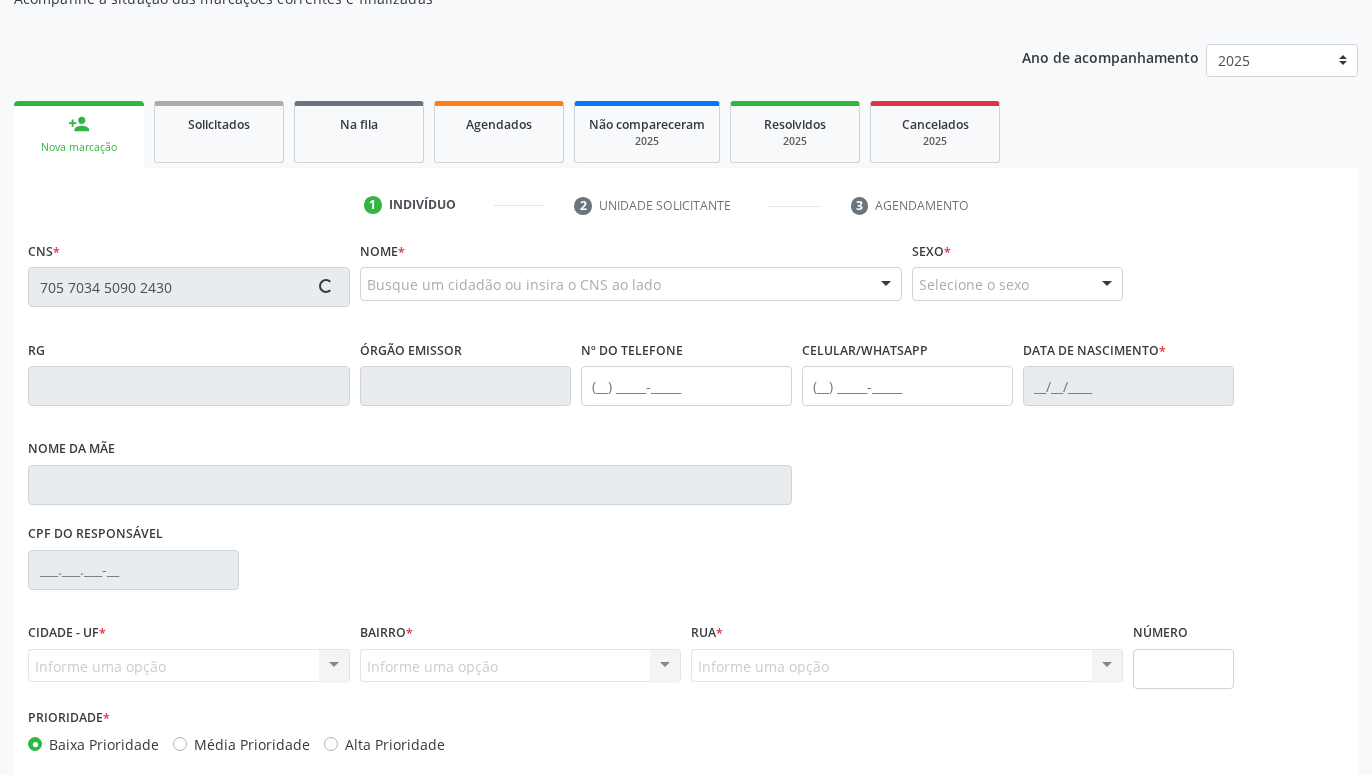 scroll, scrollTop: 295, scrollLeft: 0, axis: vertical 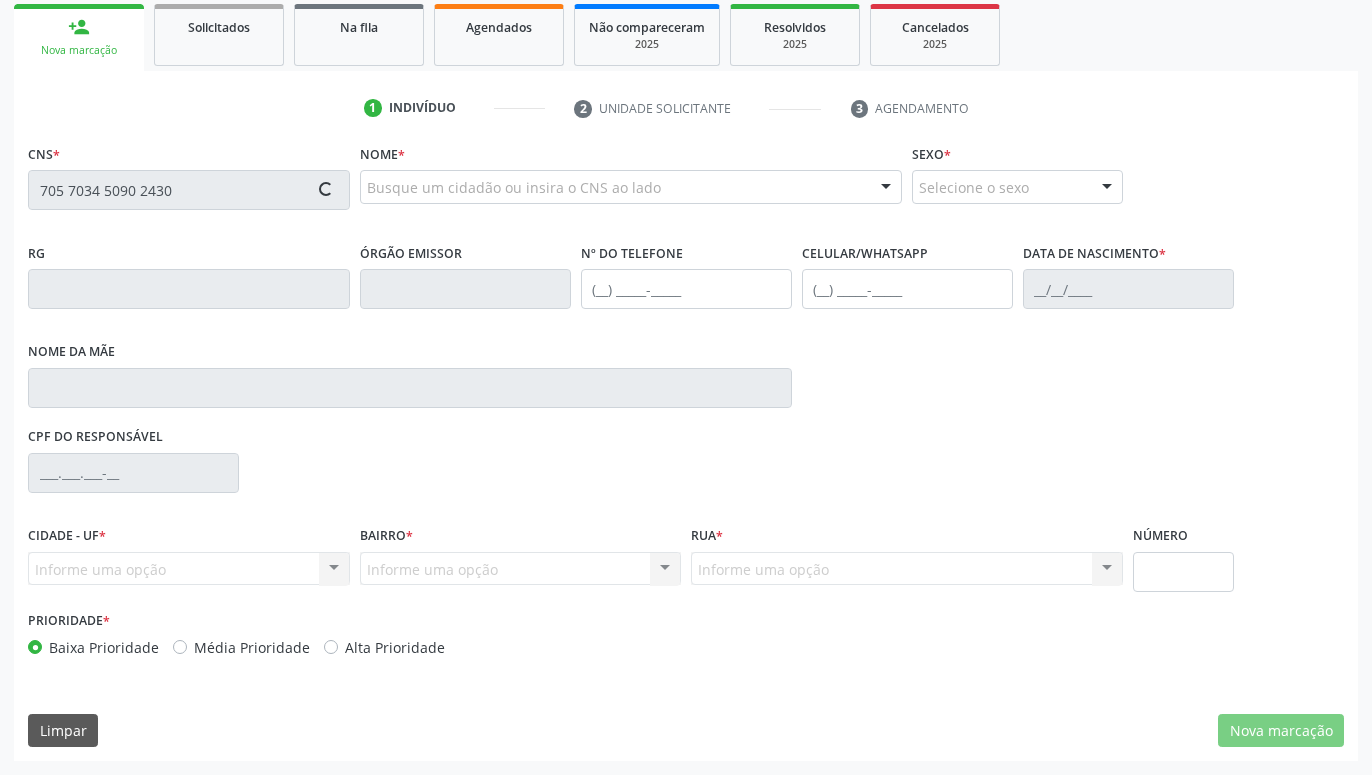 type on "705 7034 5090 2430" 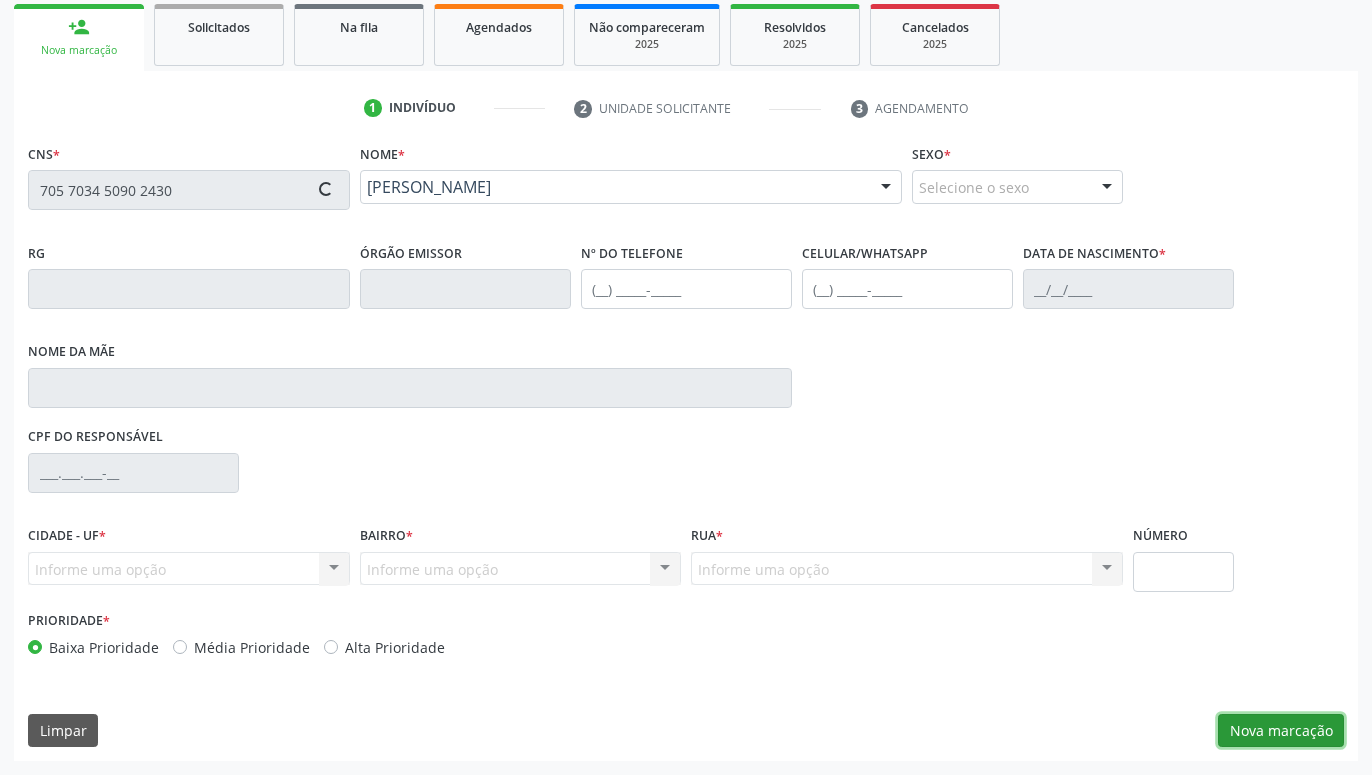 click on "Nova marcação" at bounding box center [1281, 731] 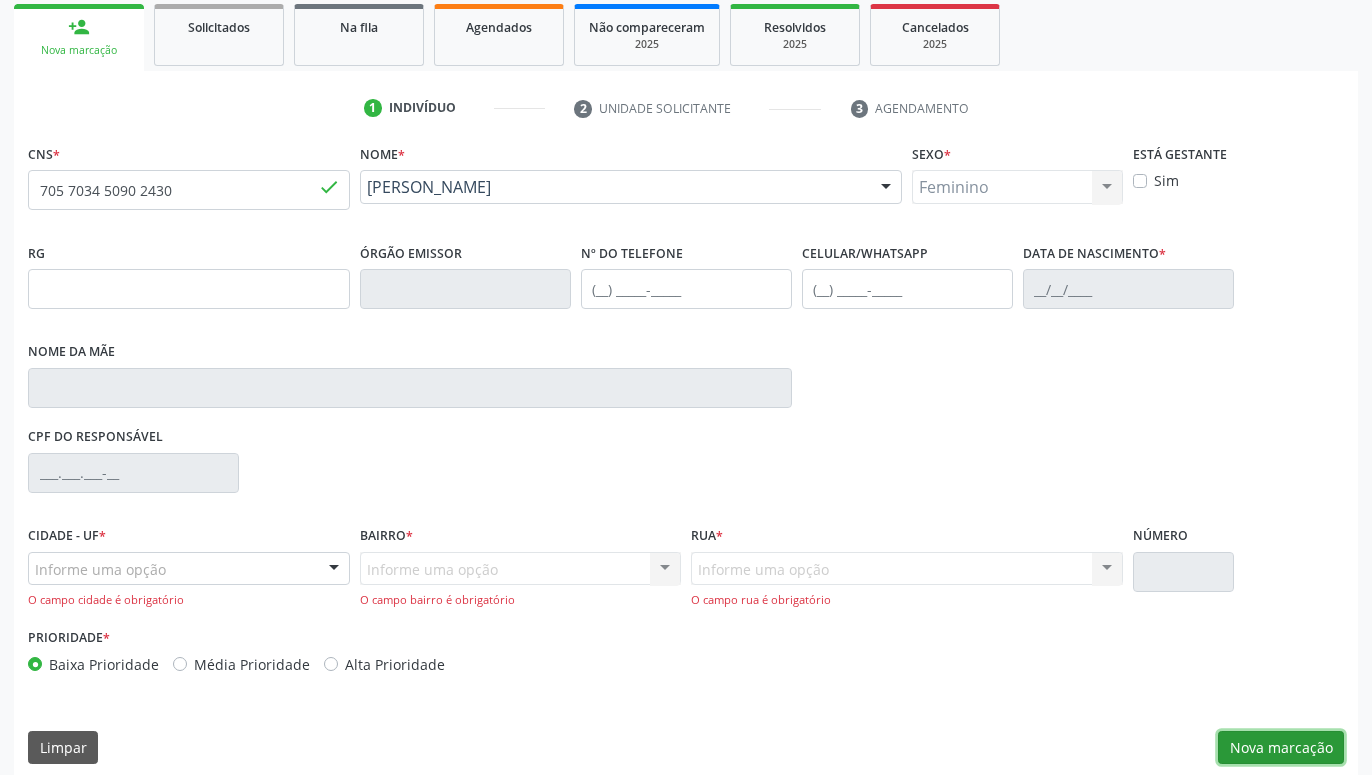 type on "[DATE]" 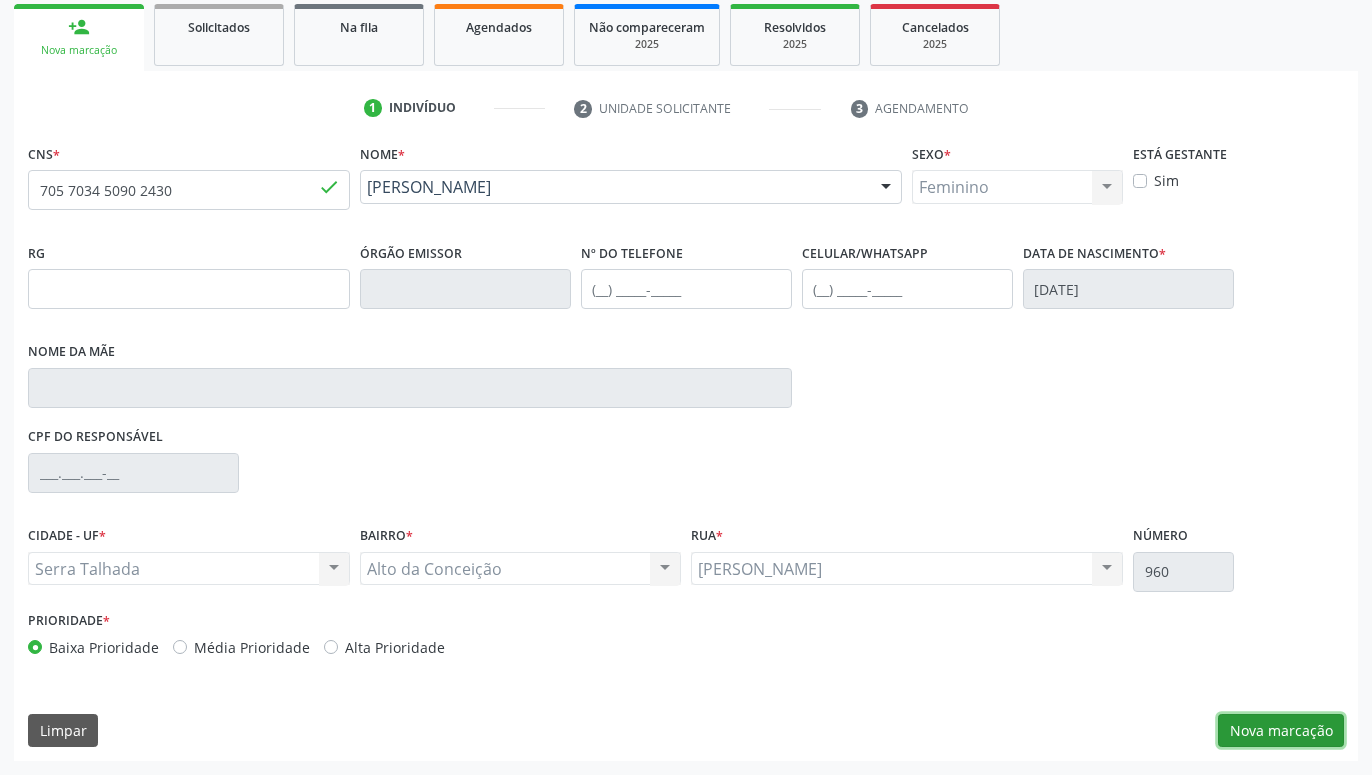 click on "Nova marcação" at bounding box center (1281, 731) 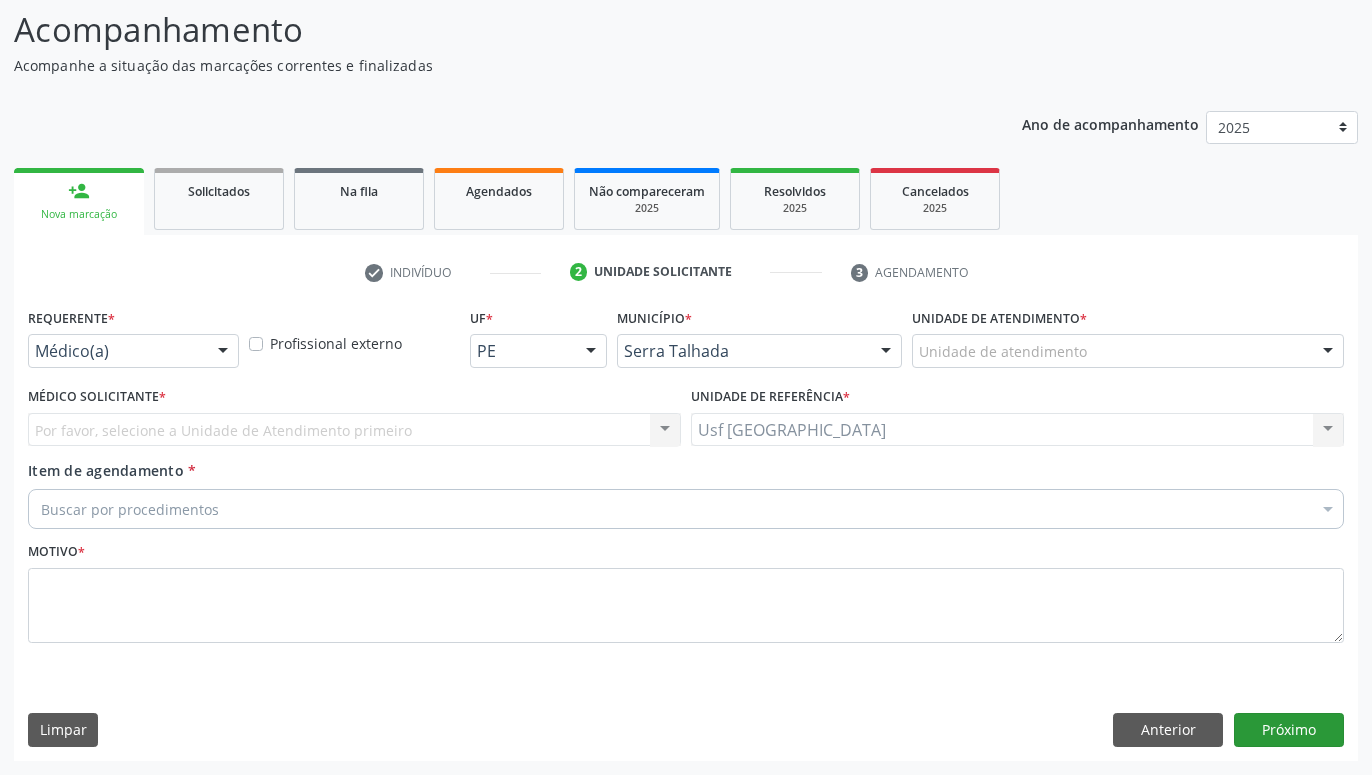 scroll, scrollTop: 131, scrollLeft: 0, axis: vertical 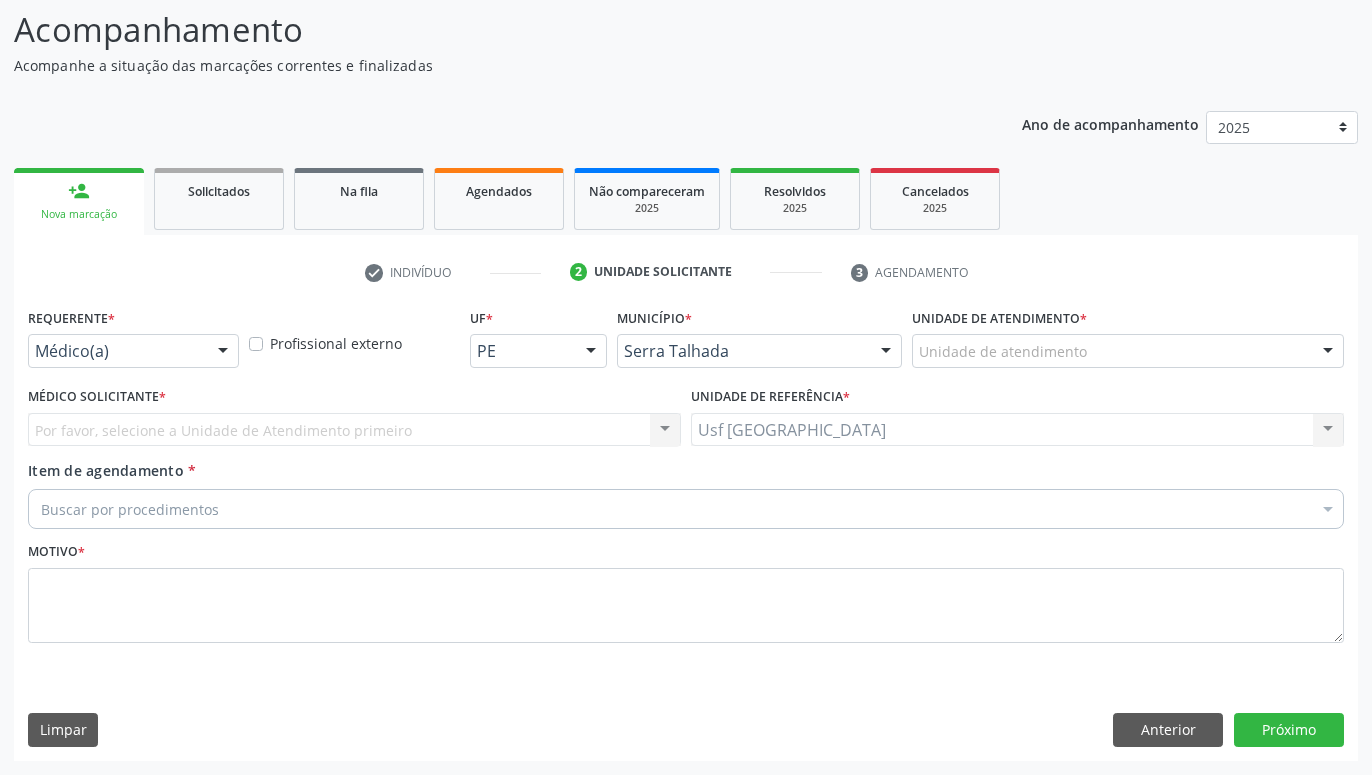 click at bounding box center (223, 352) 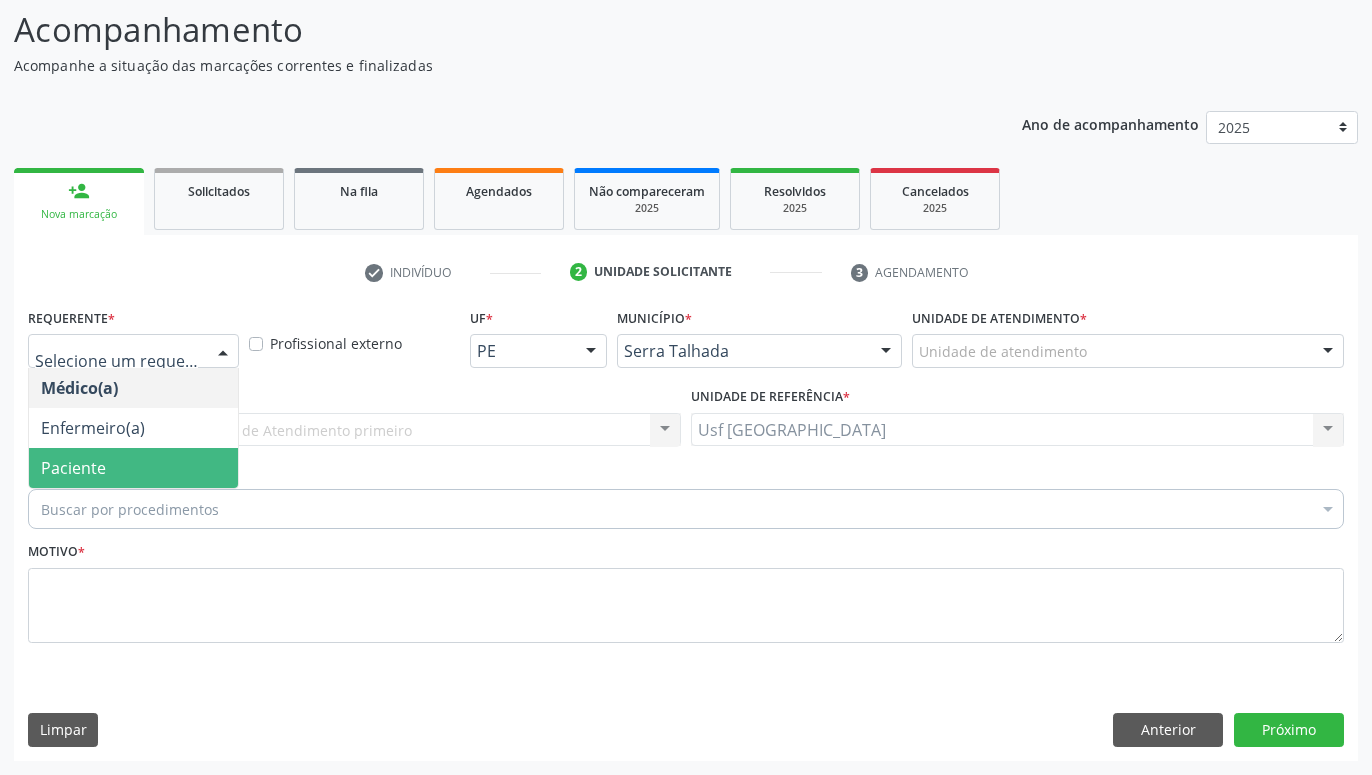 click on "Paciente" at bounding box center (133, 468) 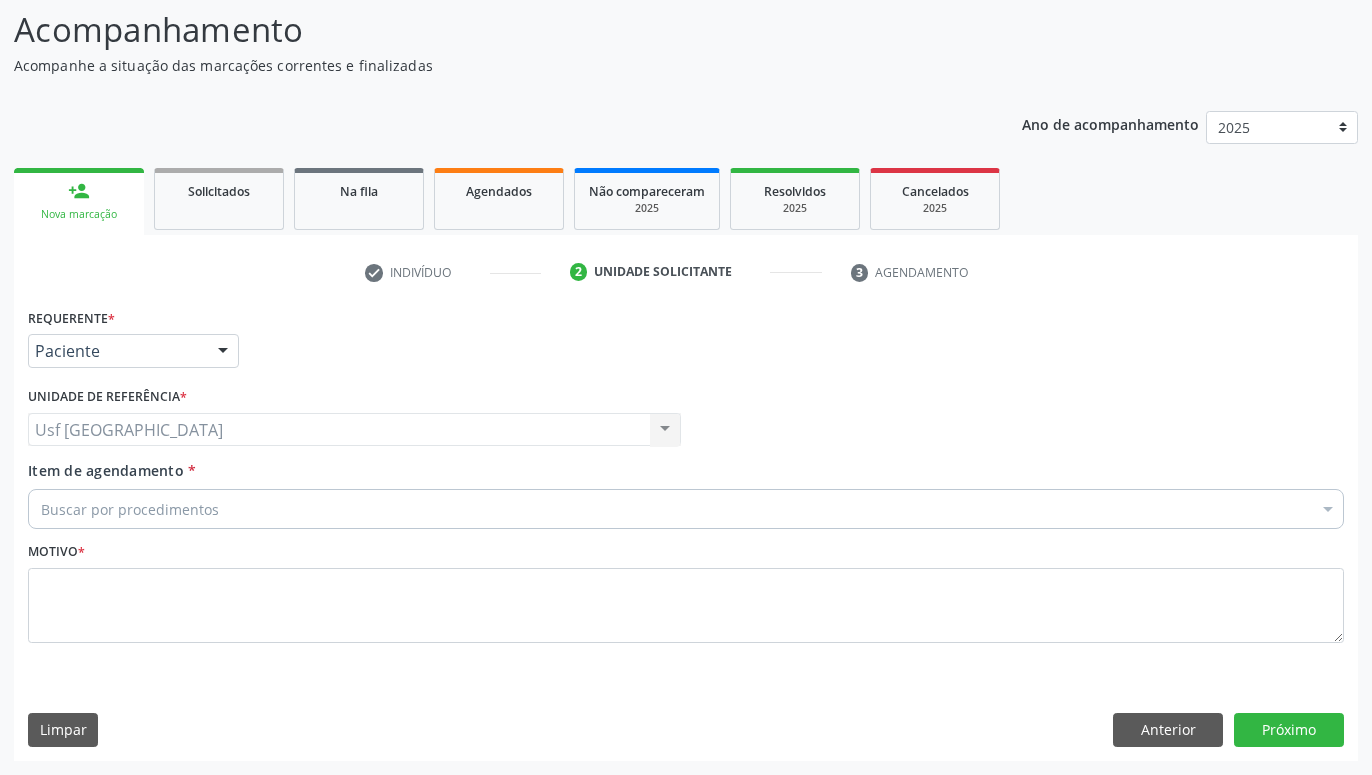click on "Buscar por procedimentos" at bounding box center [686, 509] 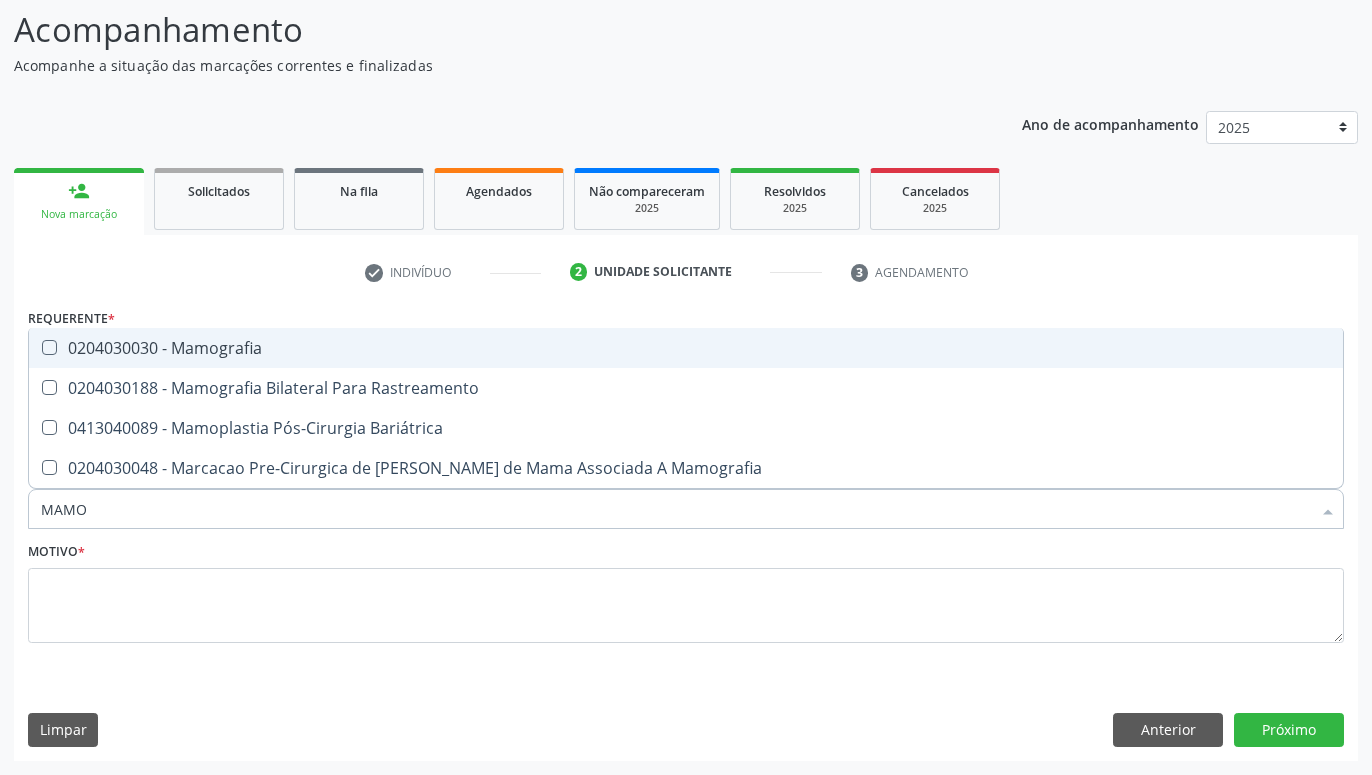 type on "MAMOG" 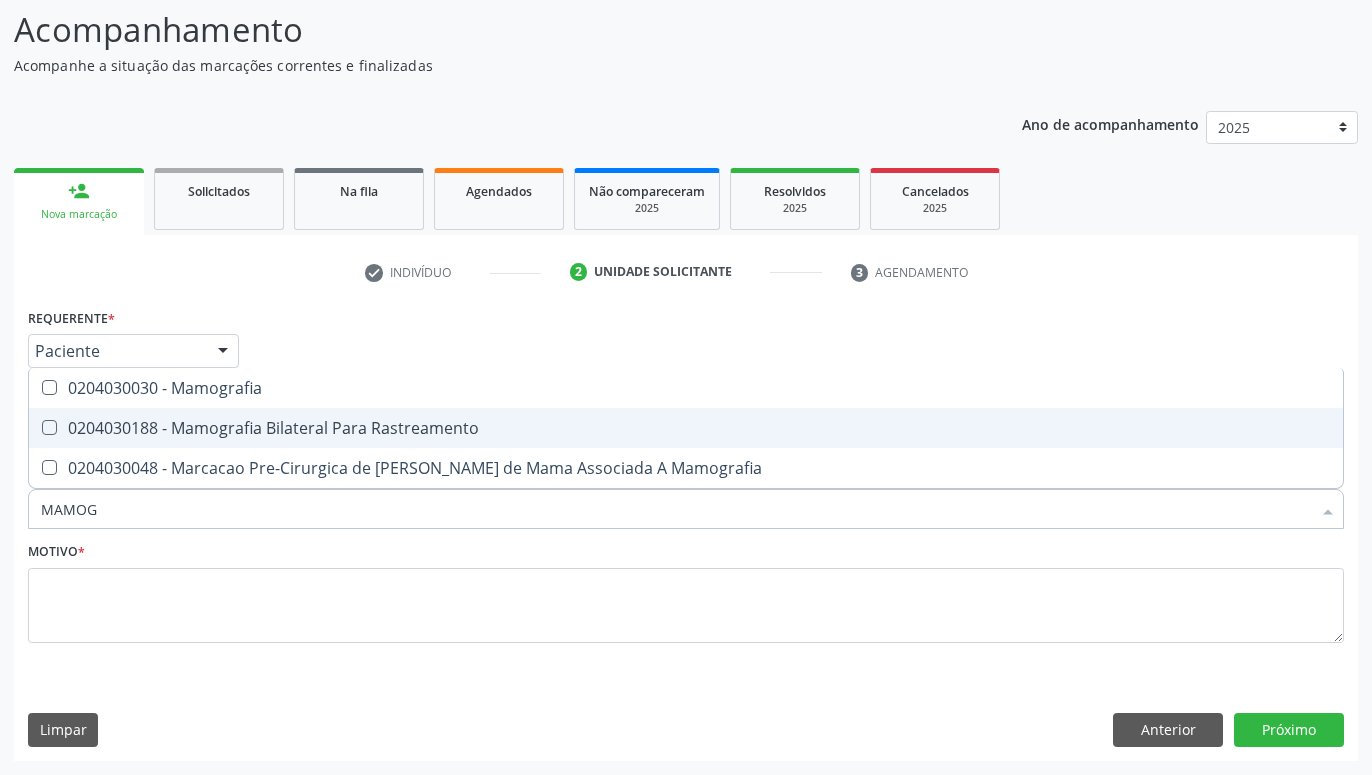 click on "0204030188 - Mamografia Bilateral Para Rastreamento" at bounding box center [686, 428] 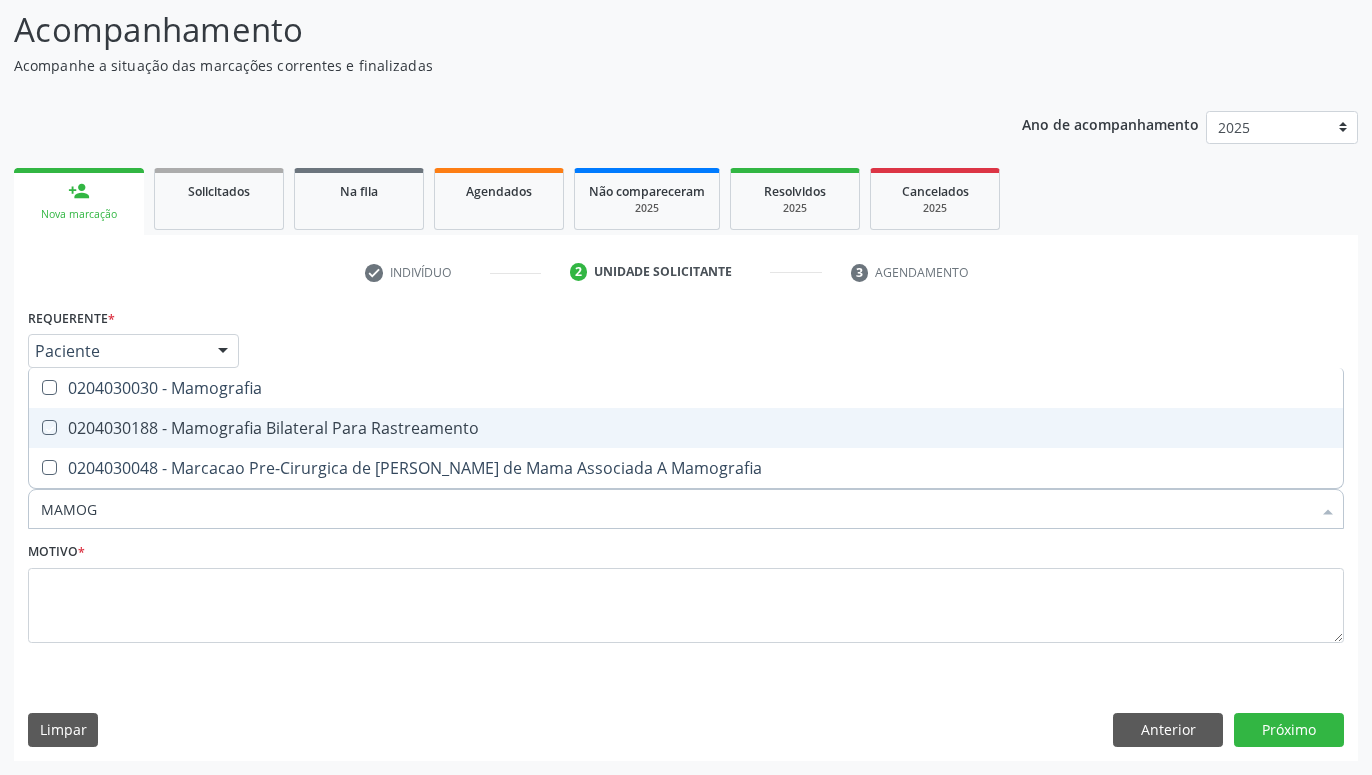 checkbox on "true" 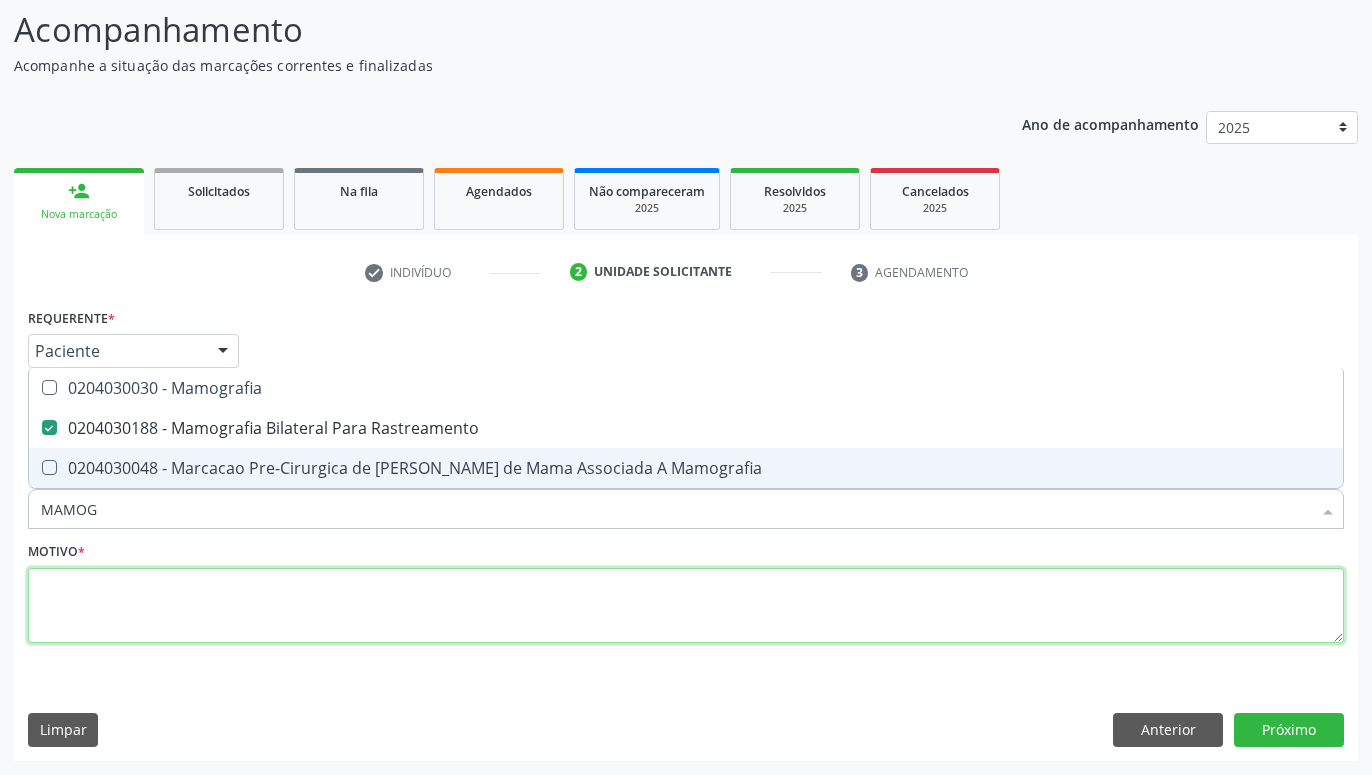 click at bounding box center (686, 606) 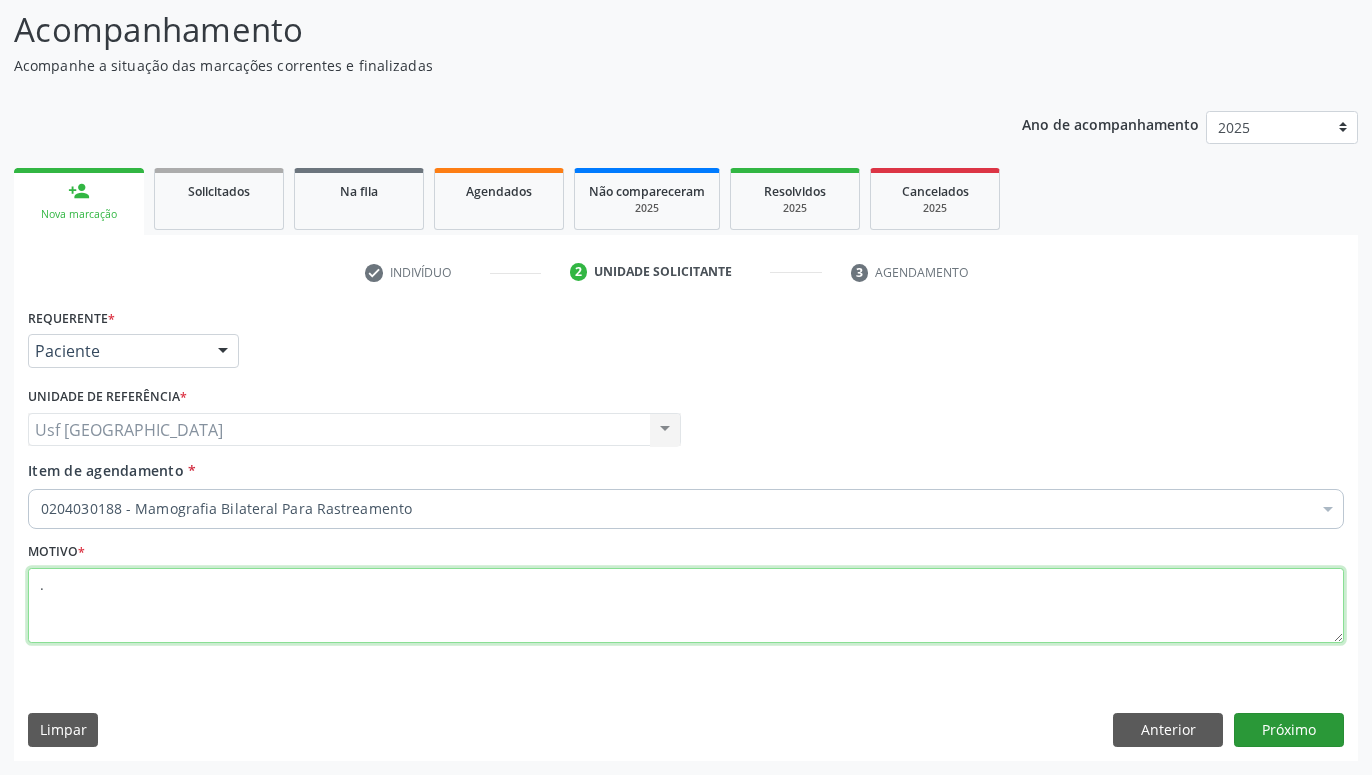 type on "." 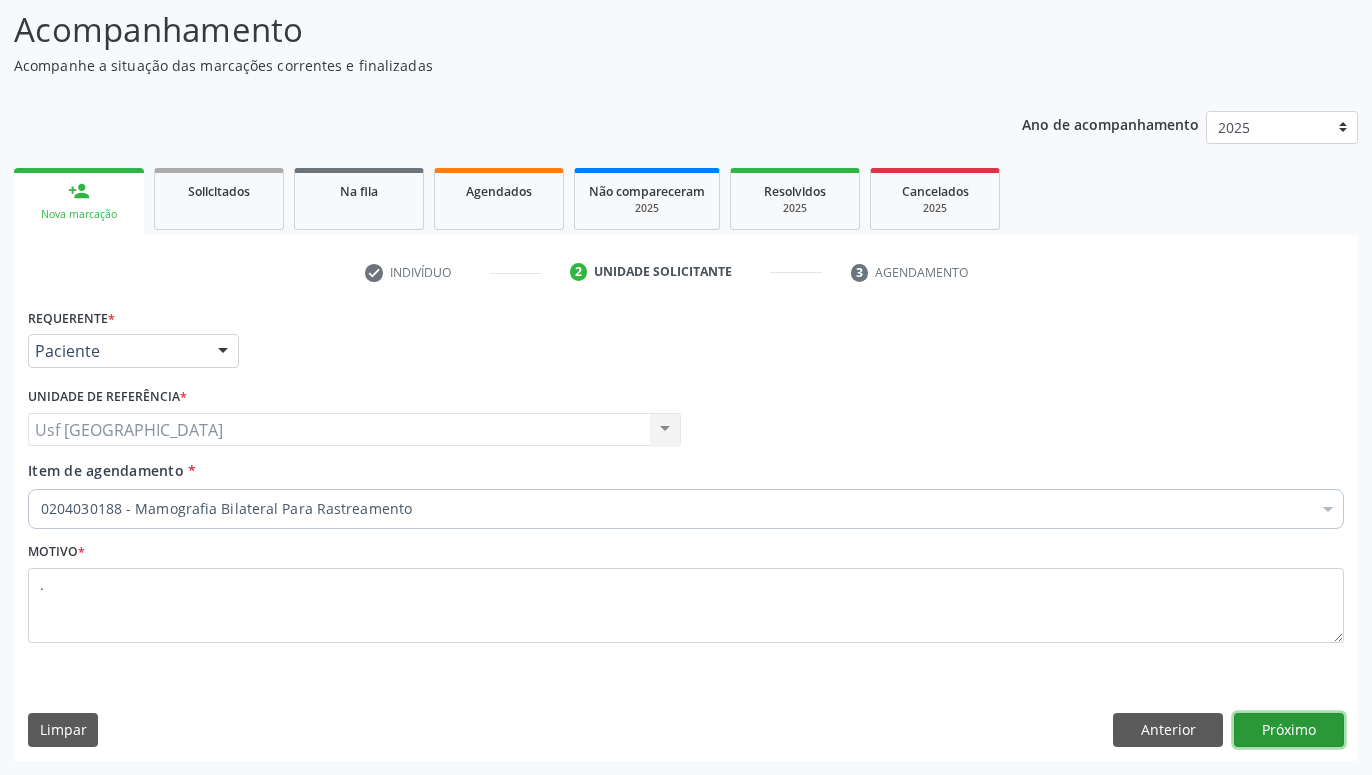 drag, startPoint x: 1287, startPoint y: 724, endPoint x: 1239, endPoint y: 706, distance: 51.264023 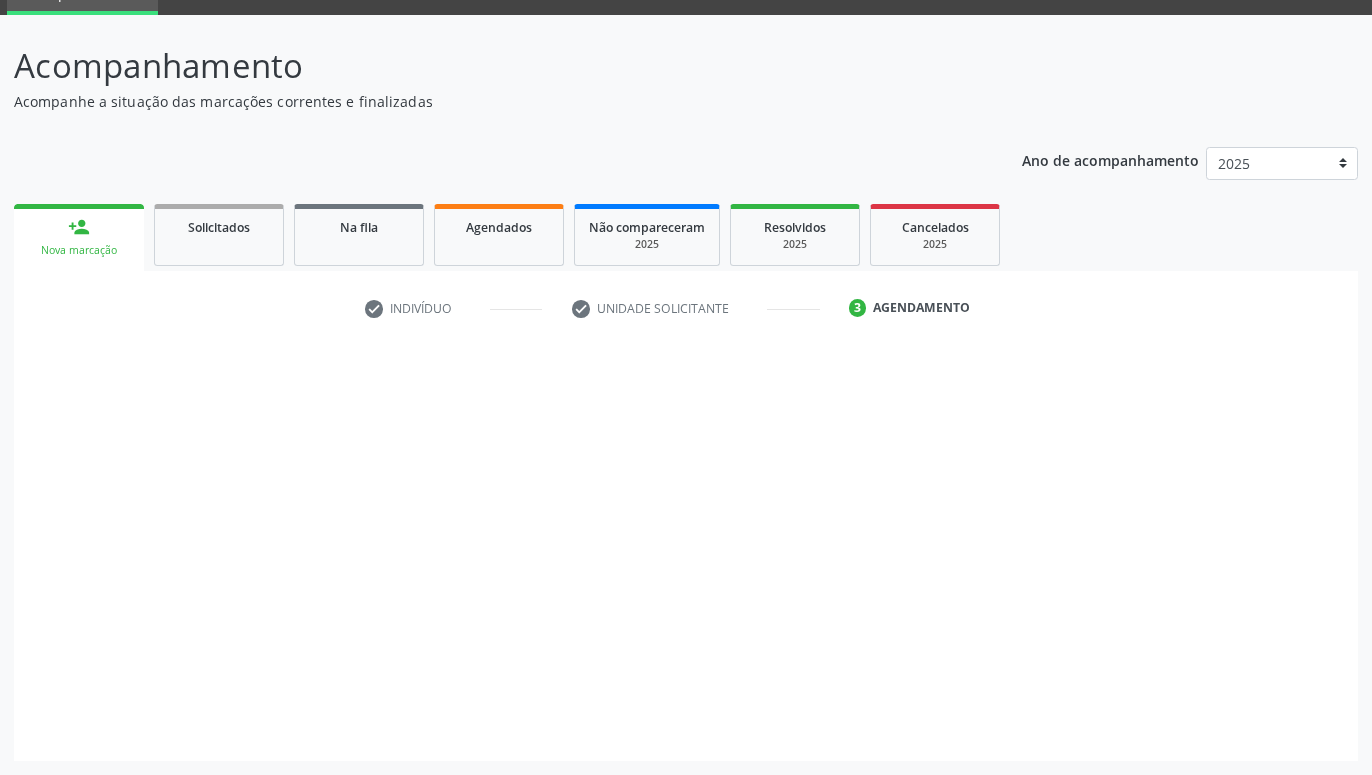 scroll, scrollTop: 95, scrollLeft: 0, axis: vertical 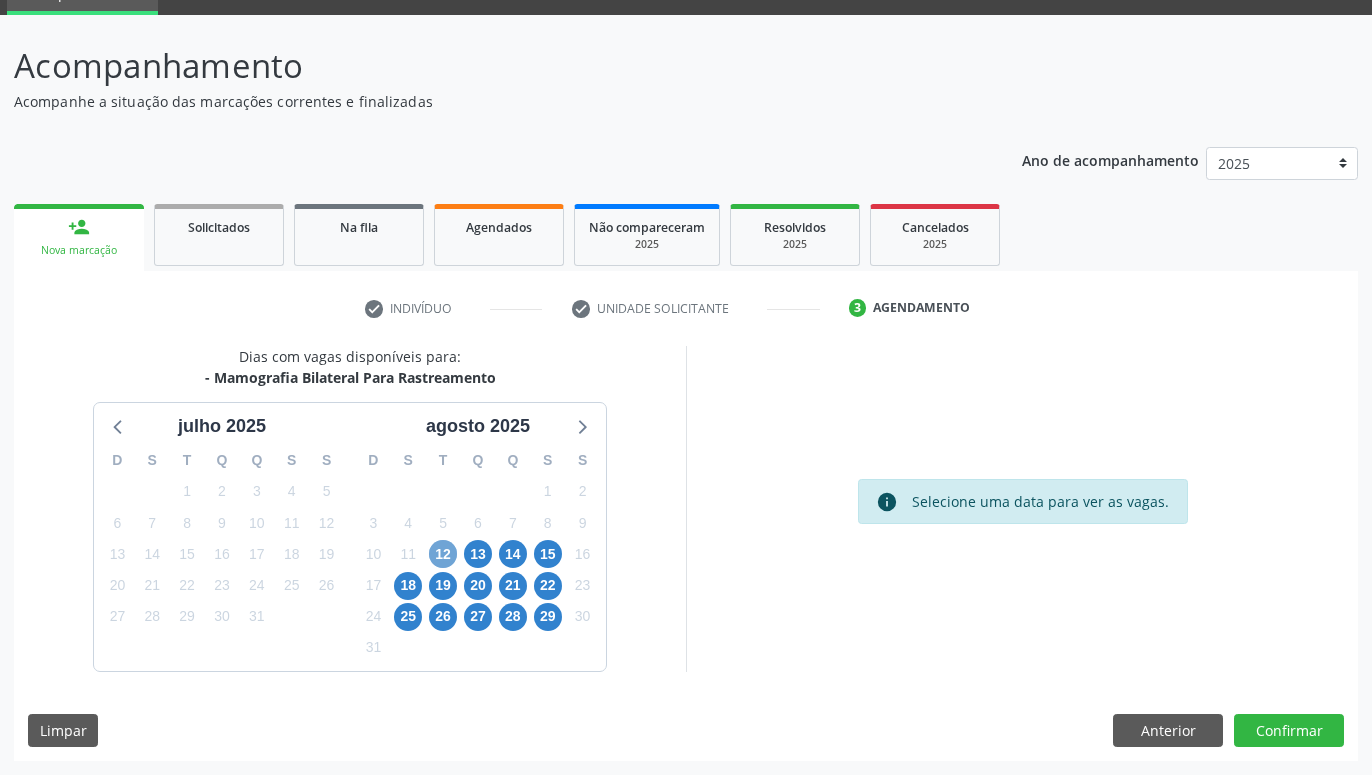 click on "12" at bounding box center [443, 554] 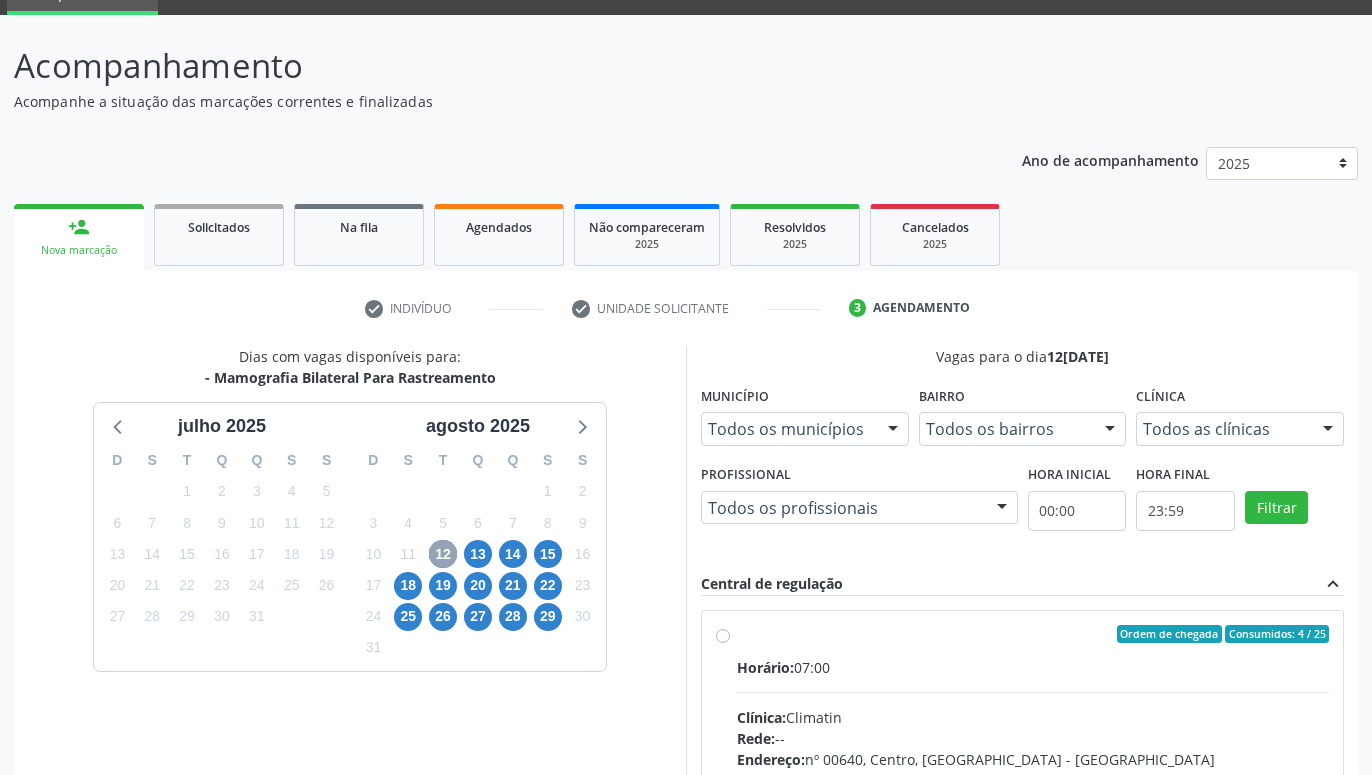 scroll, scrollTop: 197, scrollLeft: 0, axis: vertical 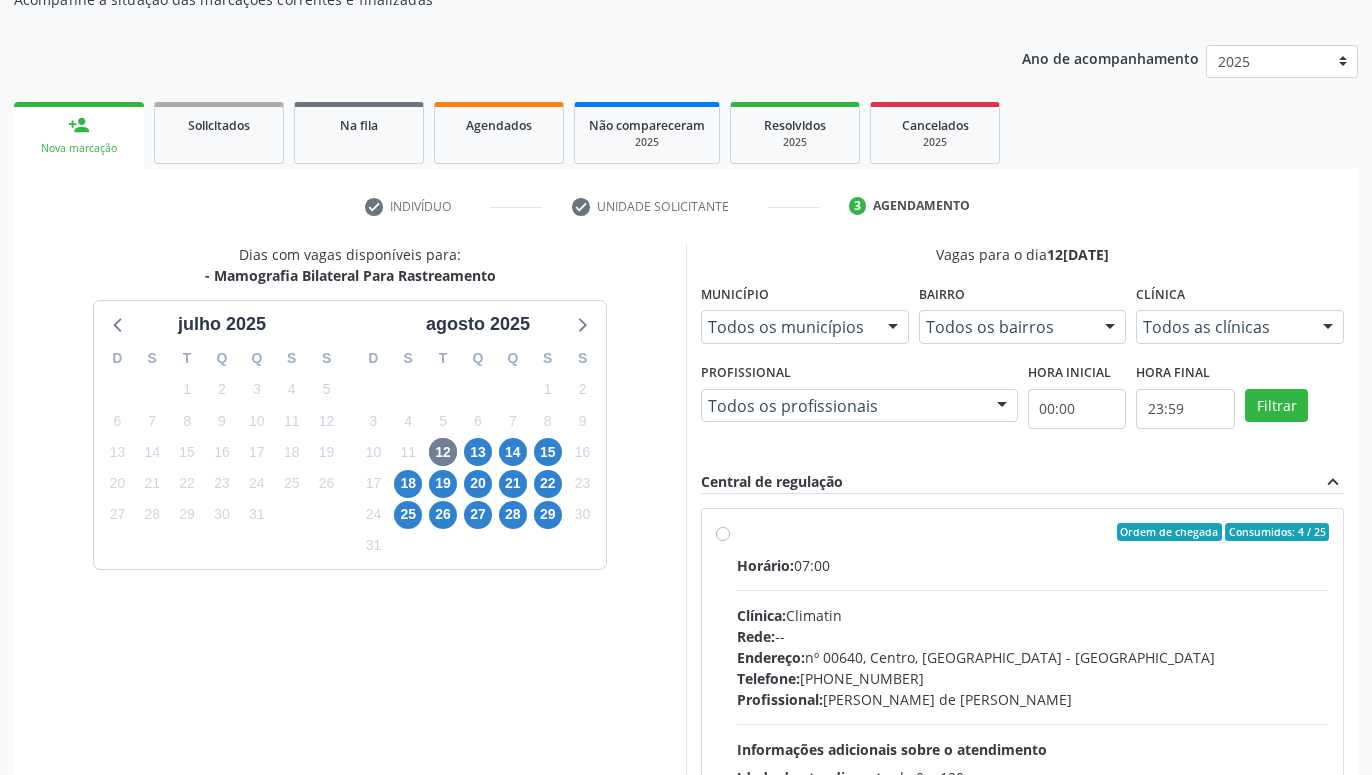 click on "Ordem de chegada
Consumidos: 4 / 25
Horário:   07:00
Clínica:  Climatin
Rede:
--
Endereço:   nº 00640, [GEOGRAPHIC_DATA] - PE
Telefone:   [PHONE_NUMBER]
Profissional:
[PERSON_NAME] de [PERSON_NAME]
Informações adicionais sobre o atendimento
Idade de atendimento:
de 0 a 120 anos
Gênero(s) atendido(s):
Masculino e Feminino
Informações adicionais:
--" at bounding box center [1033, 676] 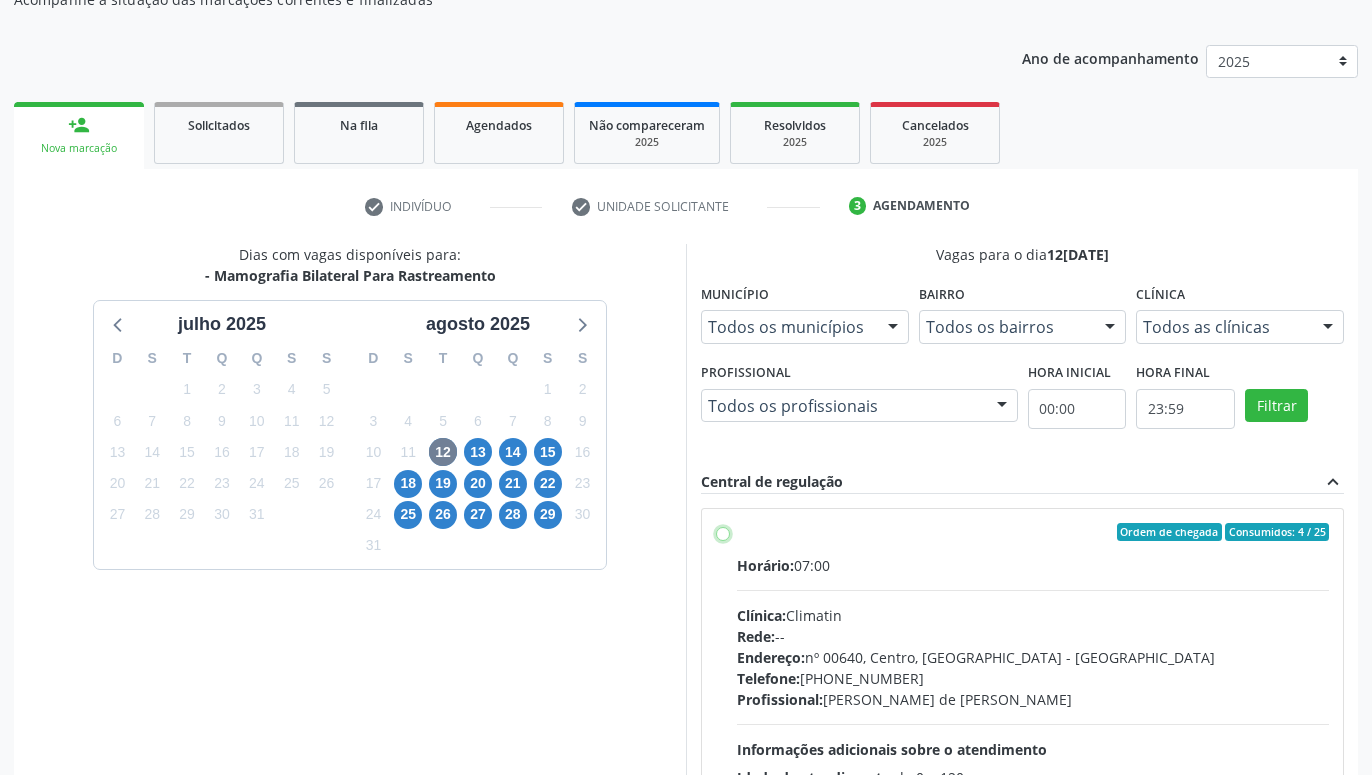radio on "true" 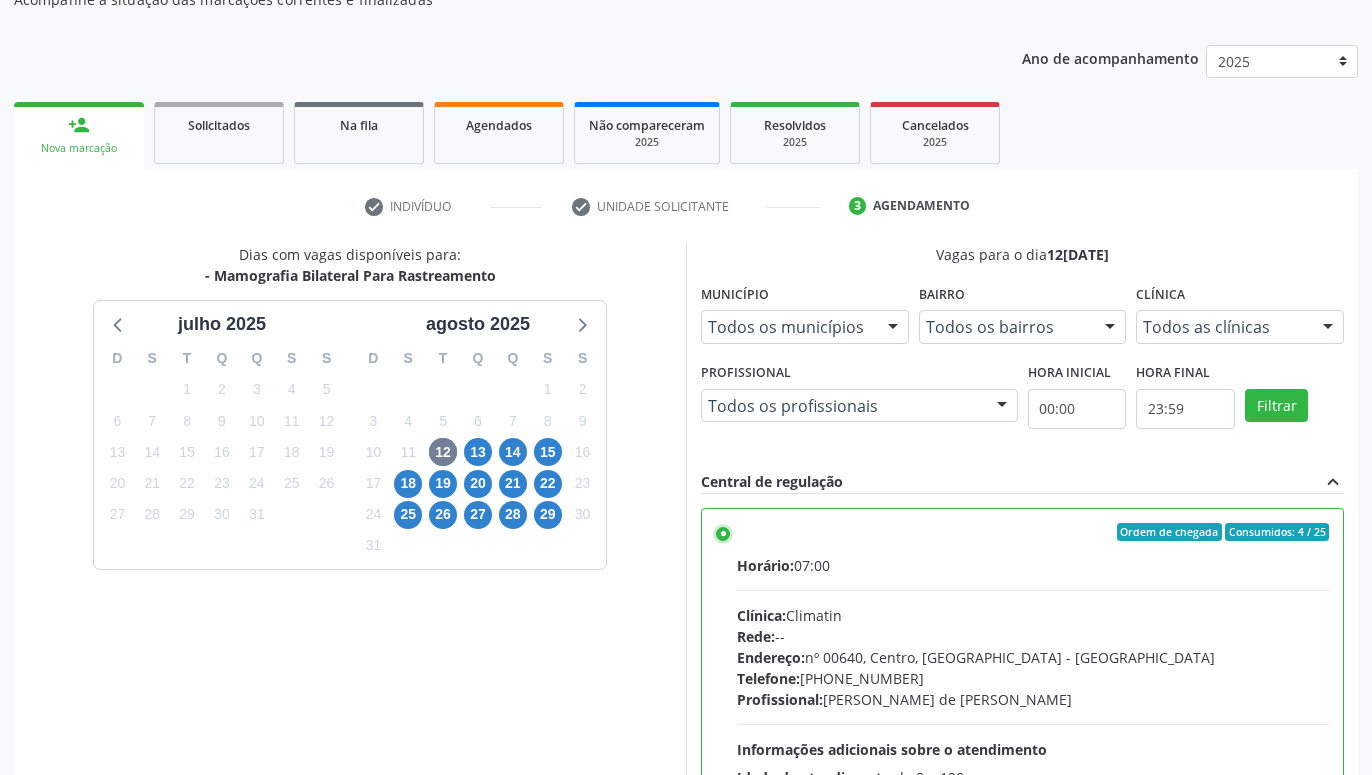 scroll, scrollTop: 420, scrollLeft: 0, axis: vertical 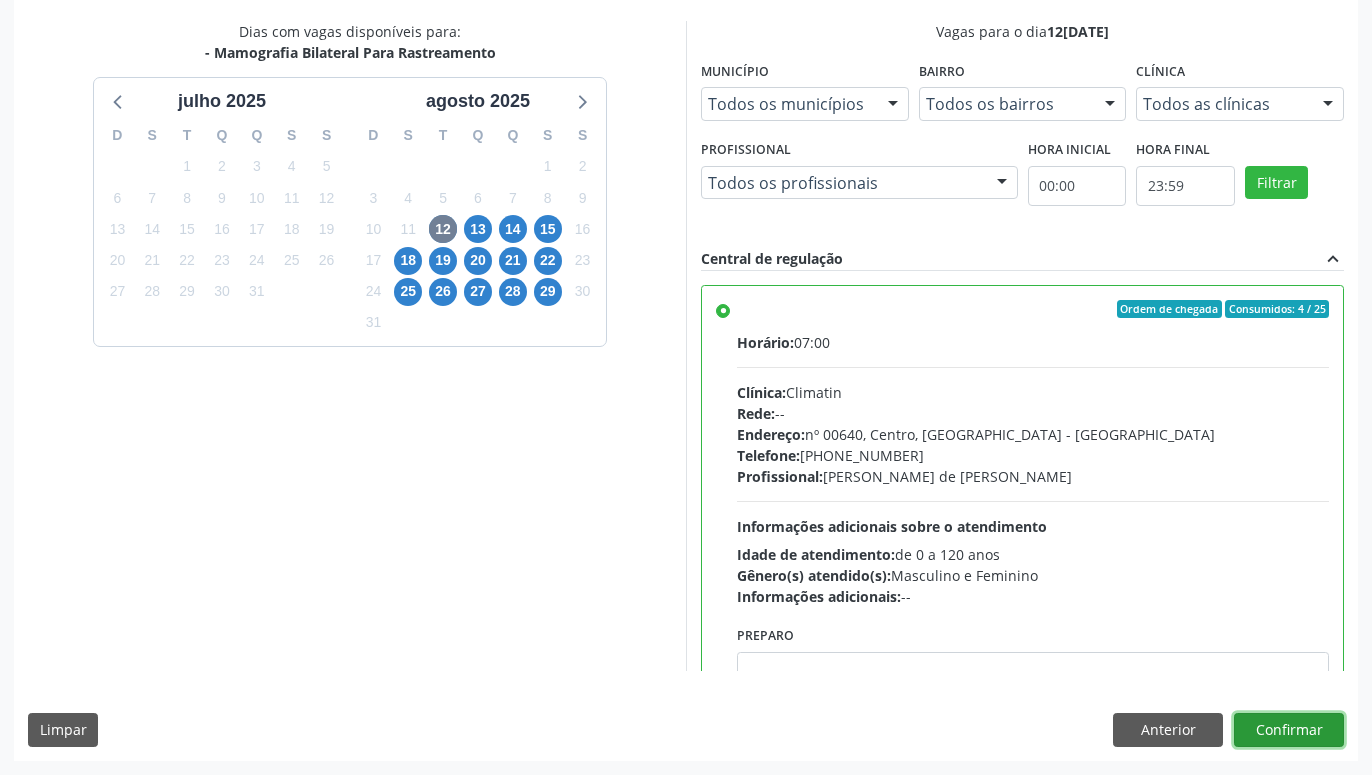 click on "Confirmar" at bounding box center (1289, 730) 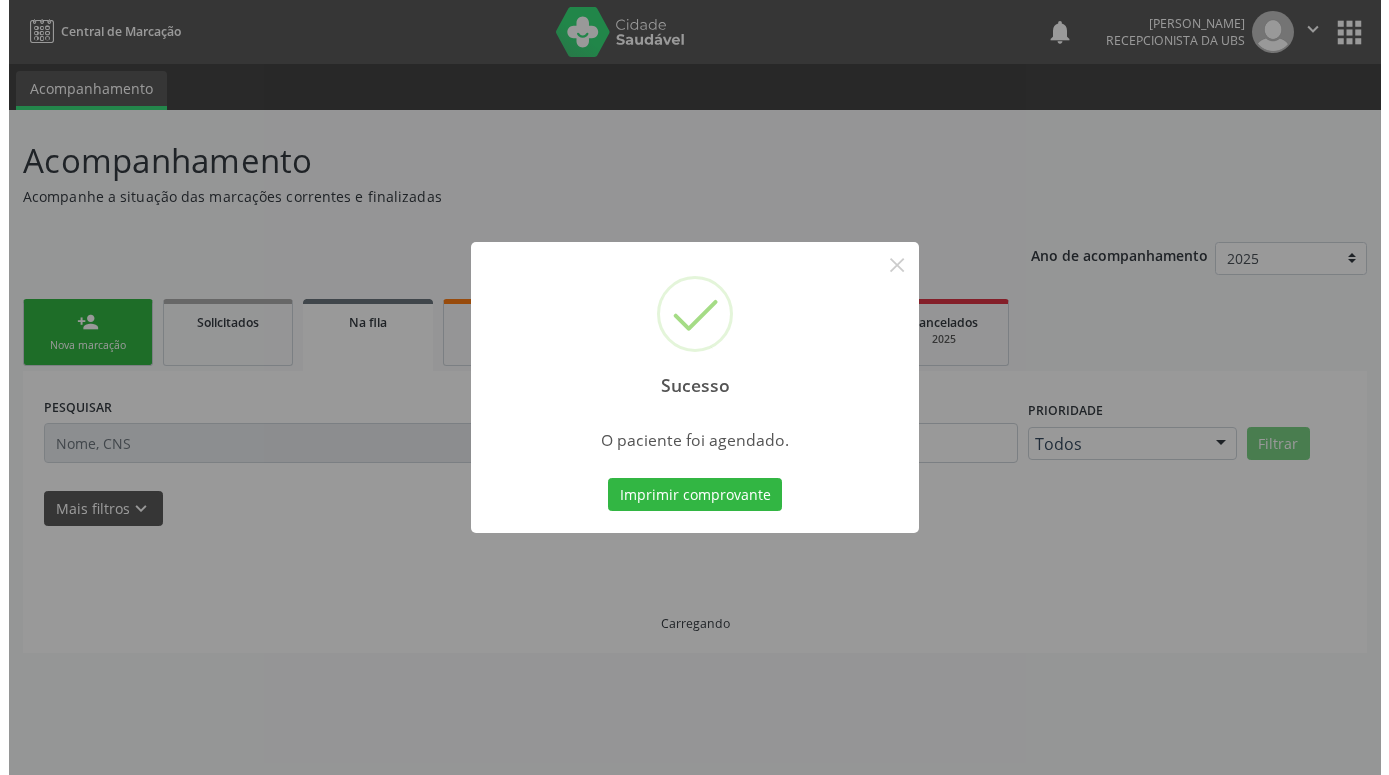 scroll, scrollTop: 0, scrollLeft: 0, axis: both 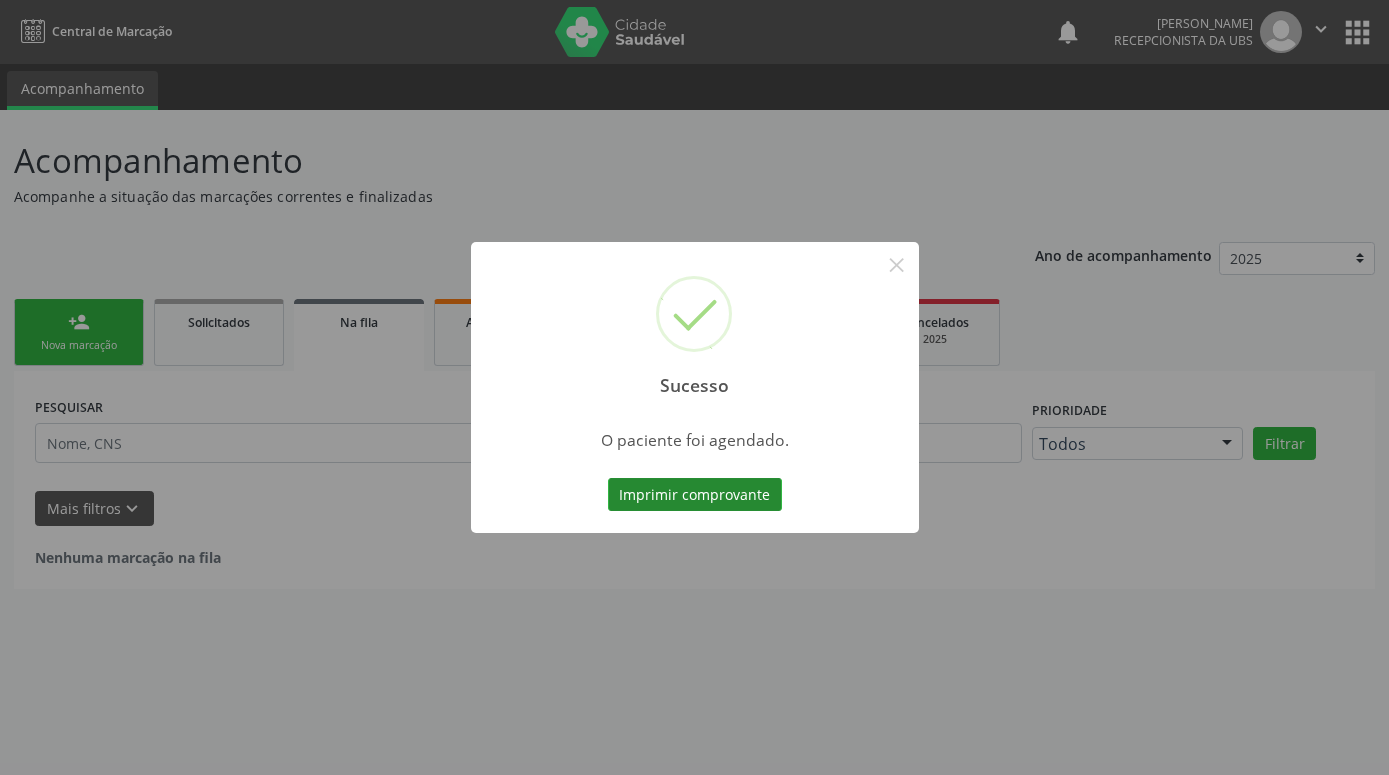 click on "Imprimir comprovante" at bounding box center (695, 495) 